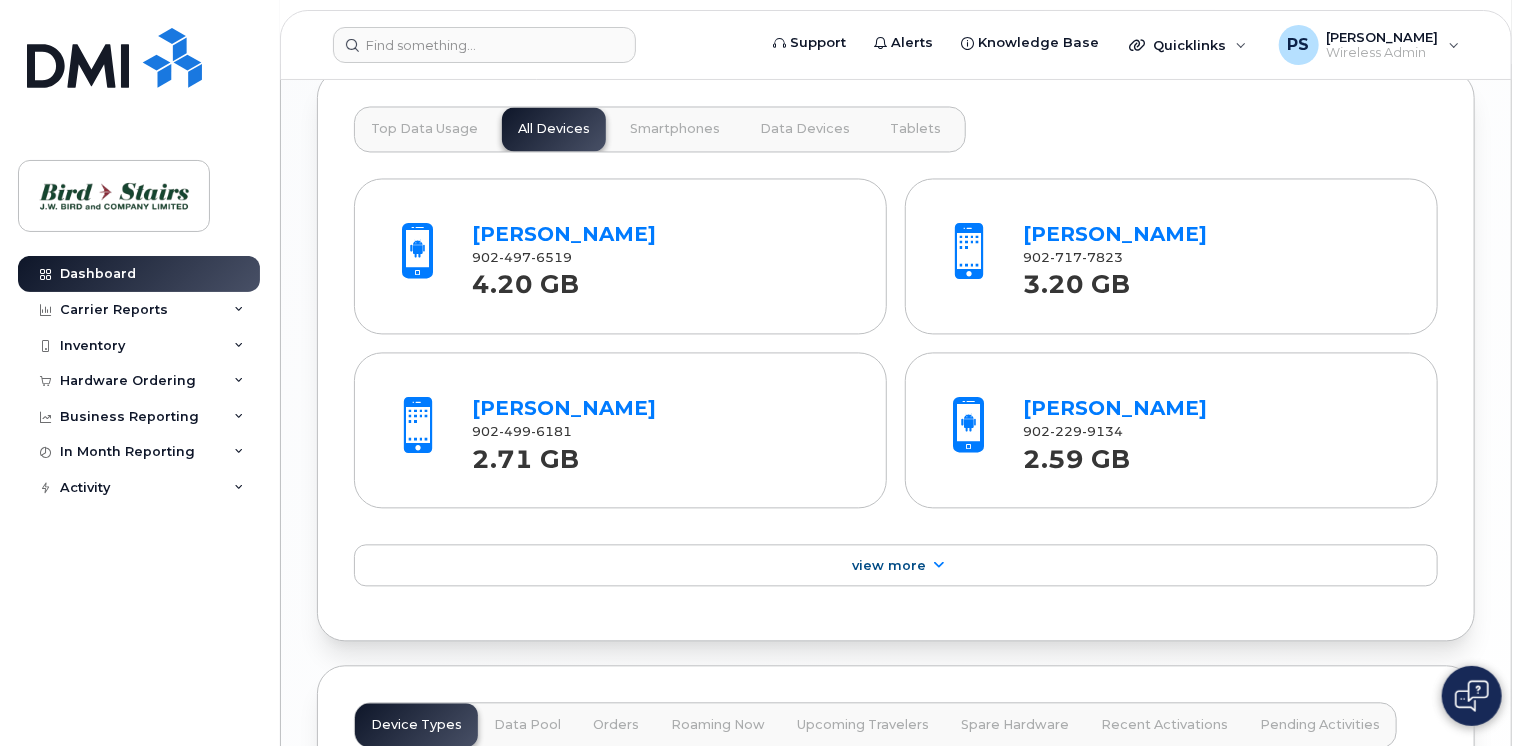 scroll, scrollTop: 1900, scrollLeft: 0, axis: vertical 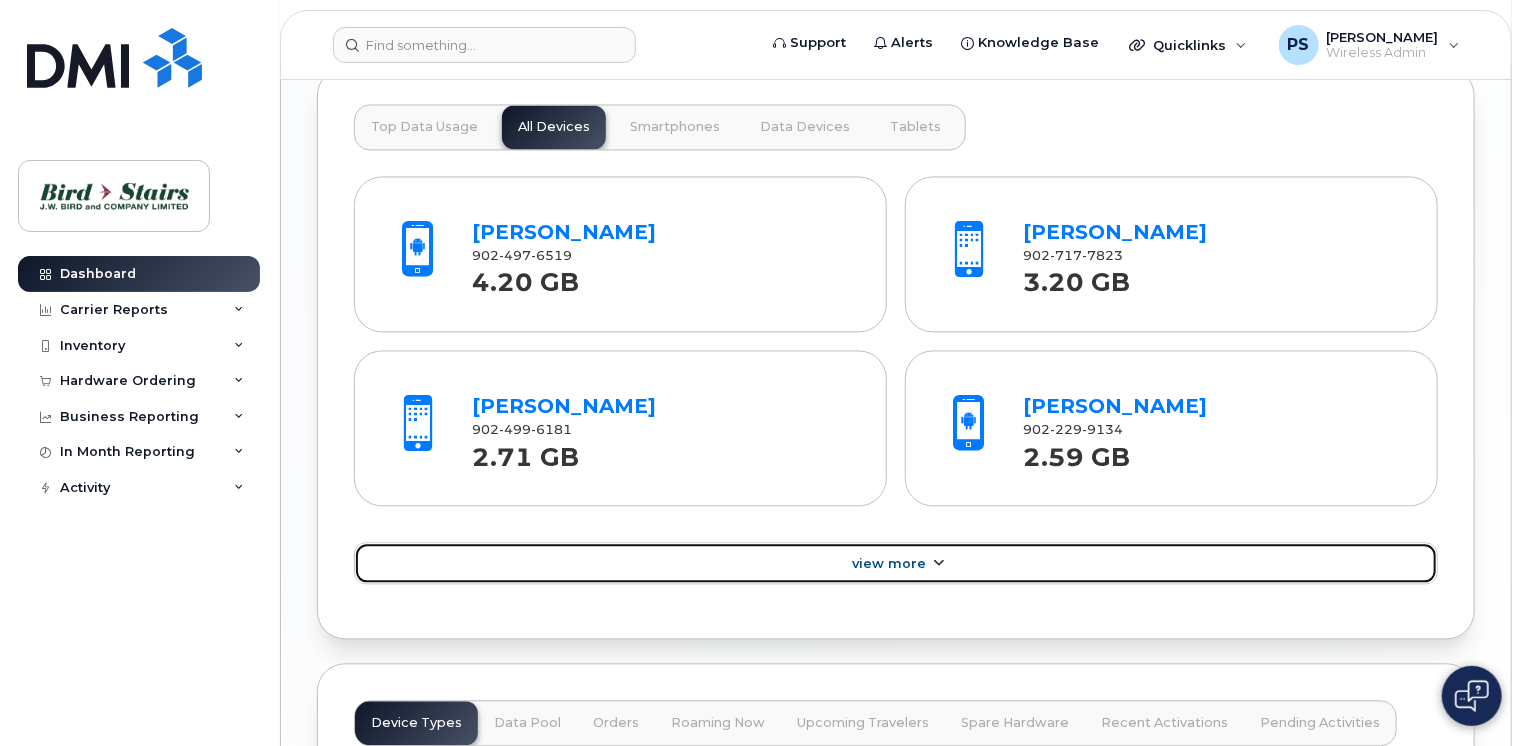 click on "View More" 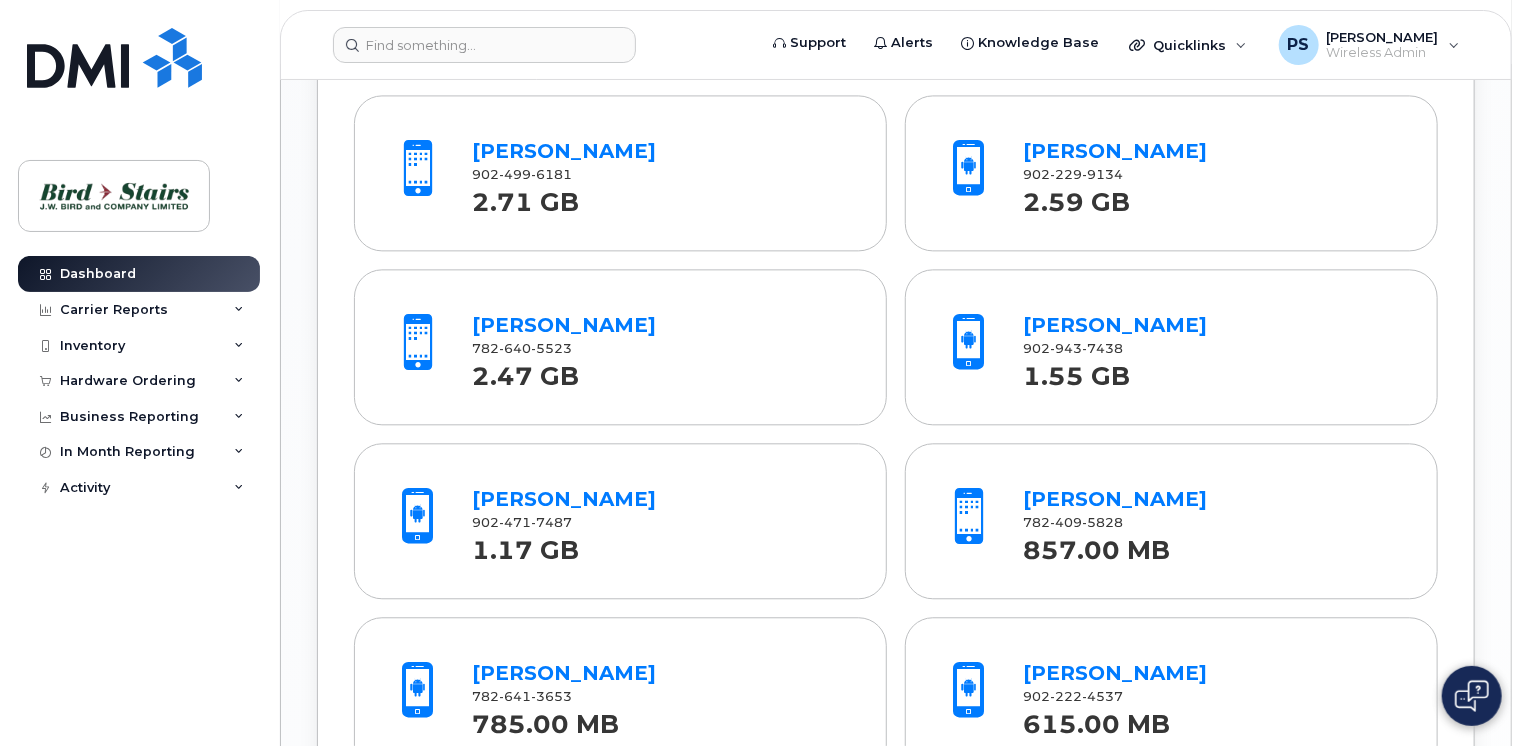 scroll, scrollTop: 2200, scrollLeft: 0, axis: vertical 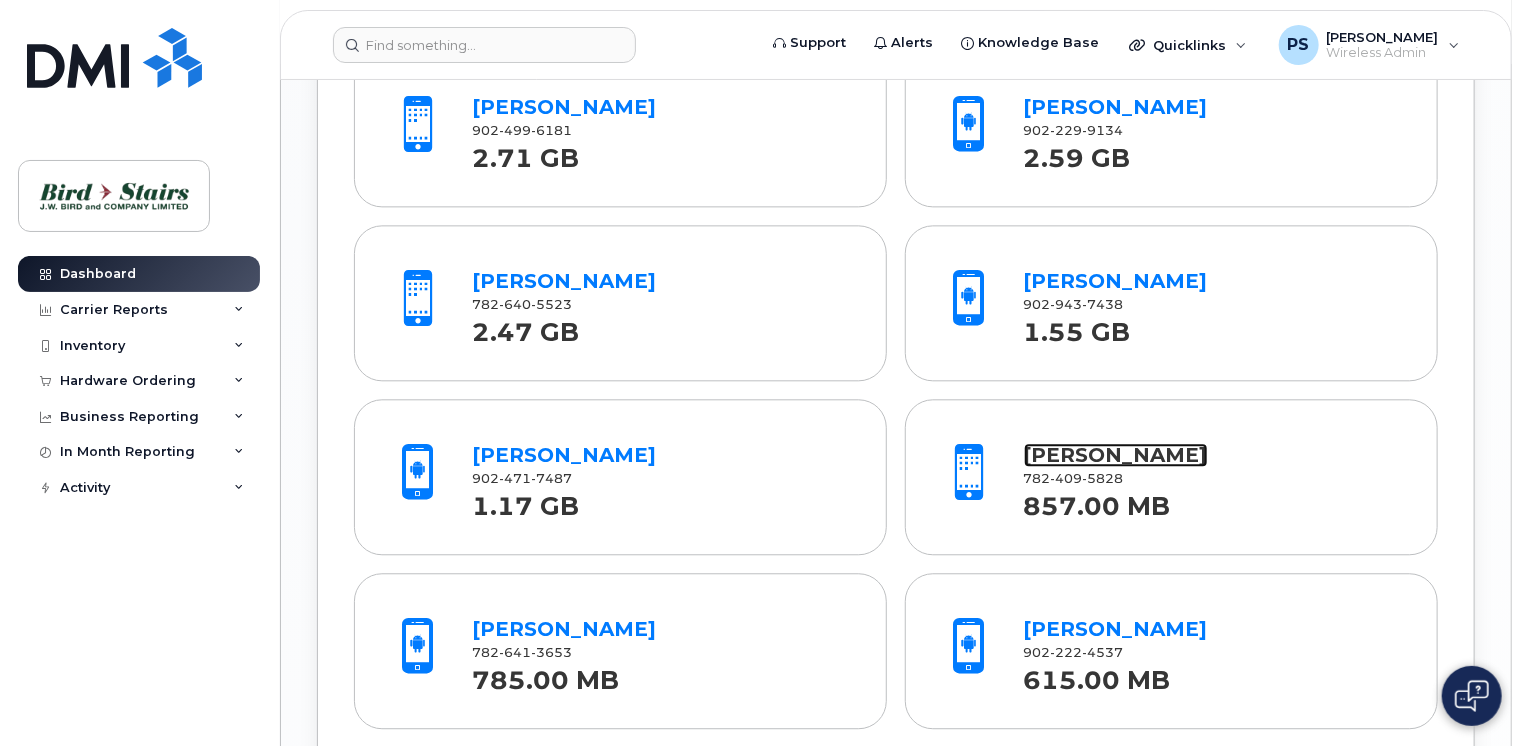 click on "Corey Fougere" 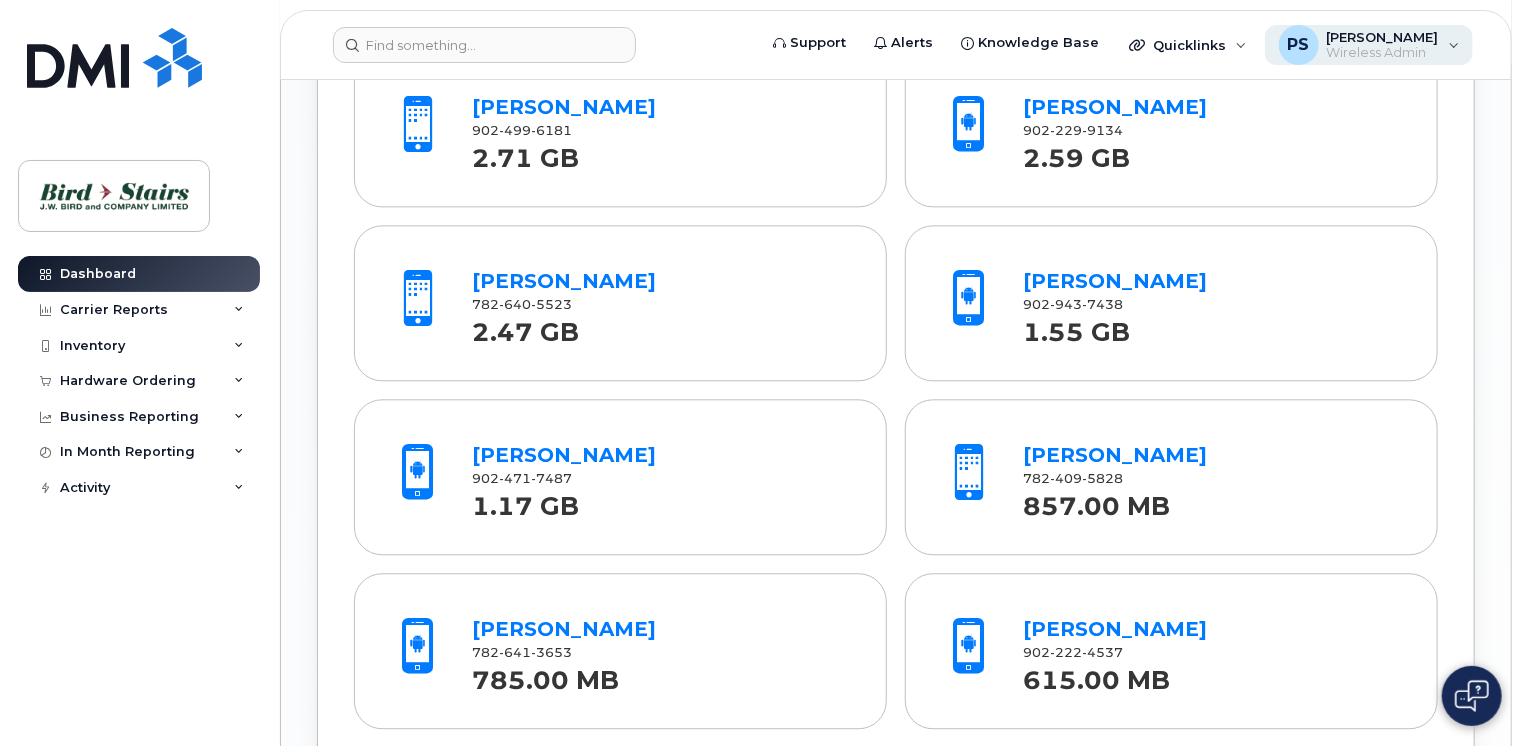 click on "PS Peter Stitchman Wireless Admin" 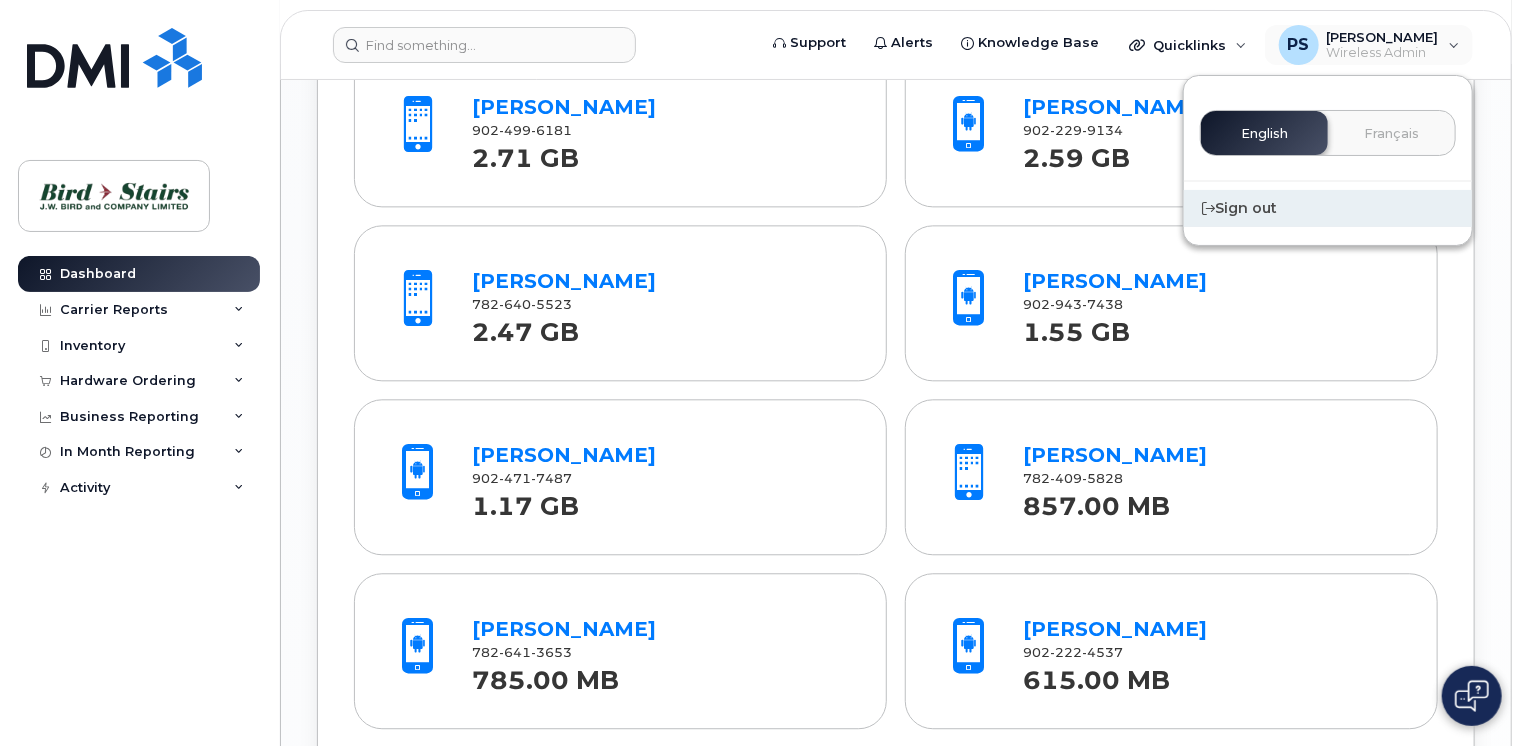 click on "Sign out" 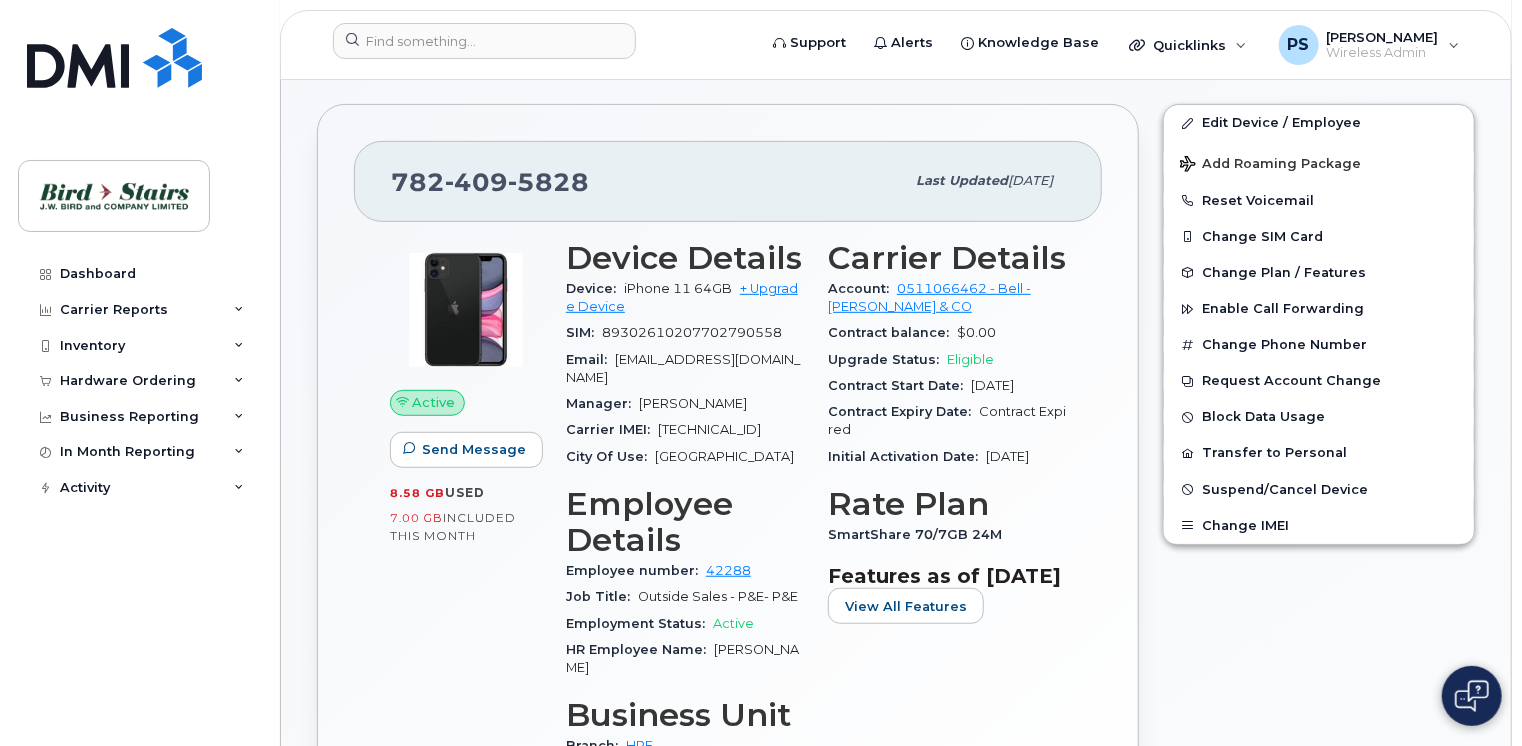 scroll, scrollTop: 400, scrollLeft: 0, axis: vertical 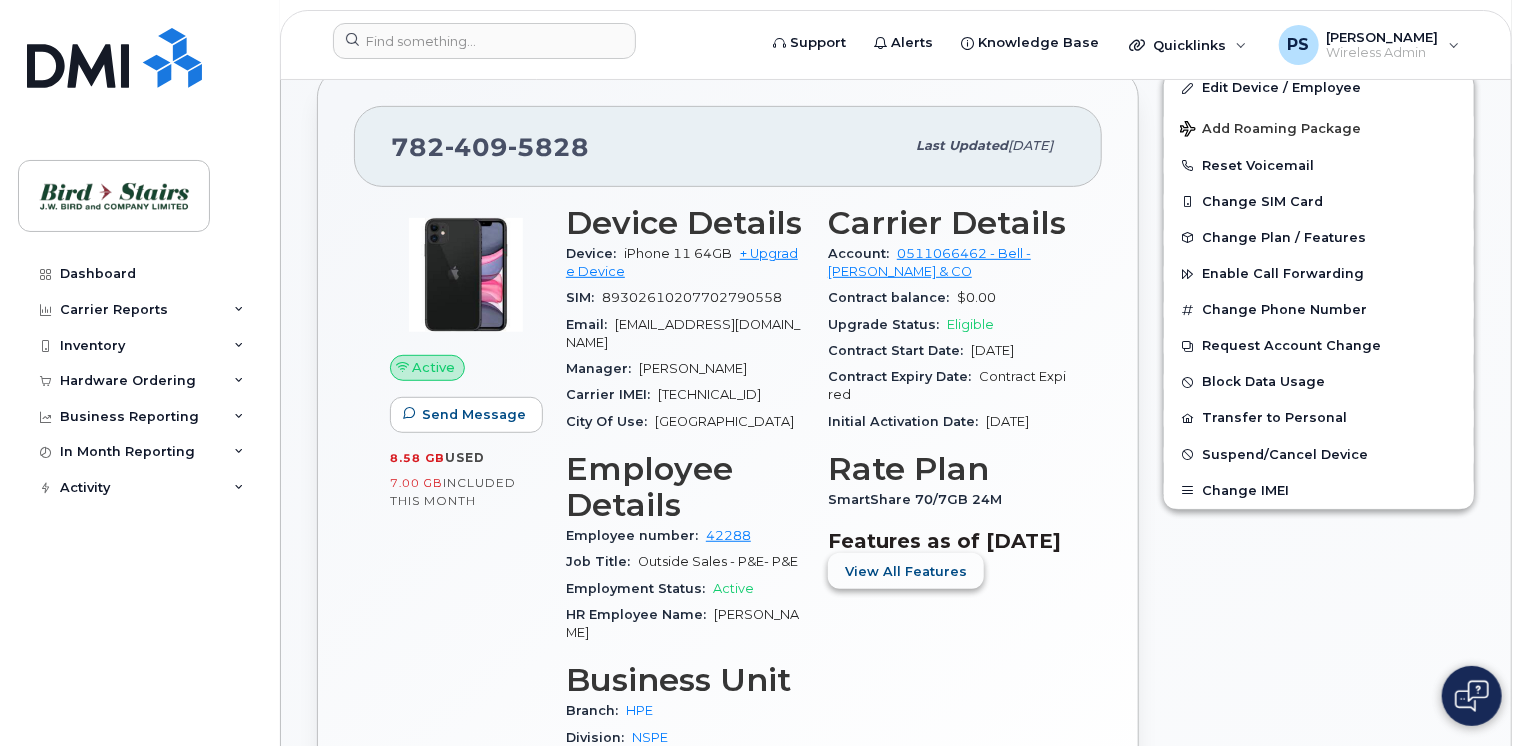 click on "View All Features" 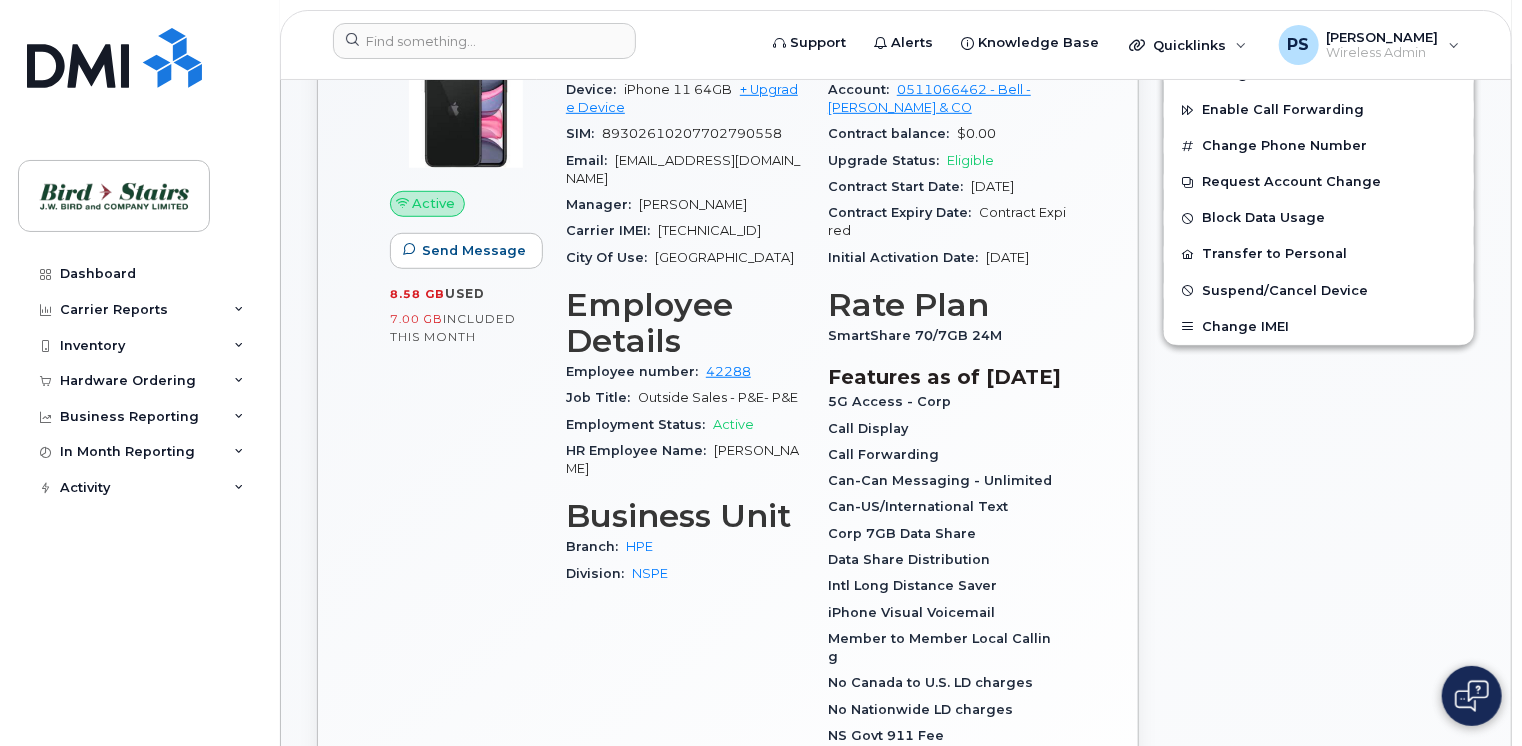 scroll, scrollTop: 400, scrollLeft: 0, axis: vertical 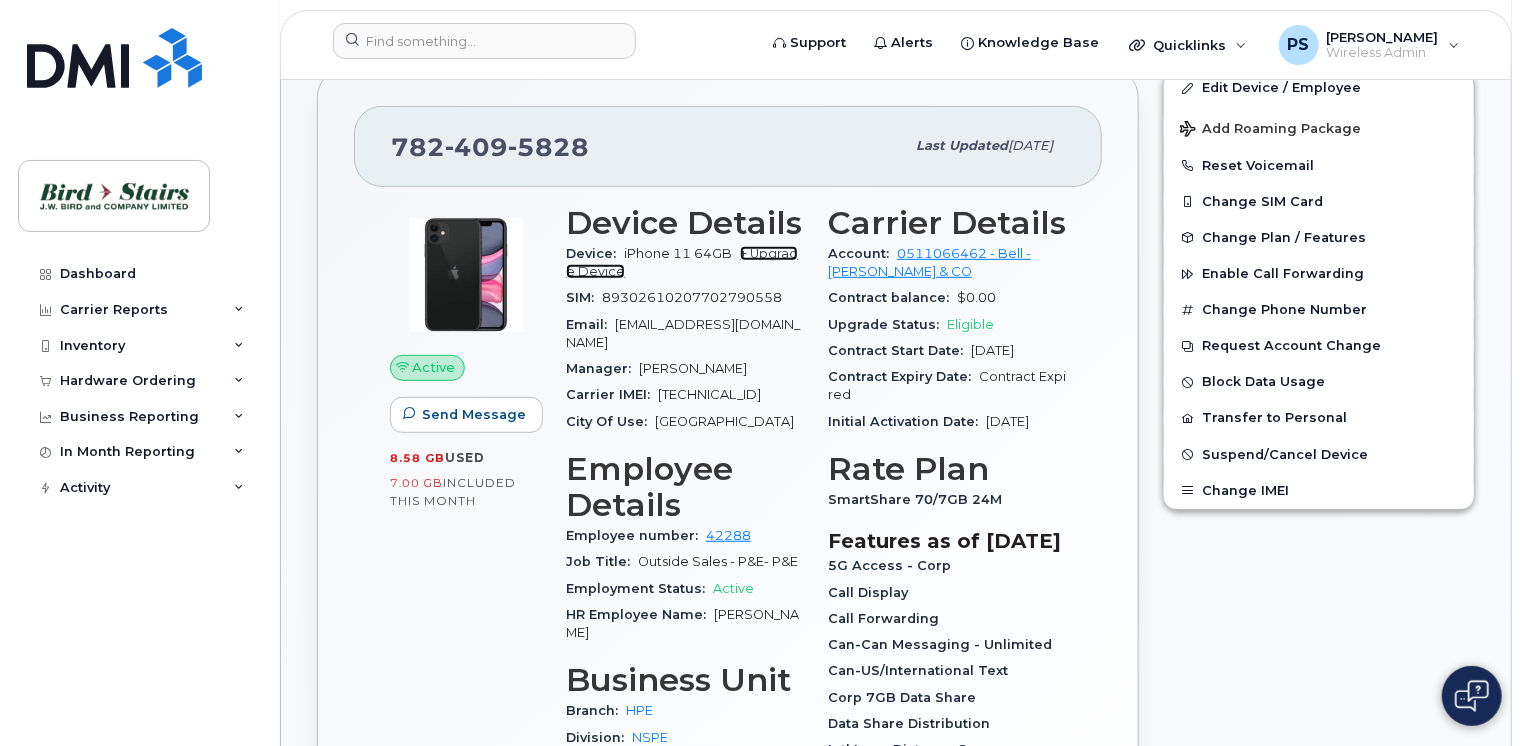 click on "+ Upgrade Device" 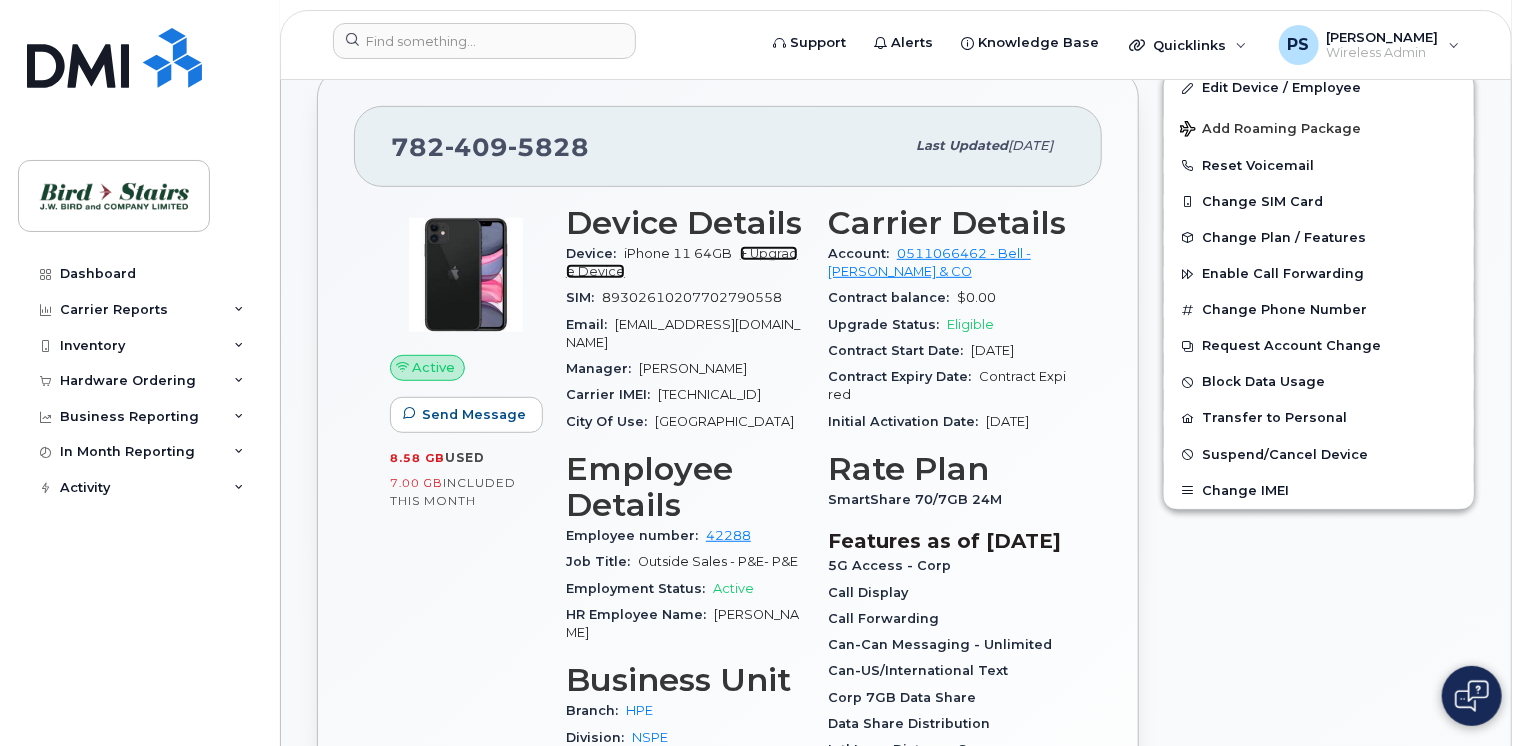 click on "+ Upgrade Device" 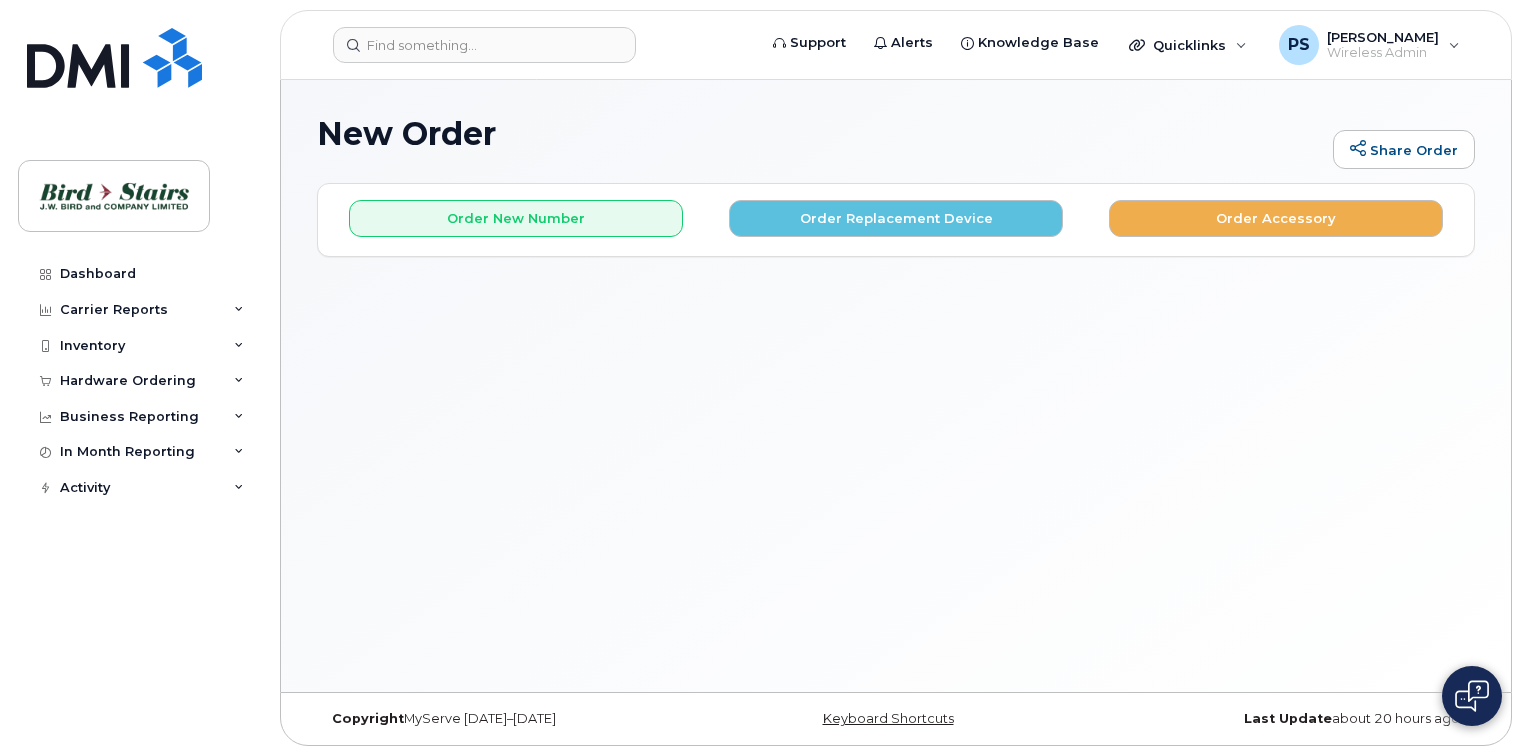 scroll, scrollTop: 0, scrollLeft: 0, axis: both 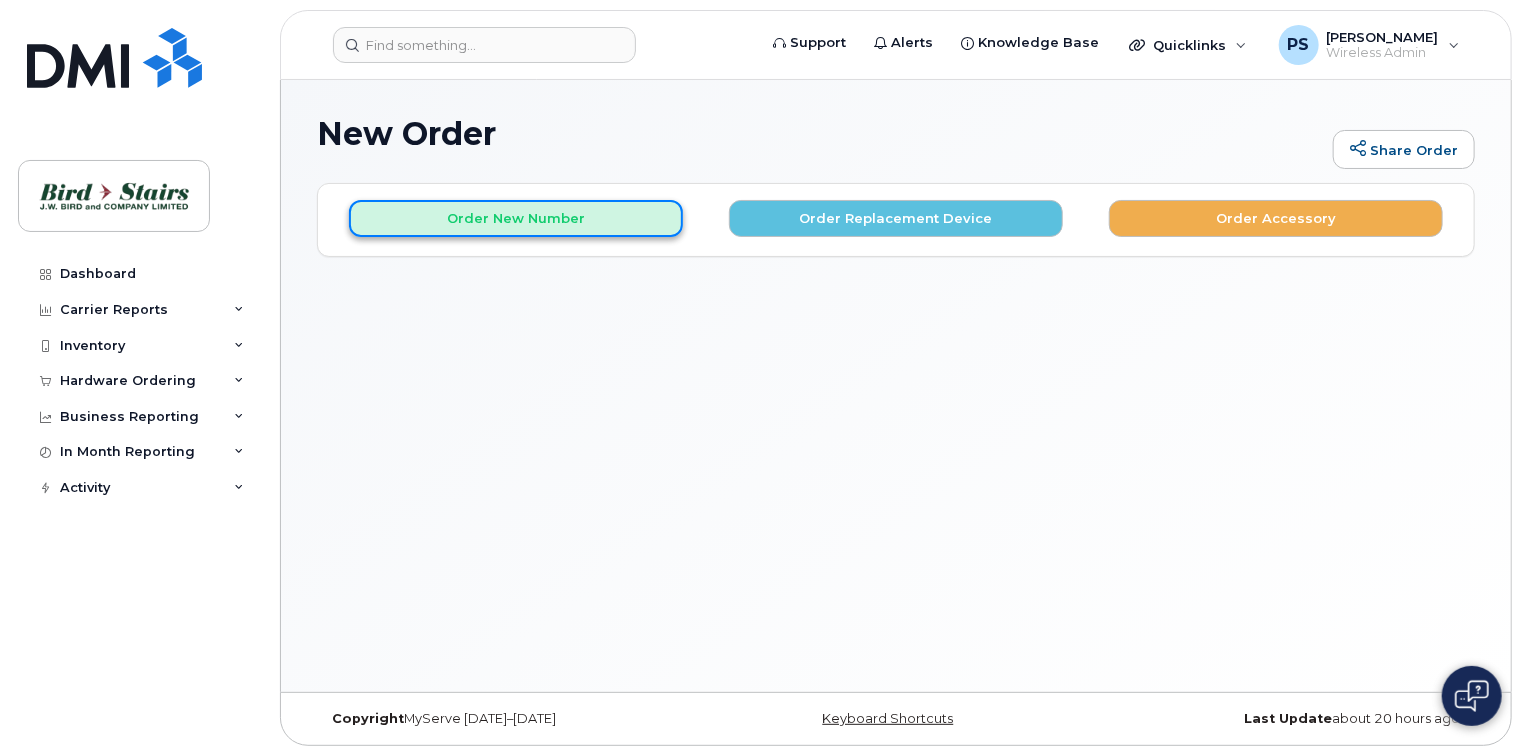 click on "Order New Number" 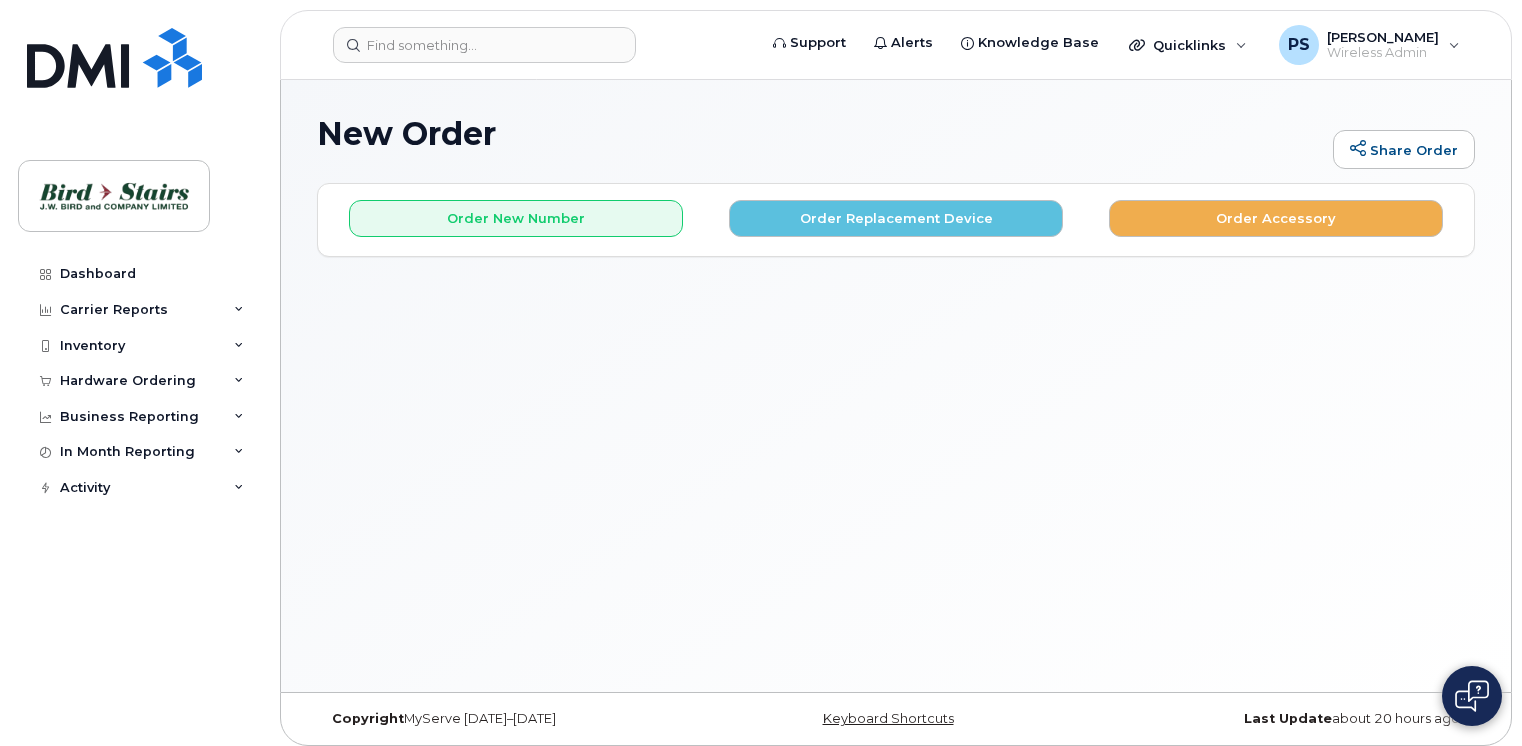 scroll, scrollTop: 0, scrollLeft: 0, axis: both 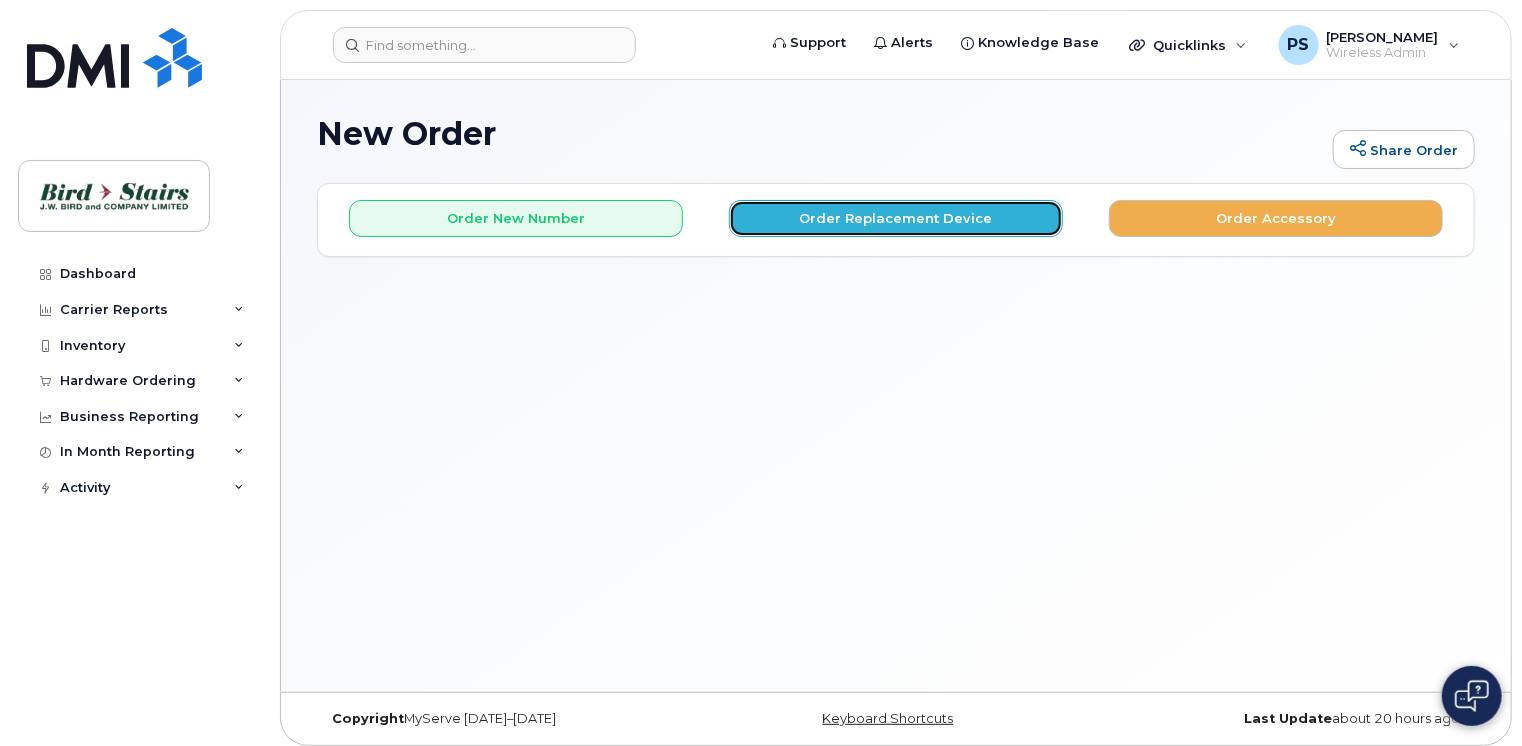 click on "Order Replacement Device" 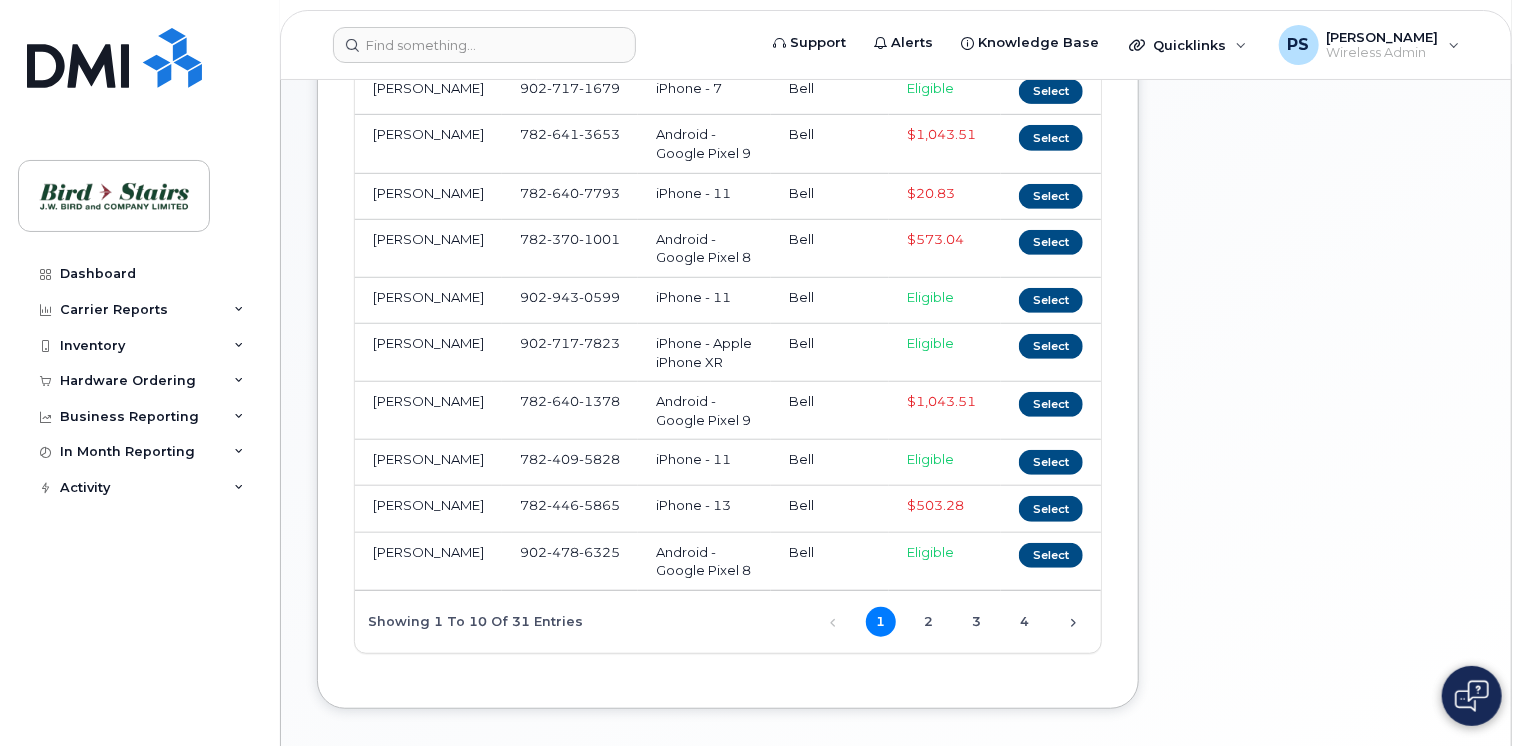 scroll, scrollTop: 400, scrollLeft: 0, axis: vertical 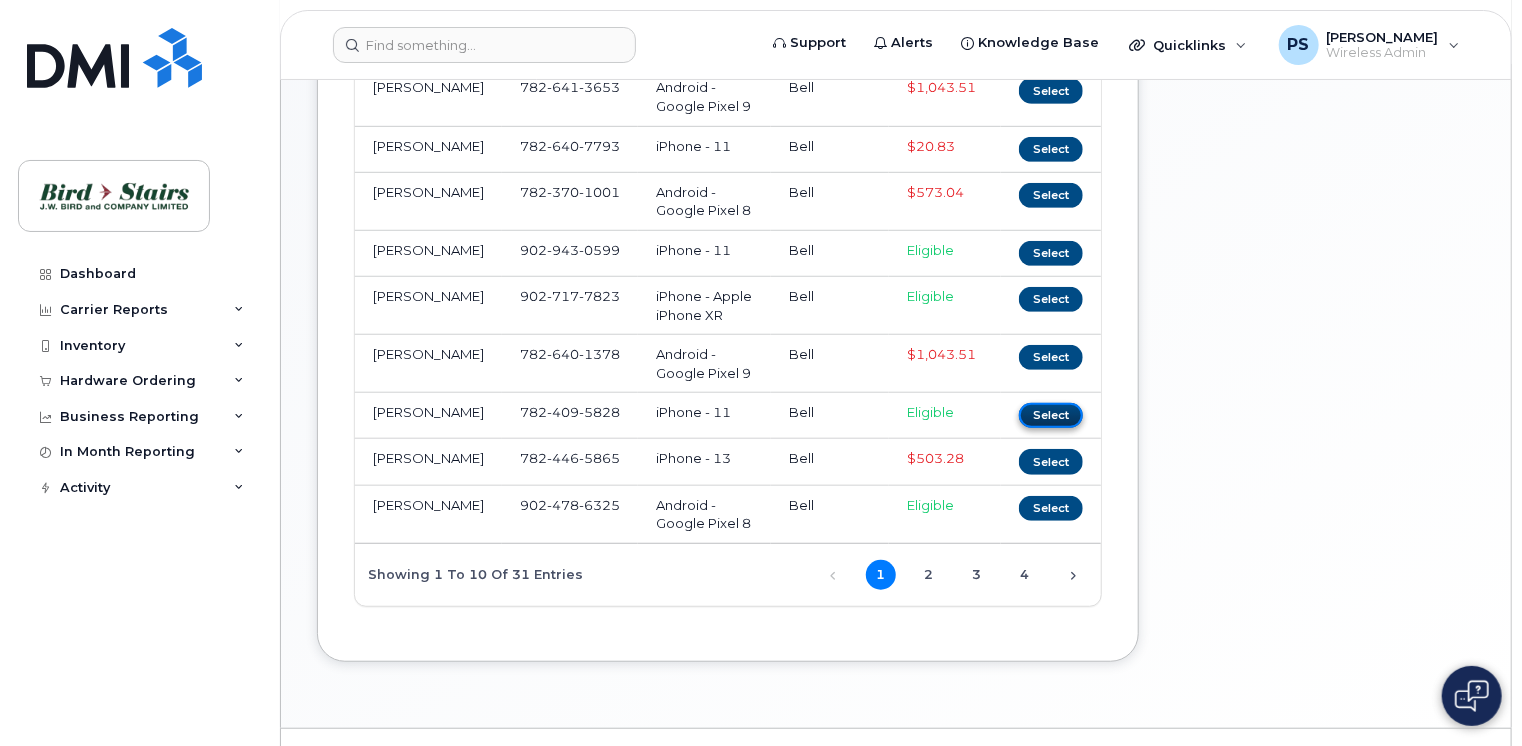 click on "Select" 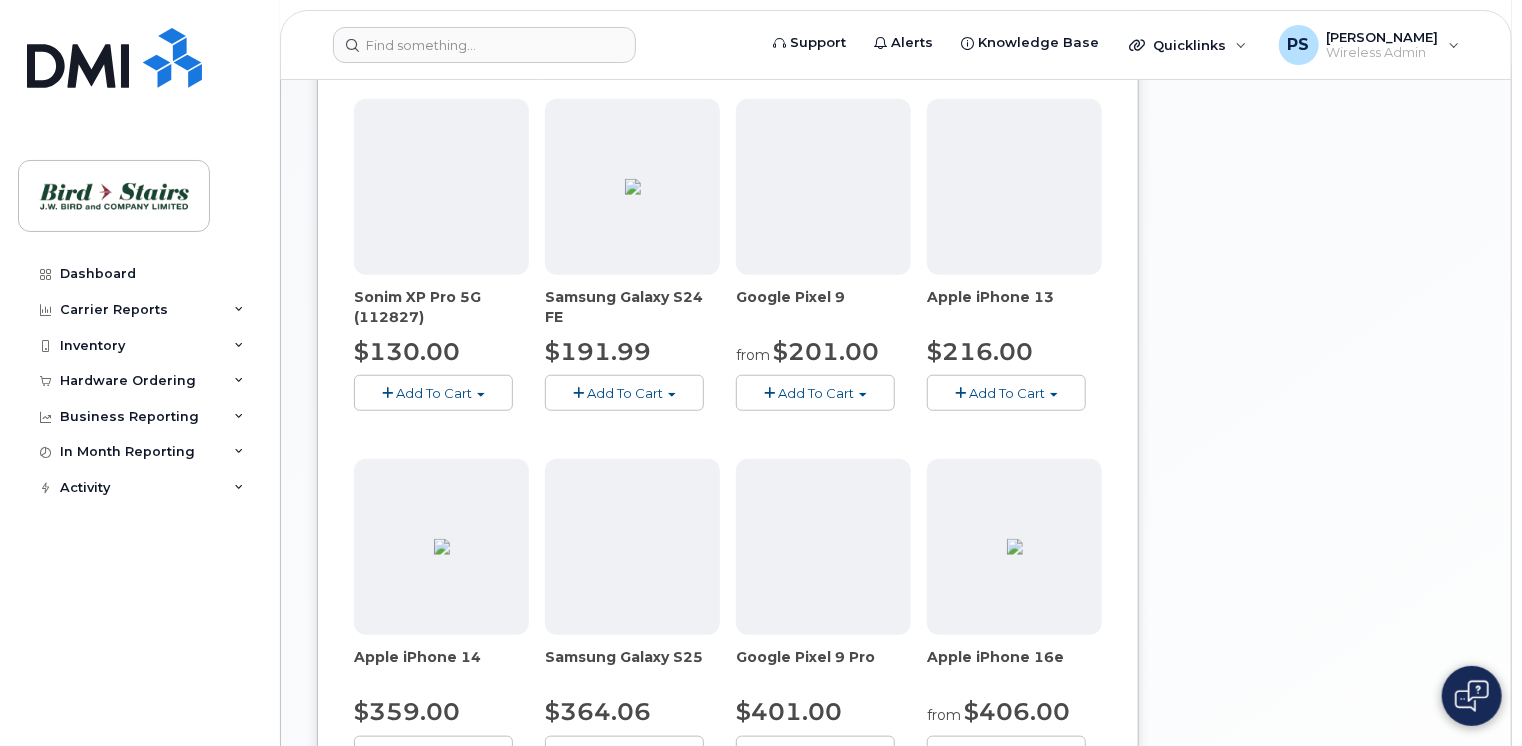scroll, scrollTop: 800, scrollLeft: 0, axis: vertical 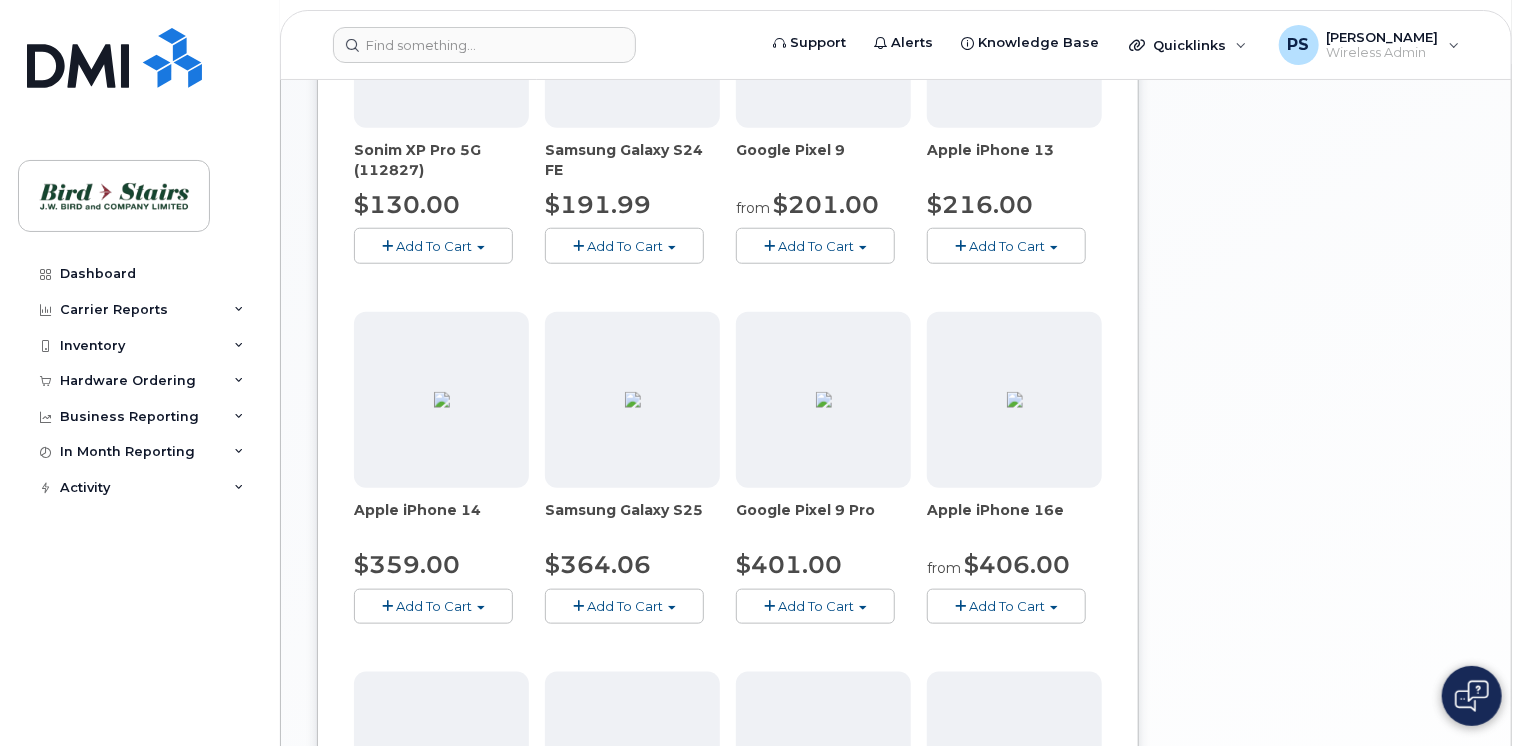 click 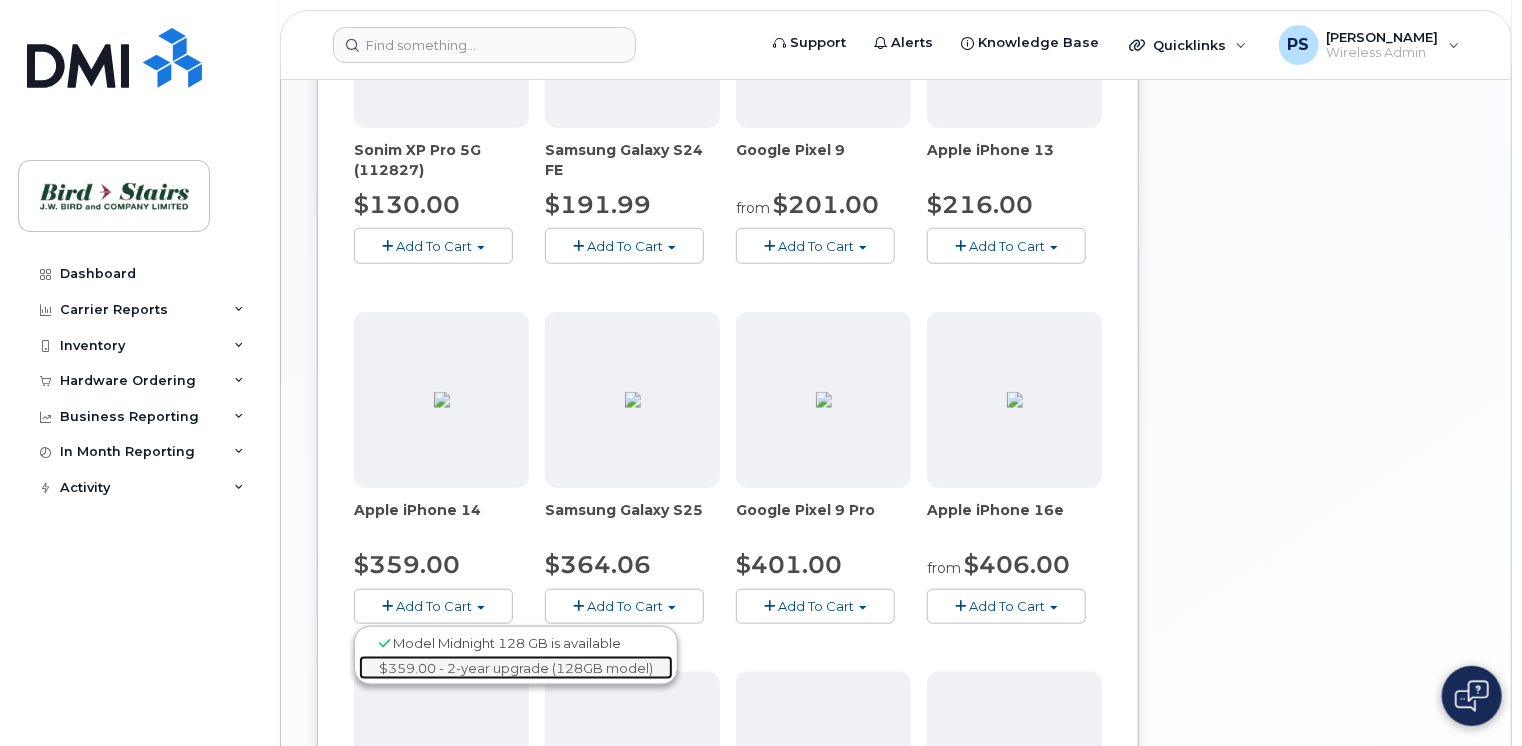 click on "$359.00 - 2-year upgrade (128GB model)" 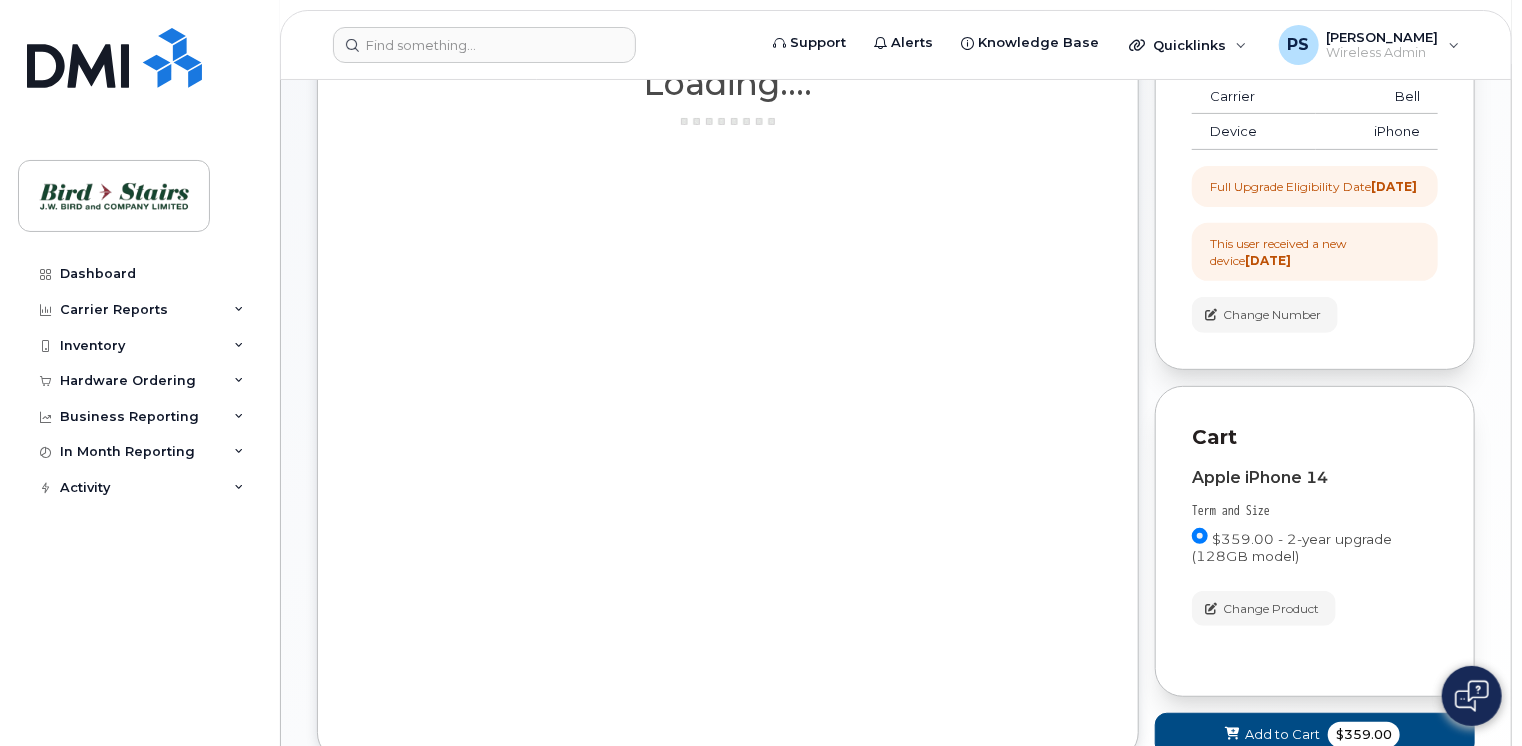 scroll, scrollTop: 214, scrollLeft: 0, axis: vertical 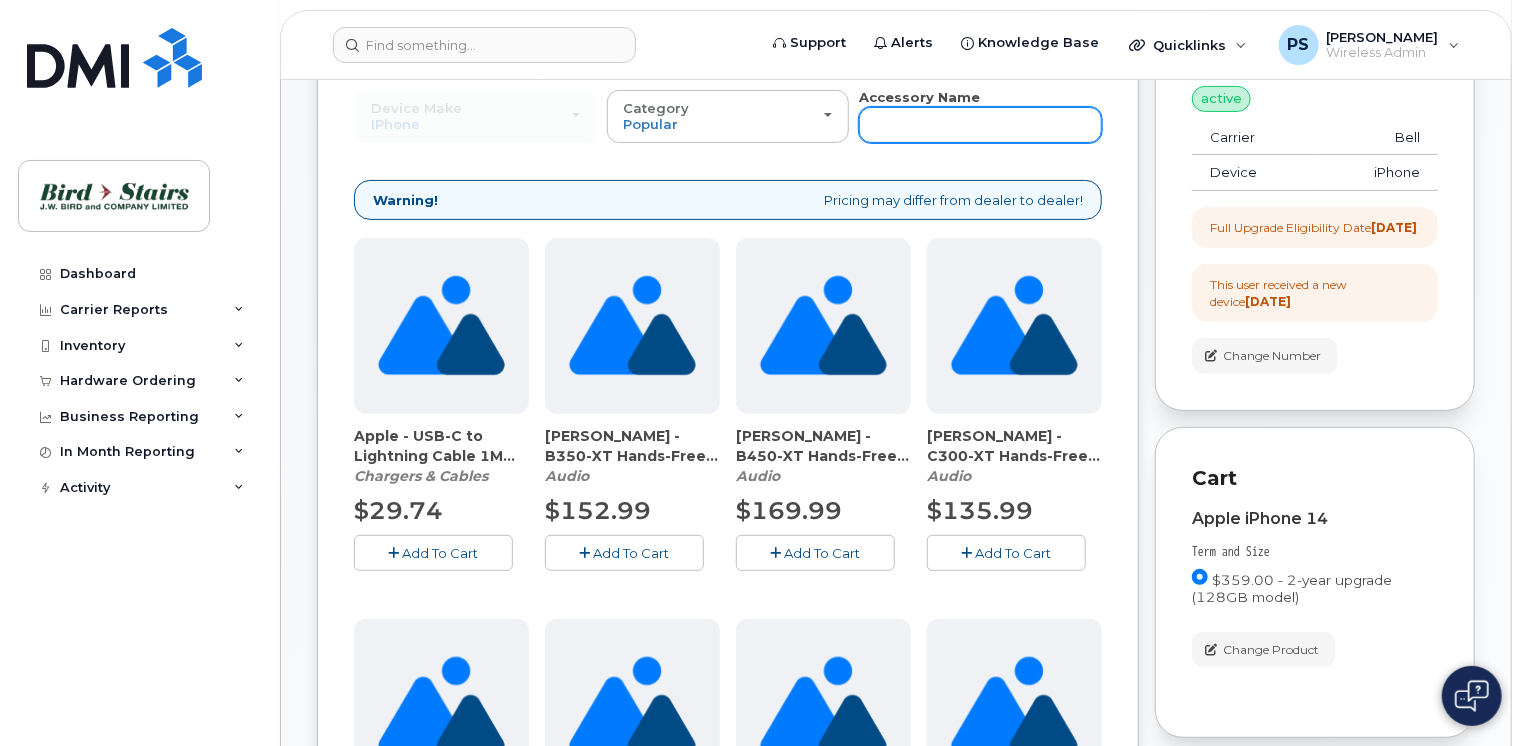 click 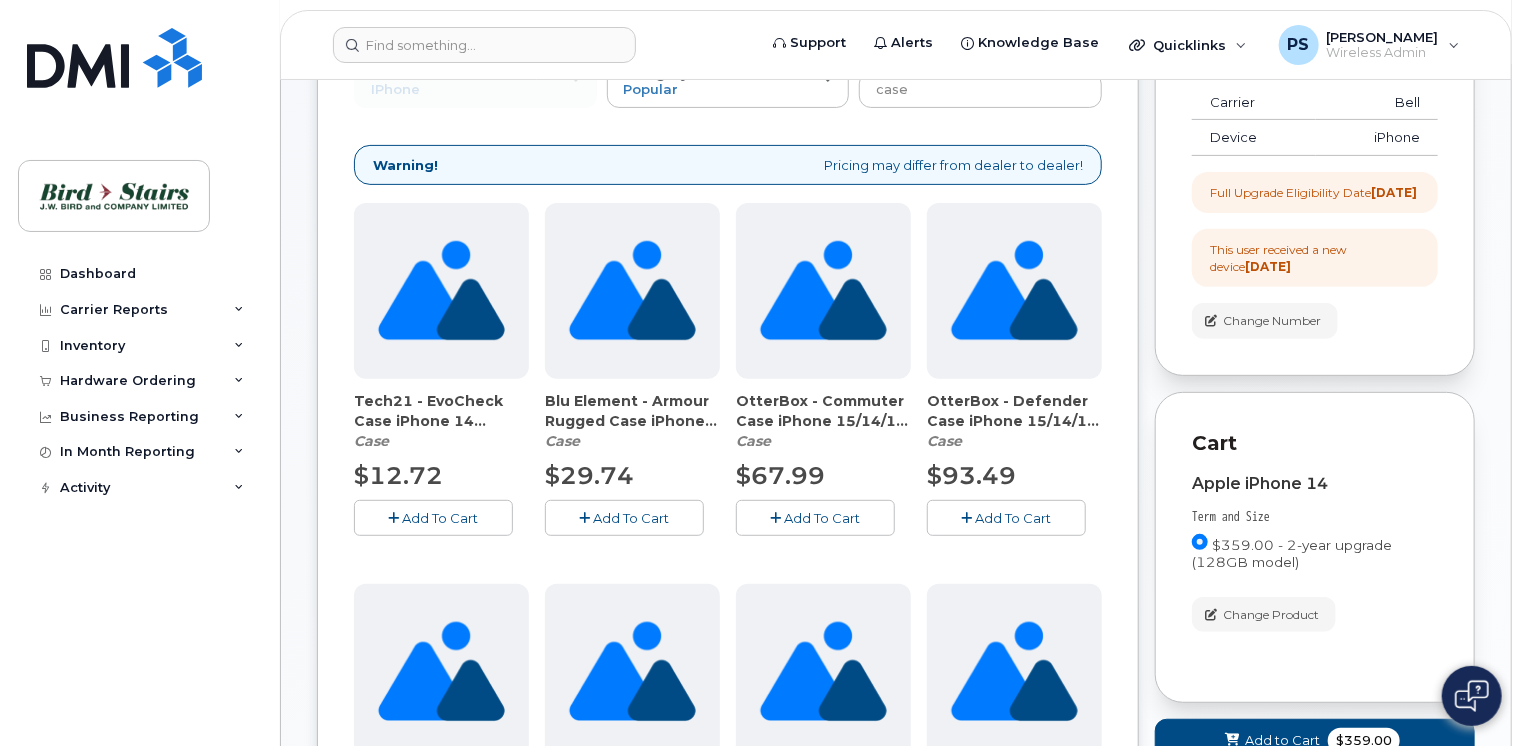 scroll, scrollTop: 214, scrollLeft: 0, axis: vertical 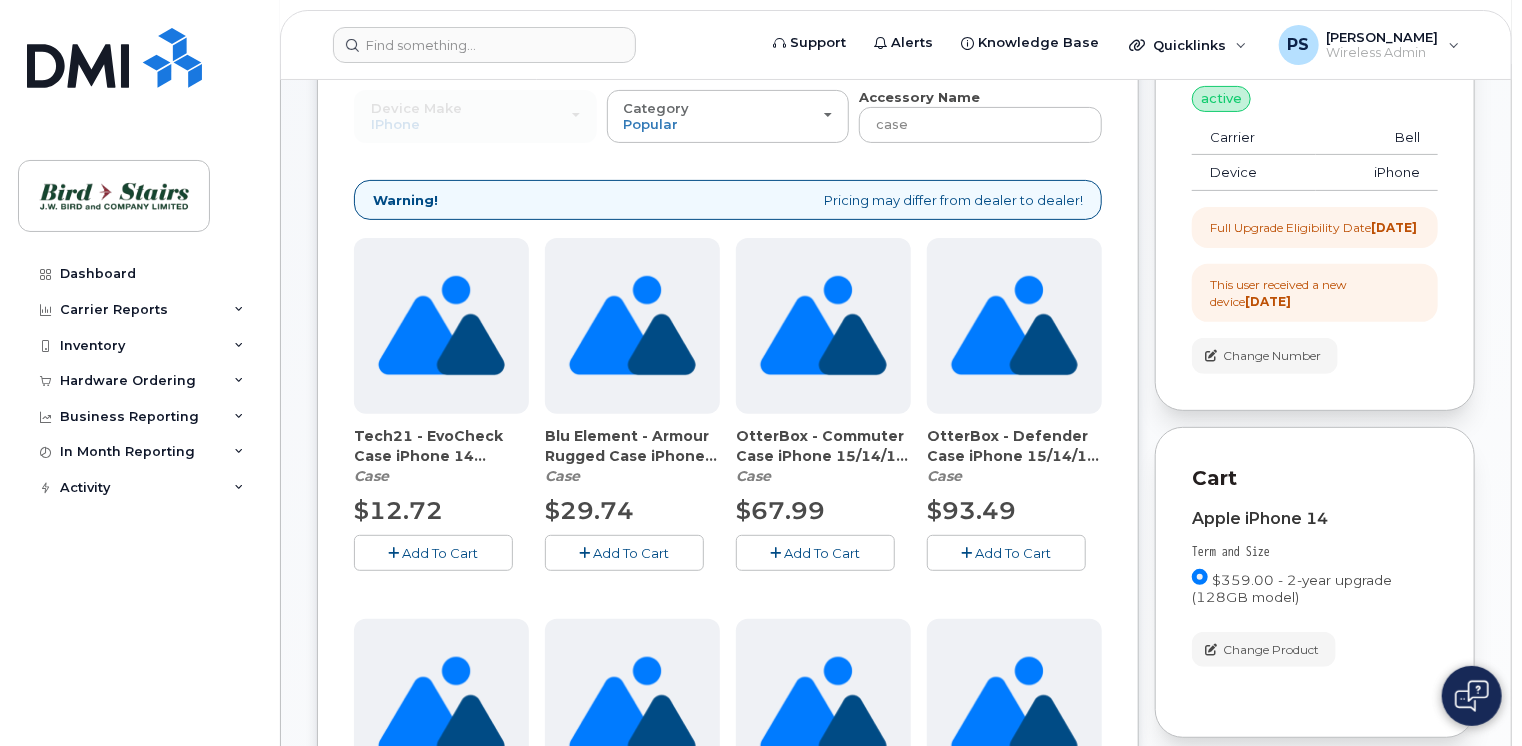 click 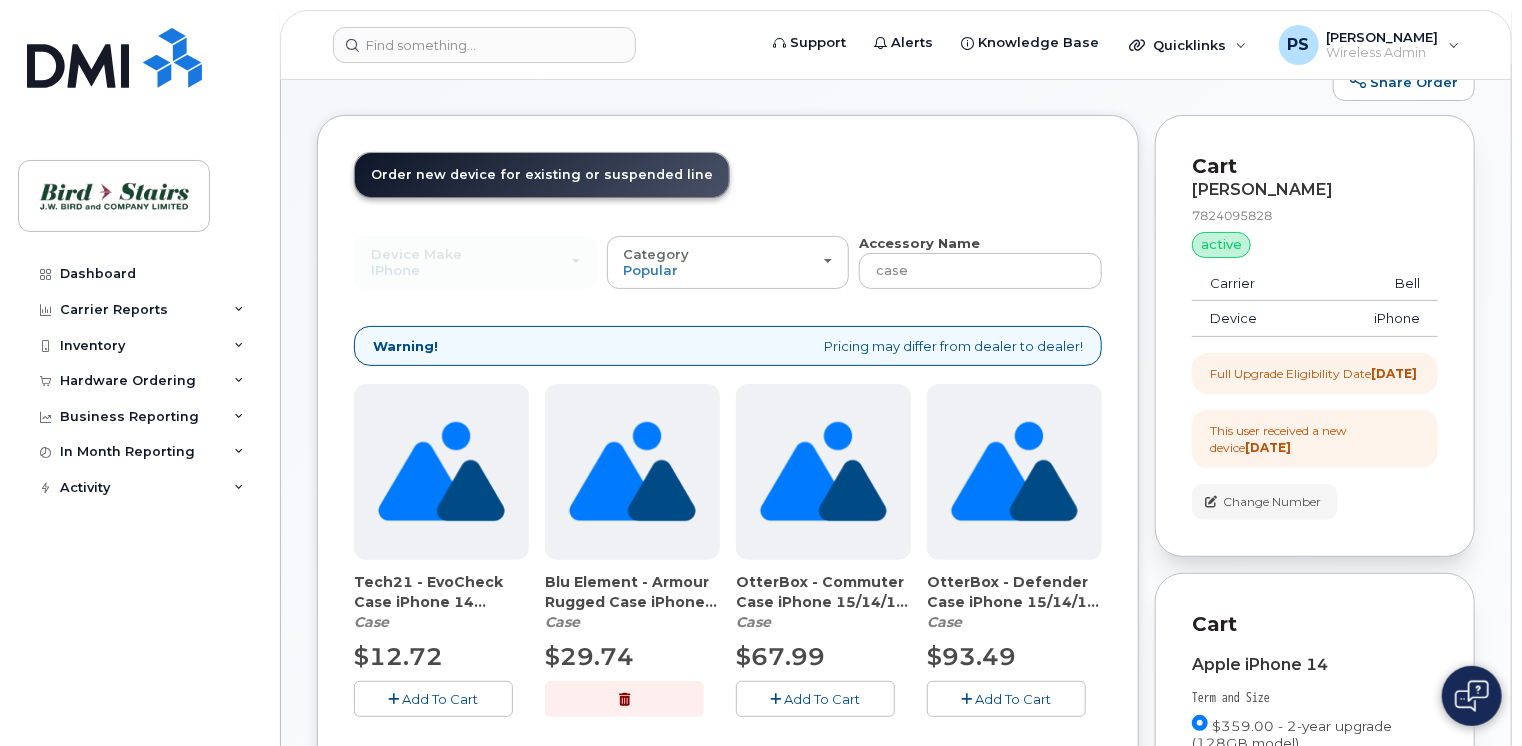 scroll, scrollTop: 14, scrollLeft: 0, axis: vertical 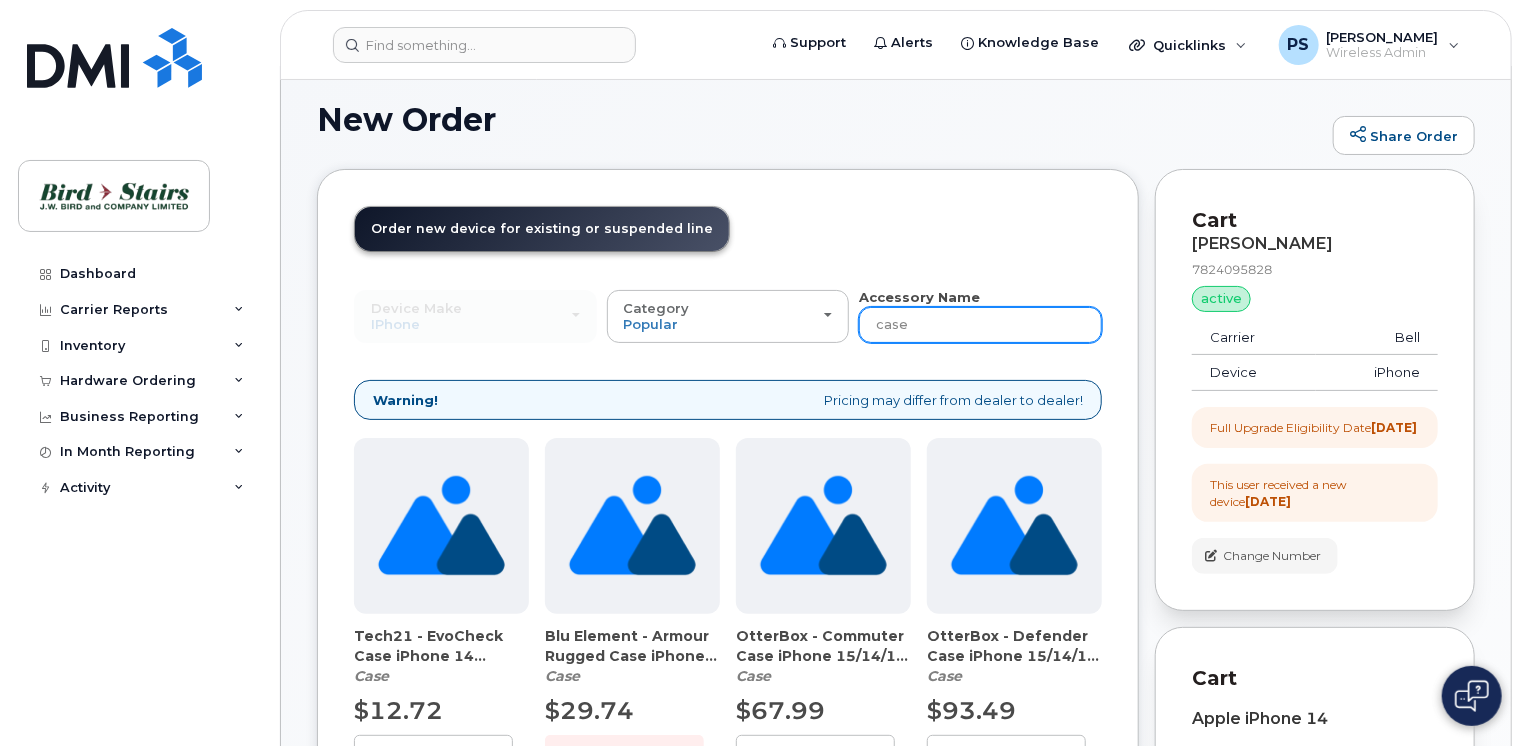 click on "case" 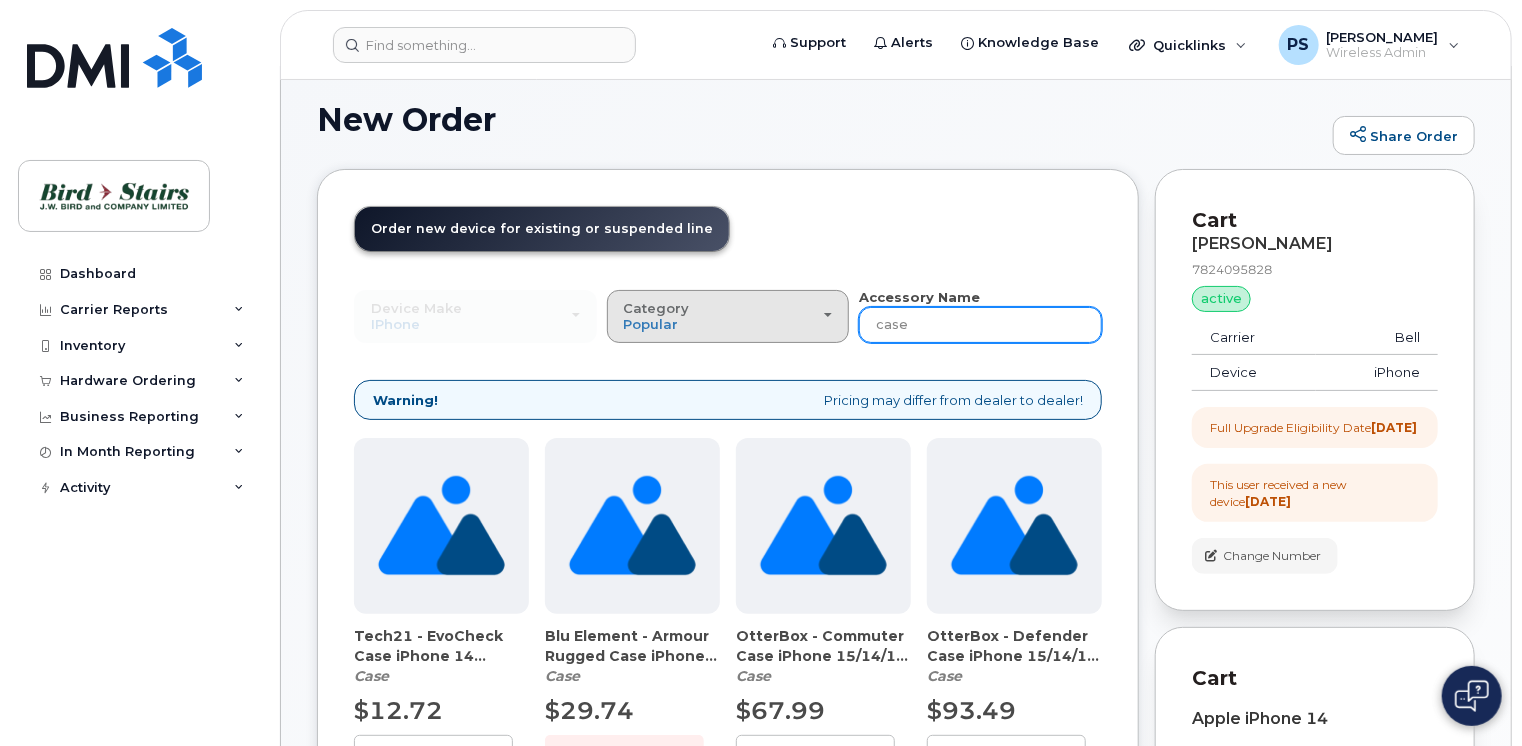 drag, startPoint x: 948, startPoint y: 322, endPoint x: 844, endPoint y: 327, distance: 104.120125 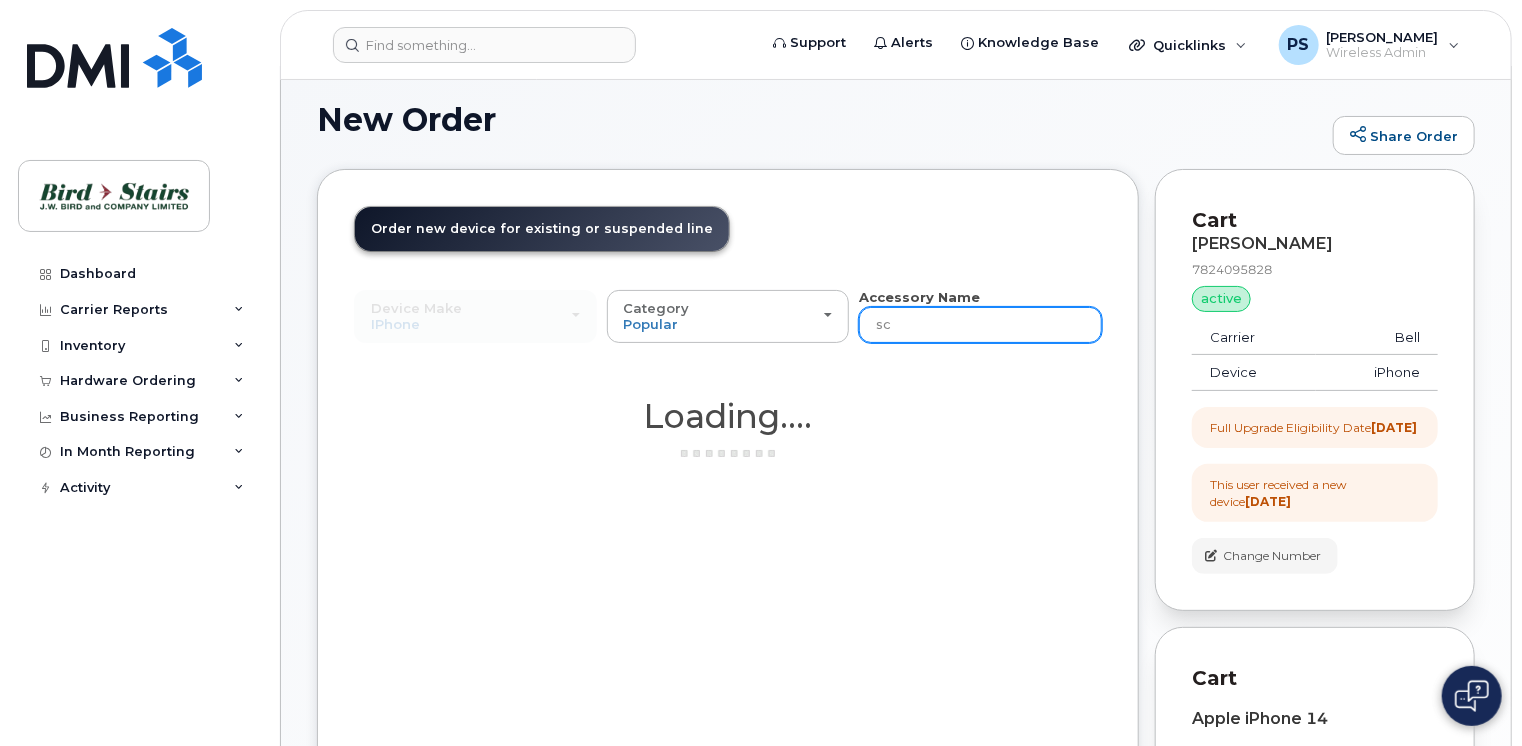 type on "screen" 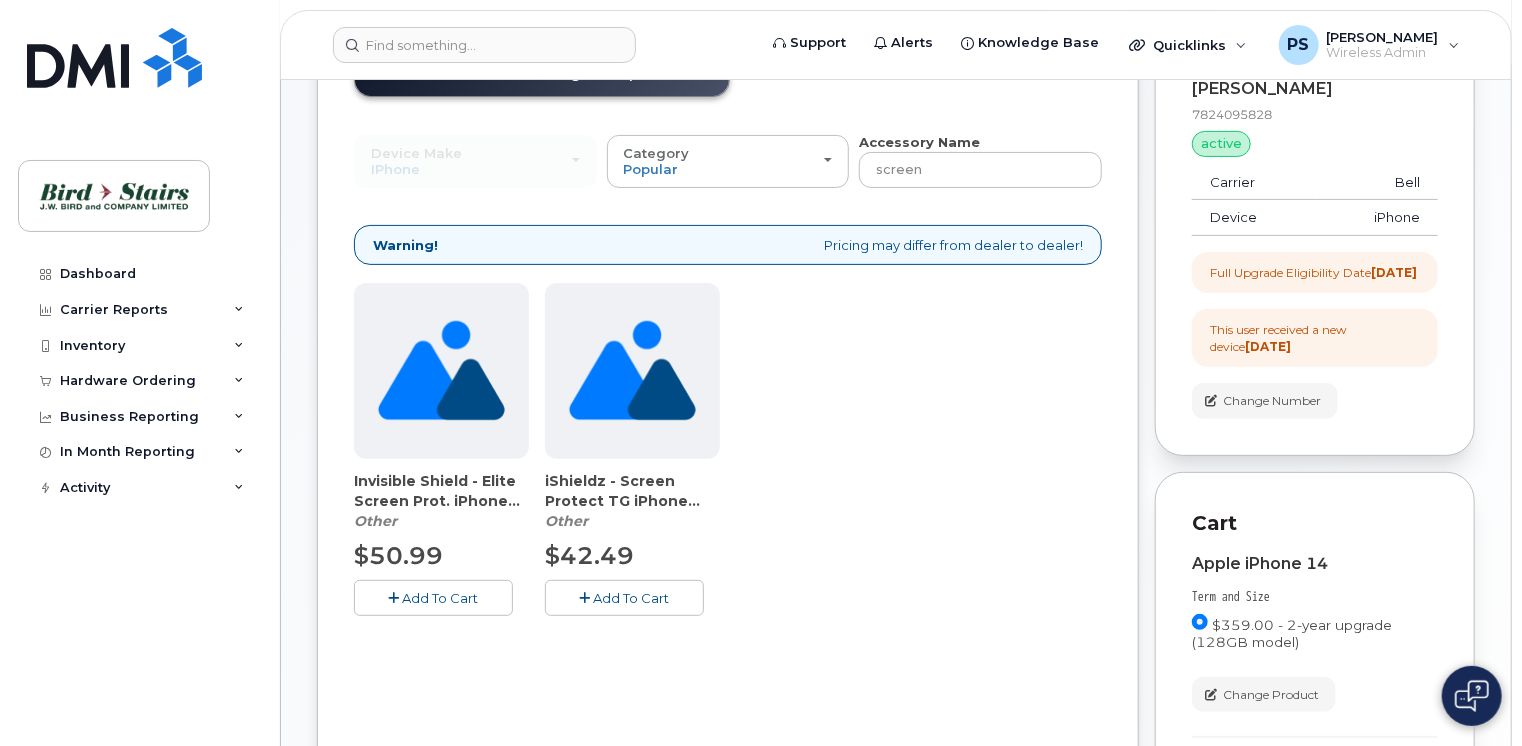 scroll, scrollTop: 214, scrollLeft: 0, axis: vertical 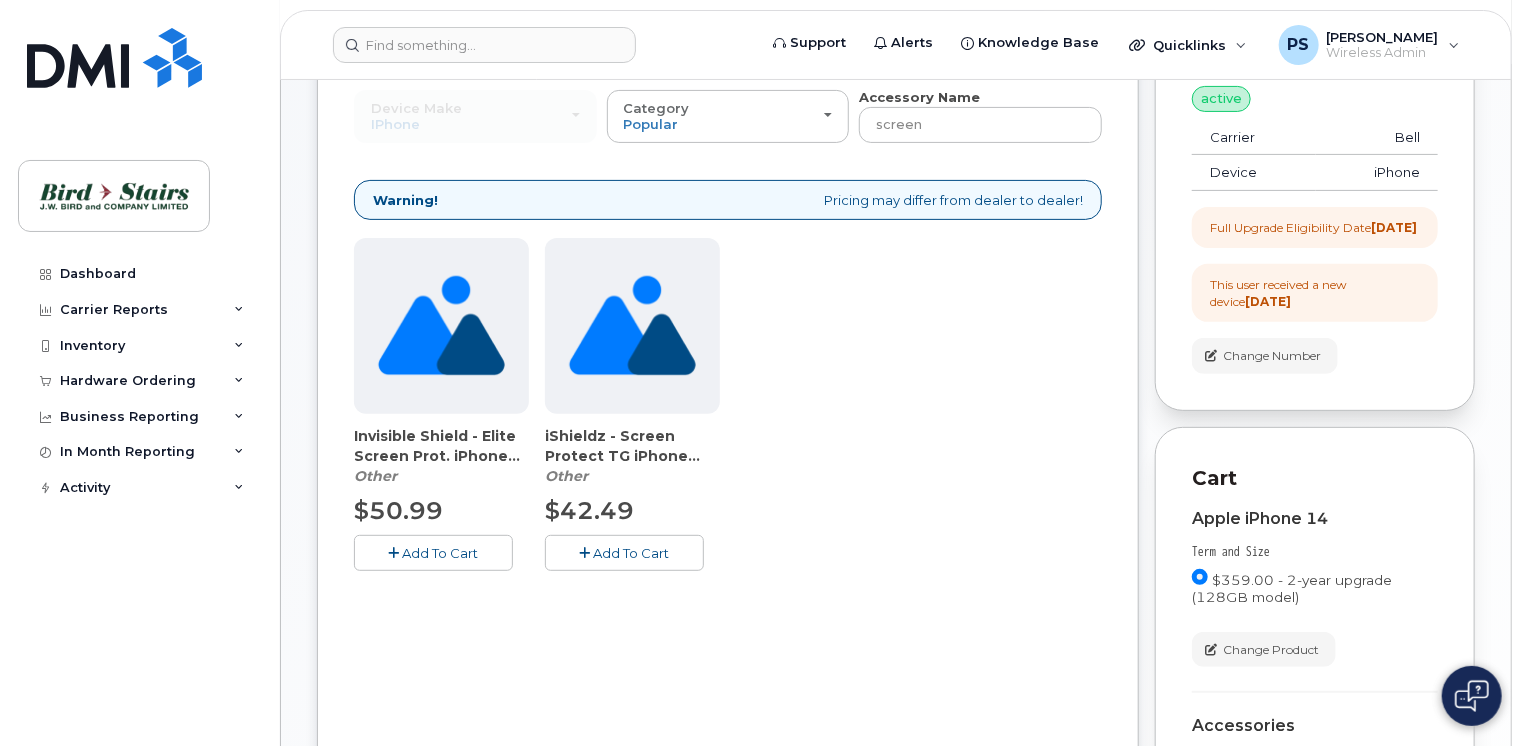 click on "Add To Cart" 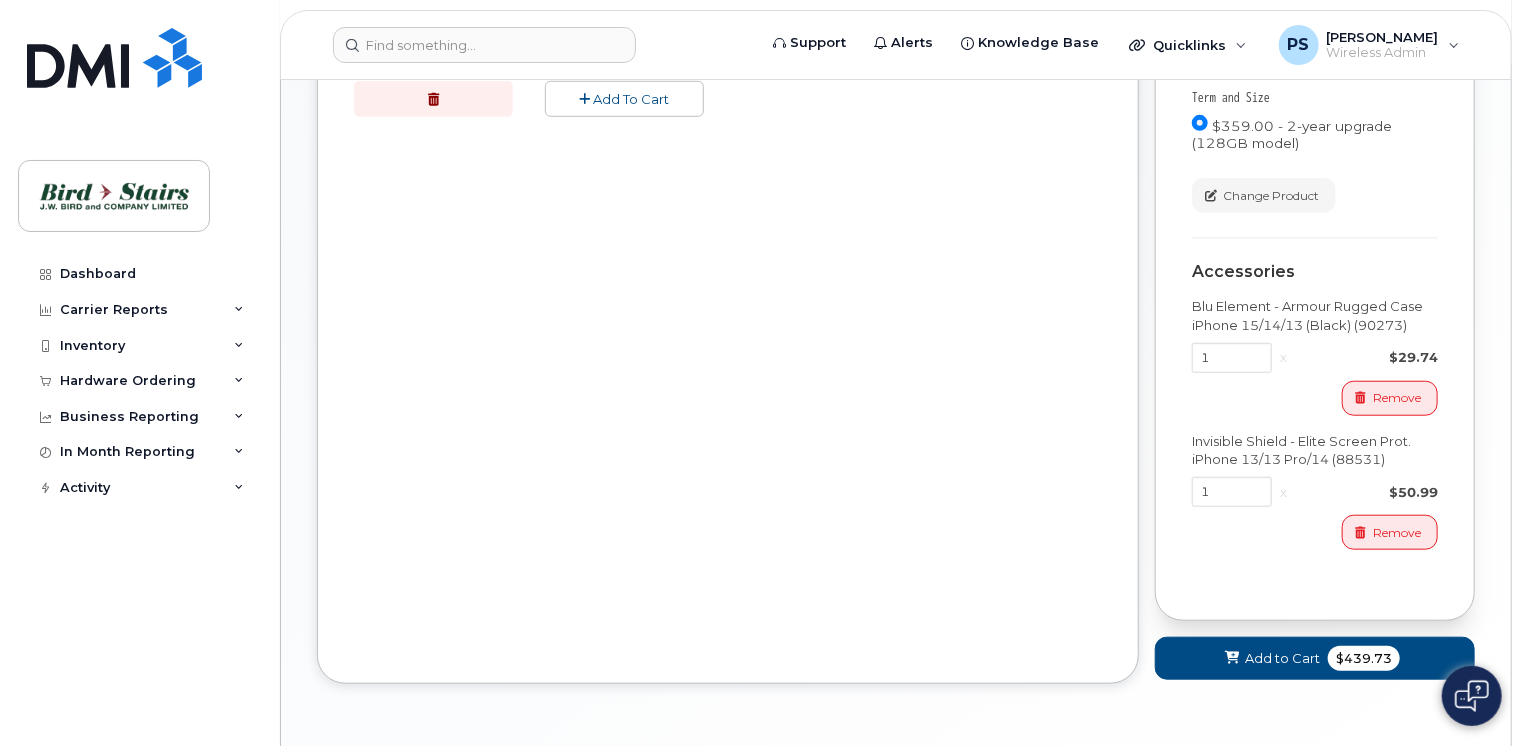 scroll, scrollTop: 749, scrollLeft: 0, axis: vertical 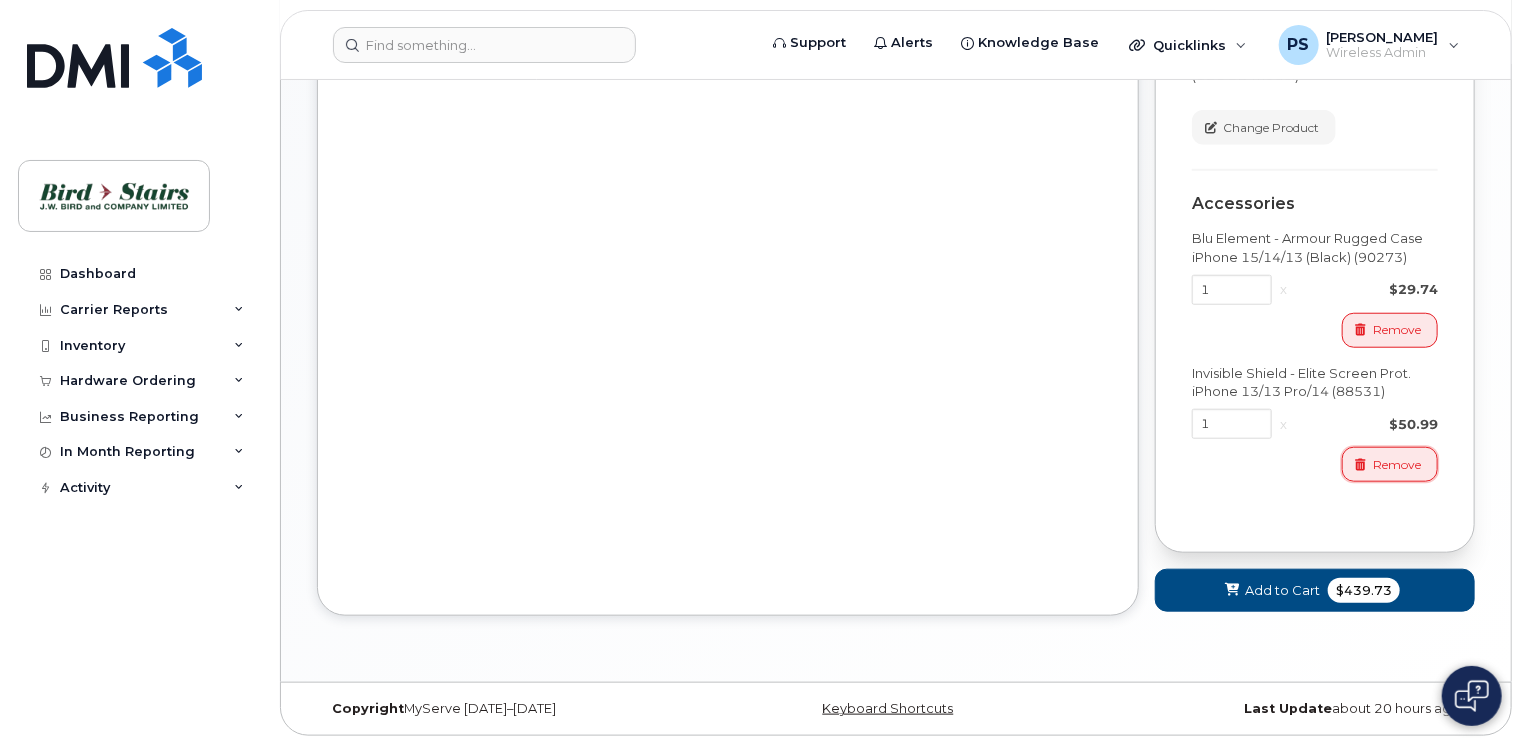 click on "Remove" 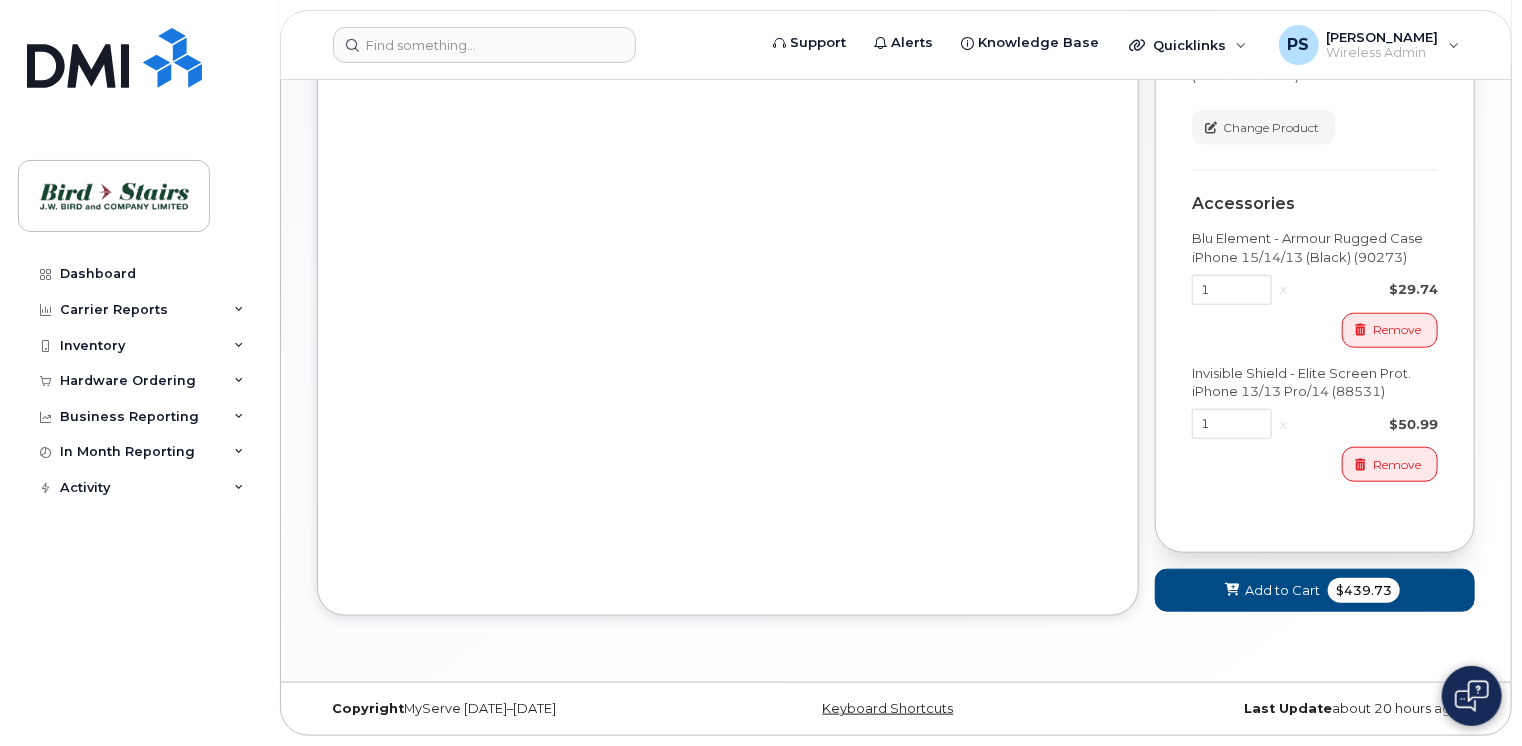 scroll, scrollTop: 616, scrollLeft: 0, axis: vertical 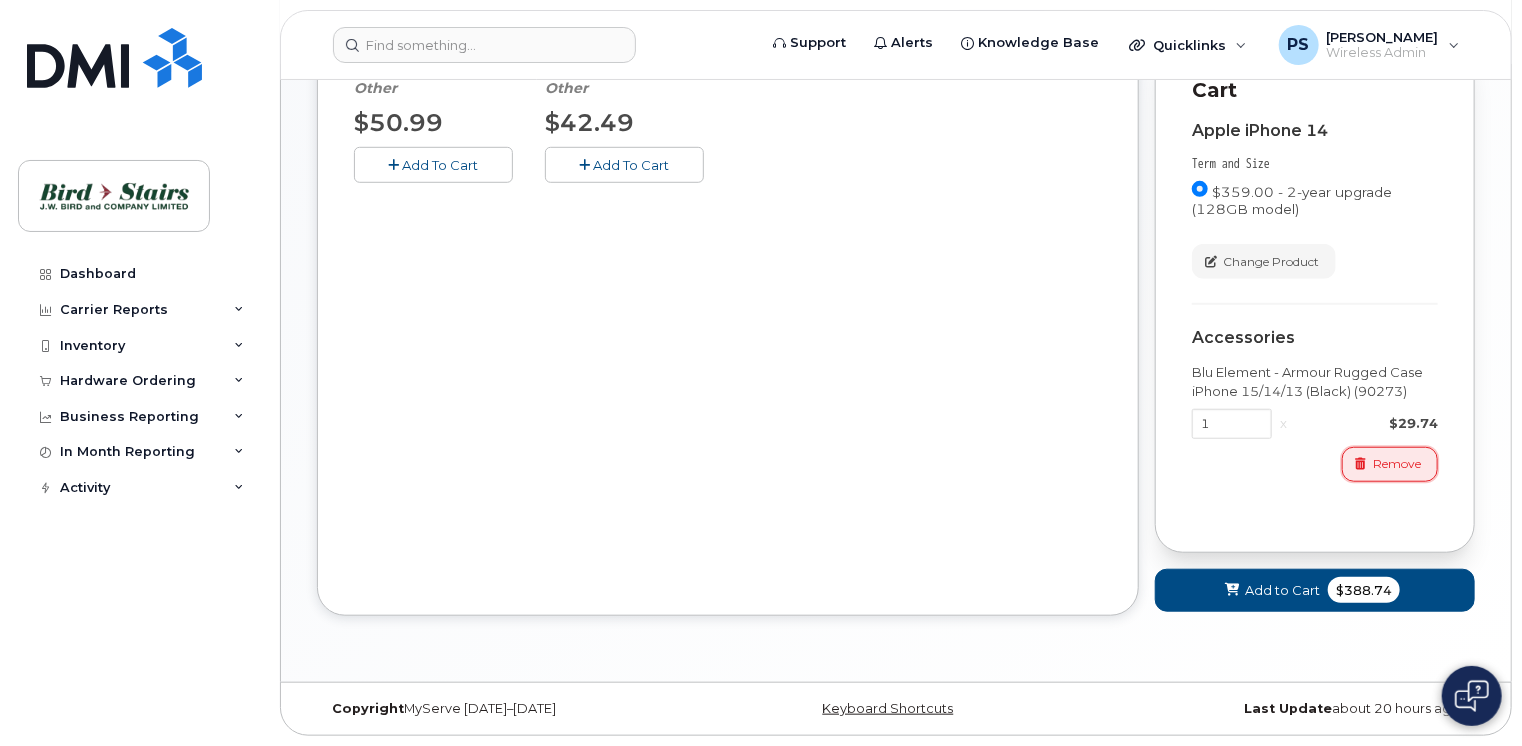 click on "Remove" 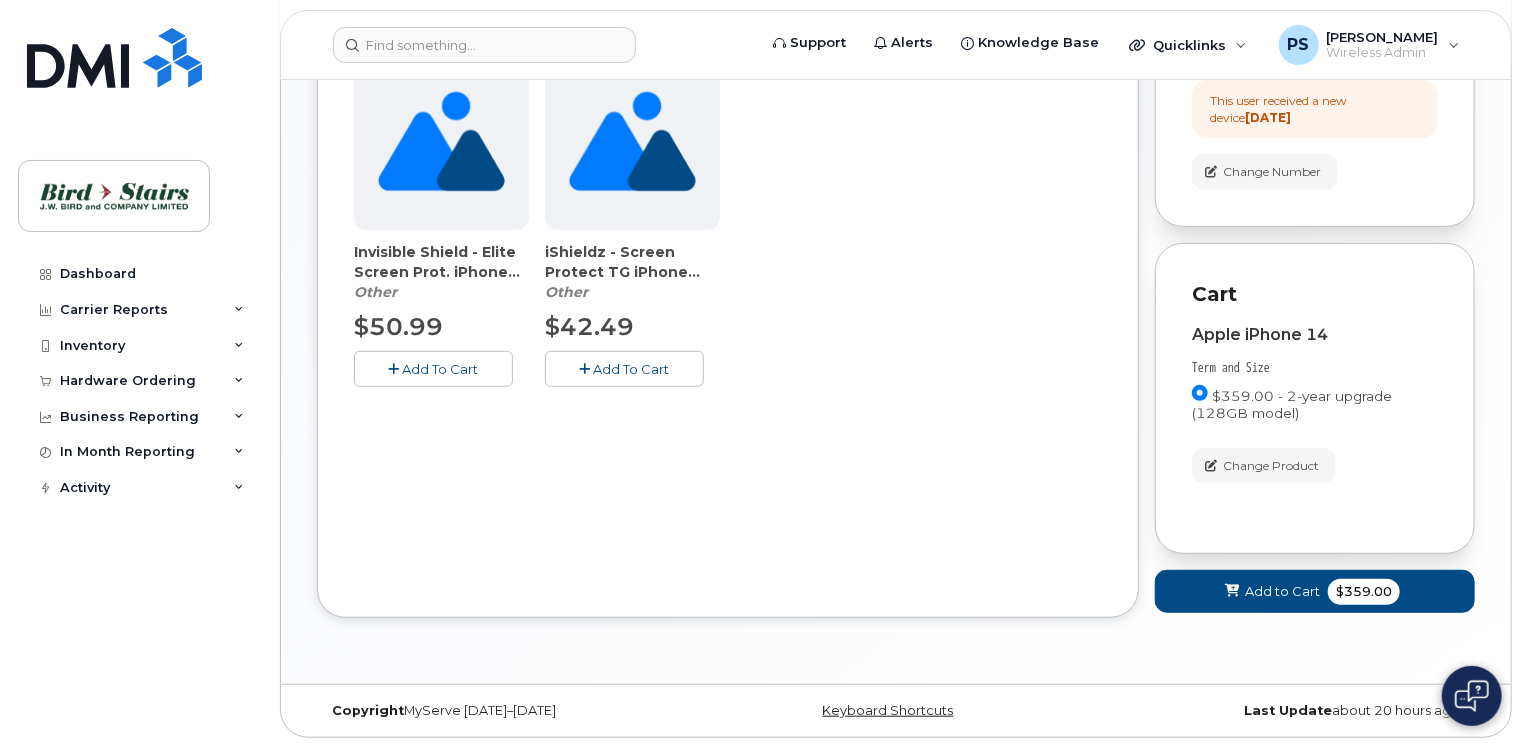 scroll, scrollTop: 414, scrollLeft: 0, axis: vertical 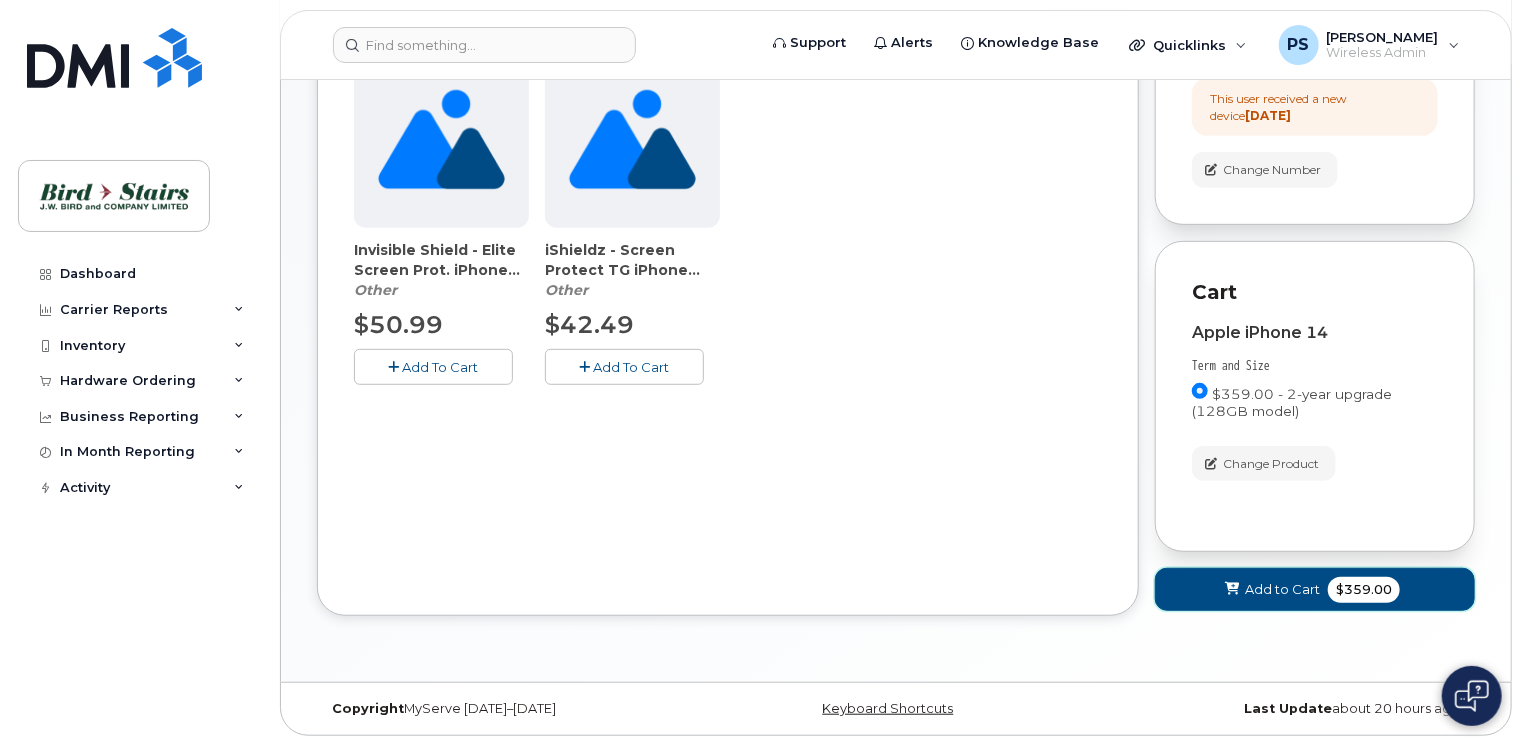 click on "Add to Cart" 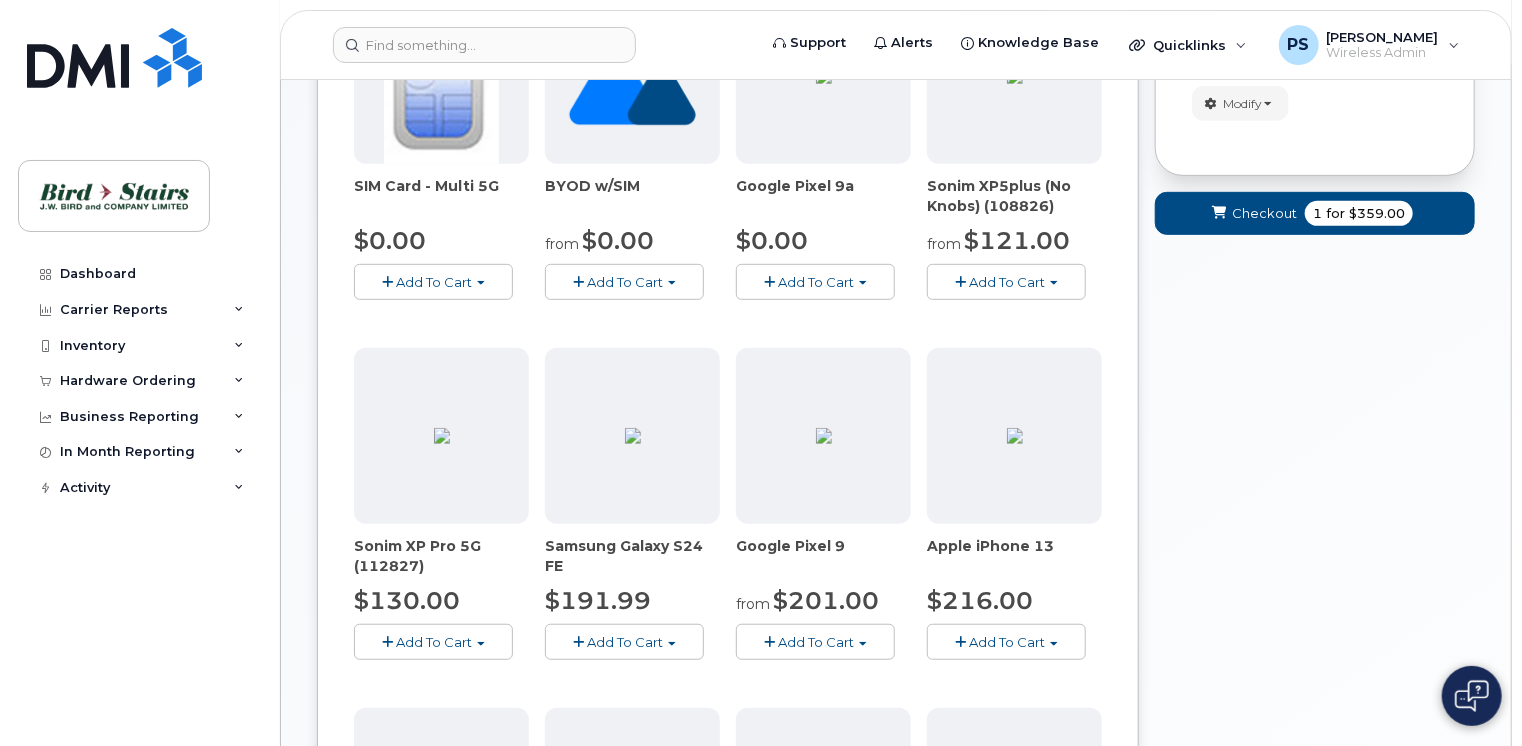 scroll, scrollTop: 0, scrollLeft: 0, axis: both 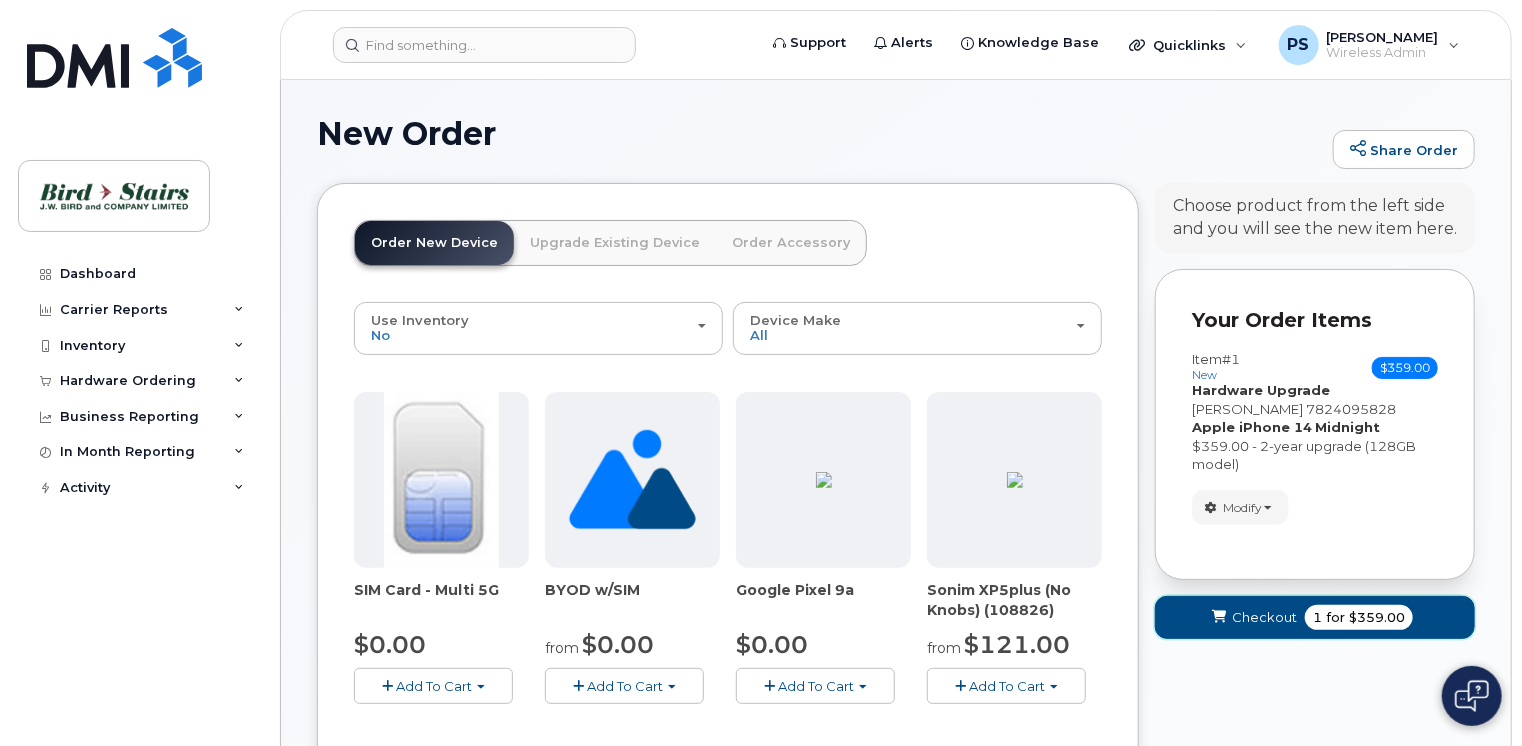 click on "Checkout" 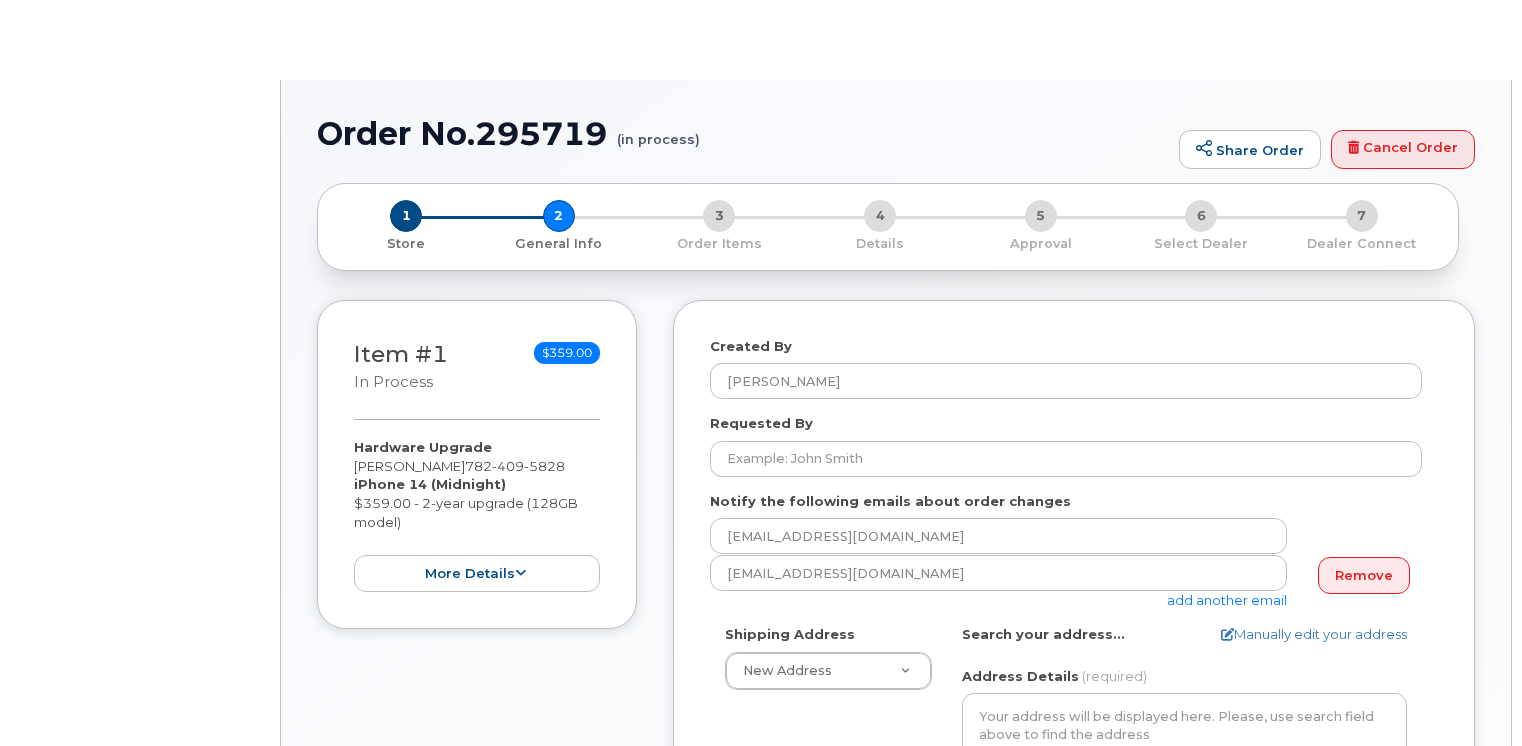 select 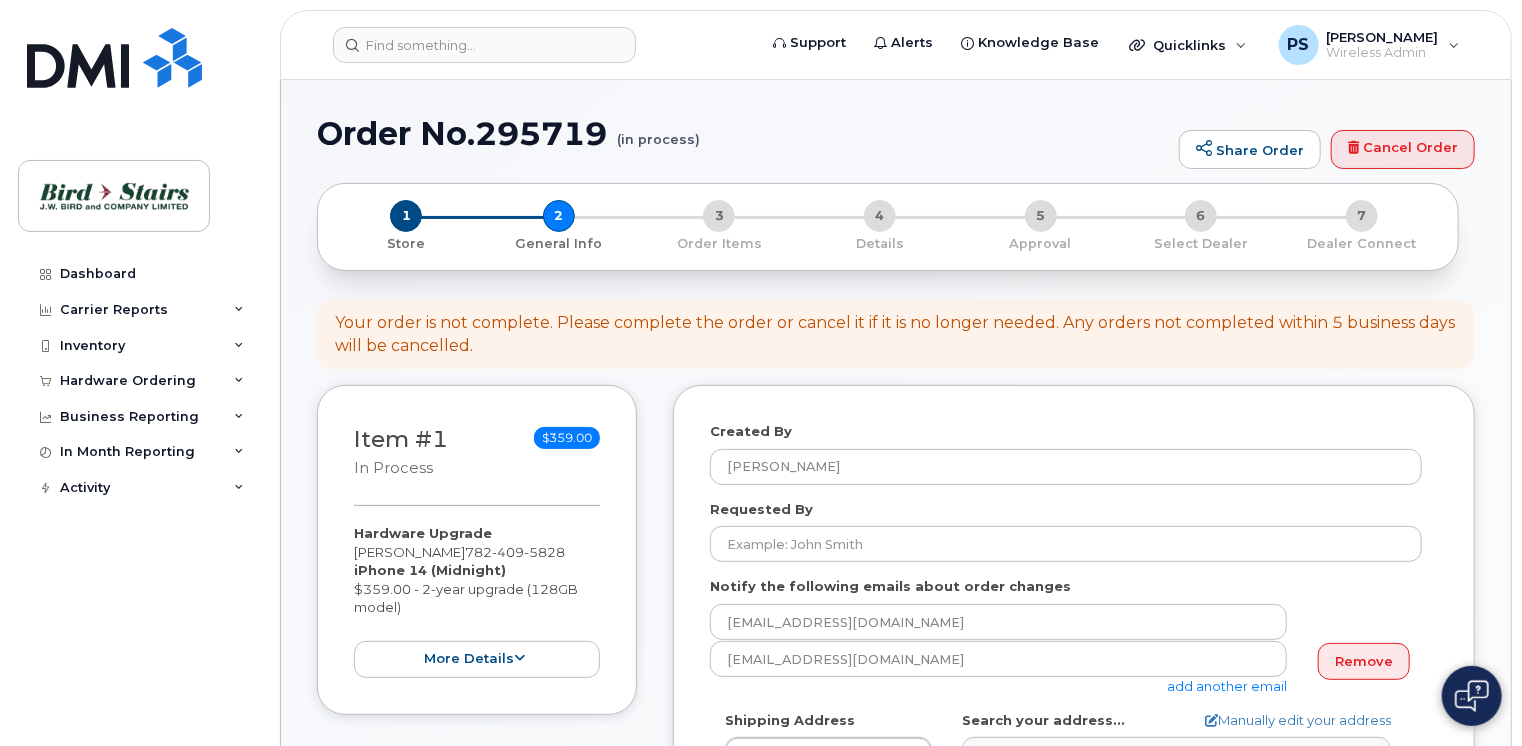 scroll, scrollTop: 100, scrollLeft: 0, axis: vertical 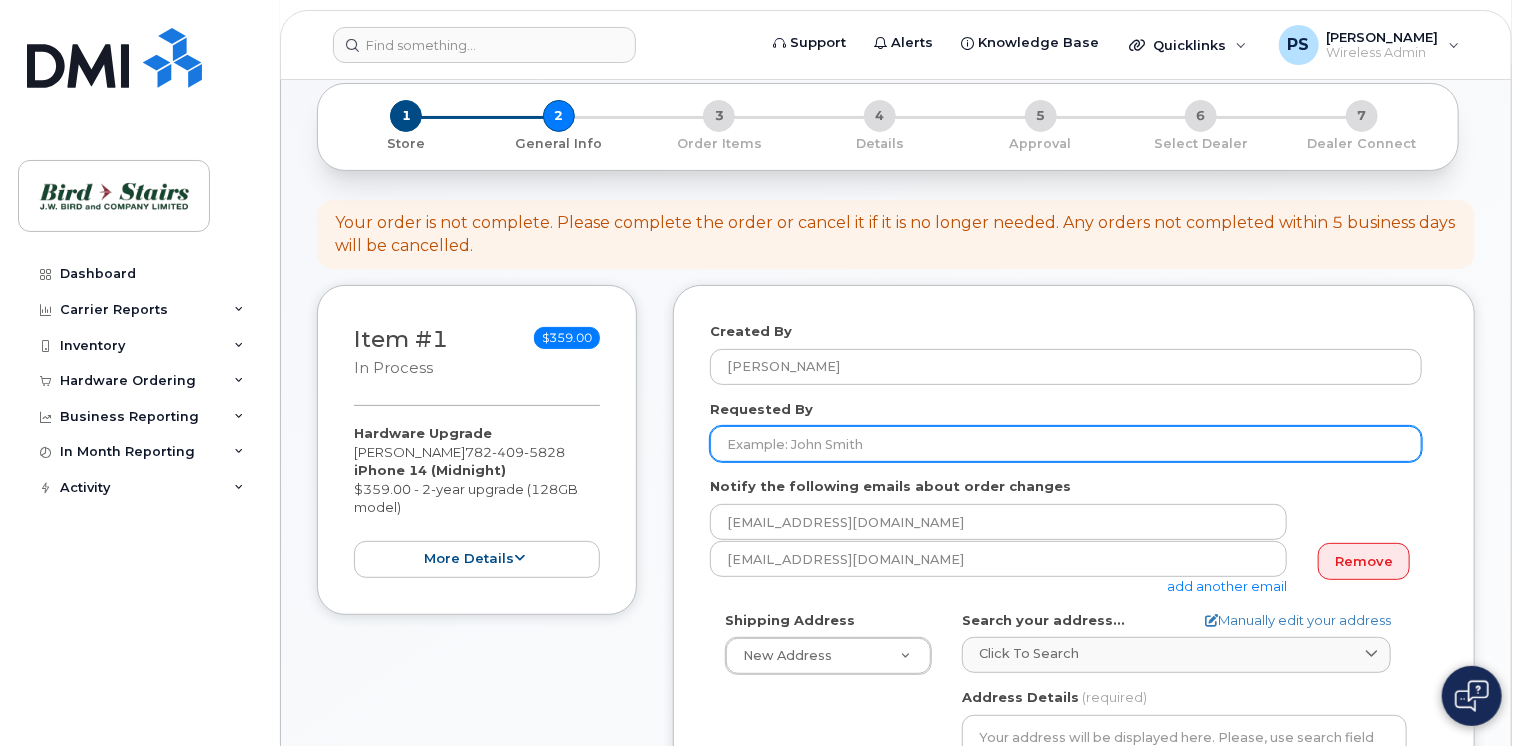 click on "Requested By" 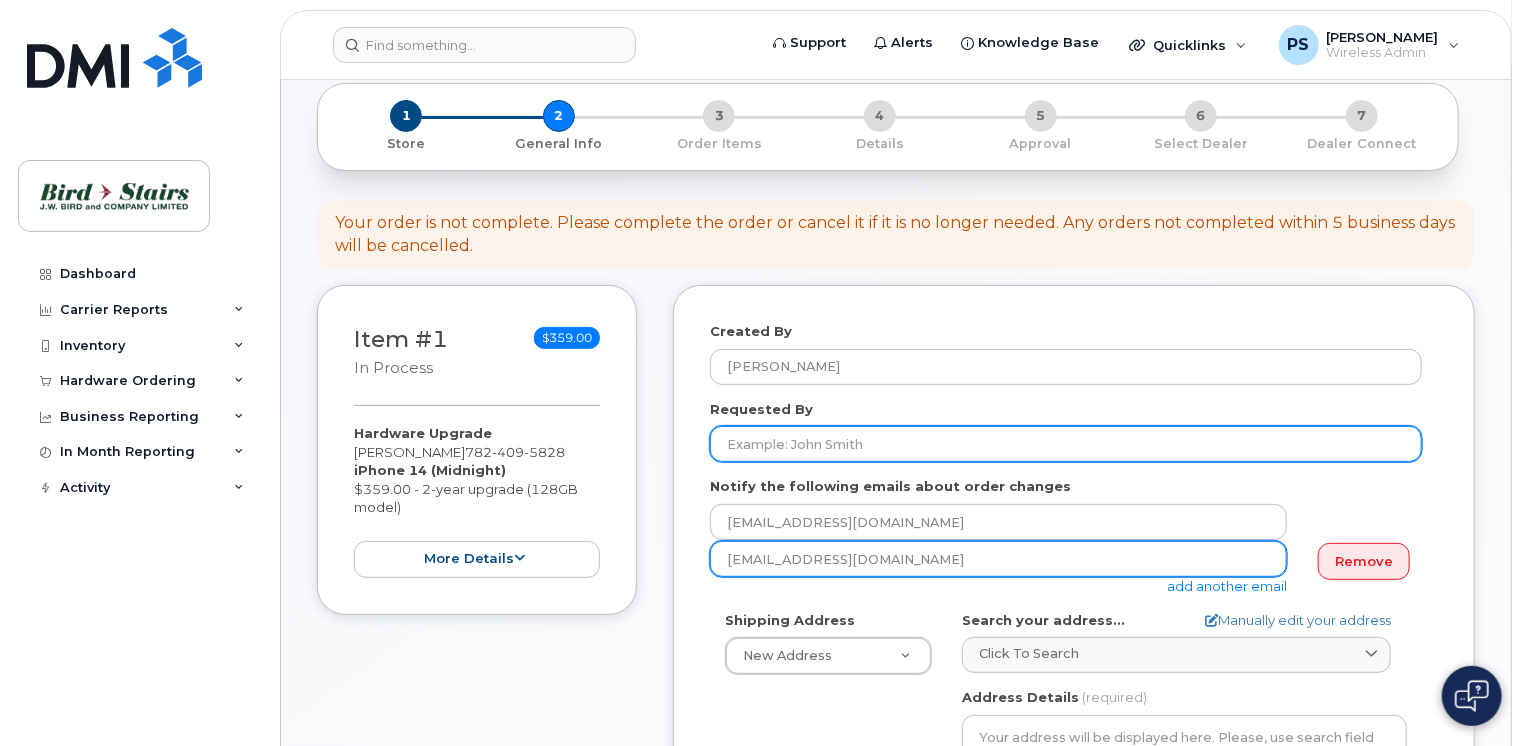 type on "[PERSON_NAME]" 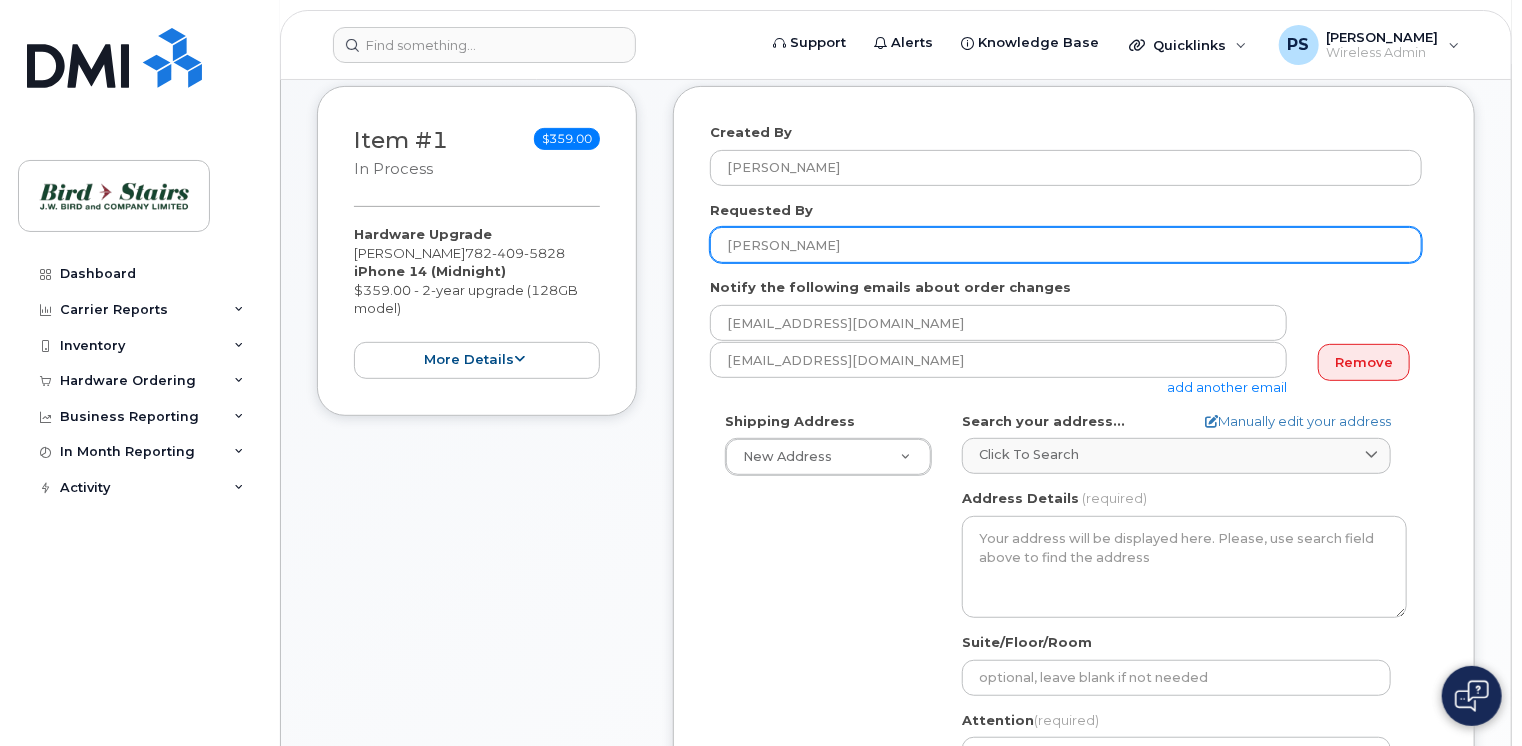 scroll, scrollTop: 300, scrollLeft: 0, axis: vertical 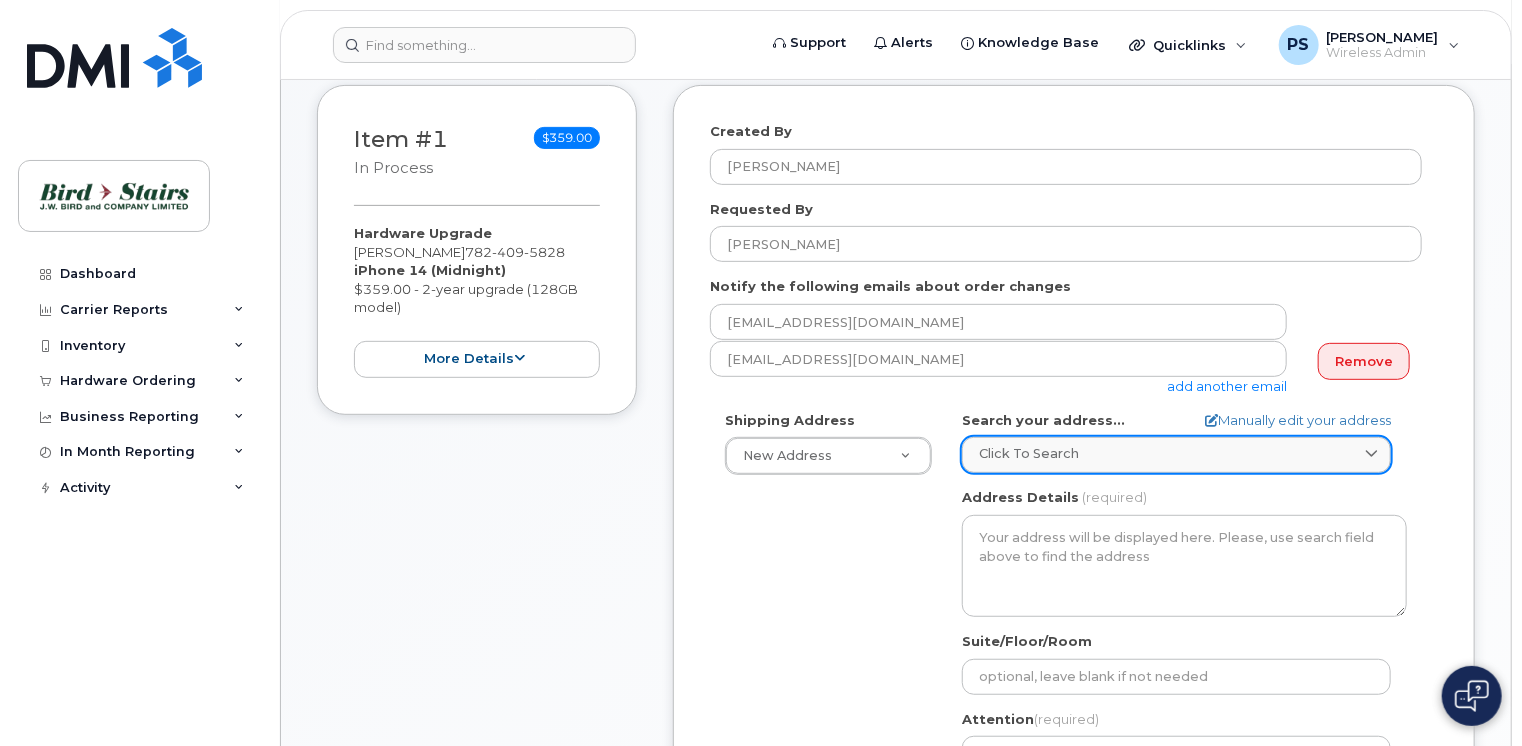click on "Click to search" 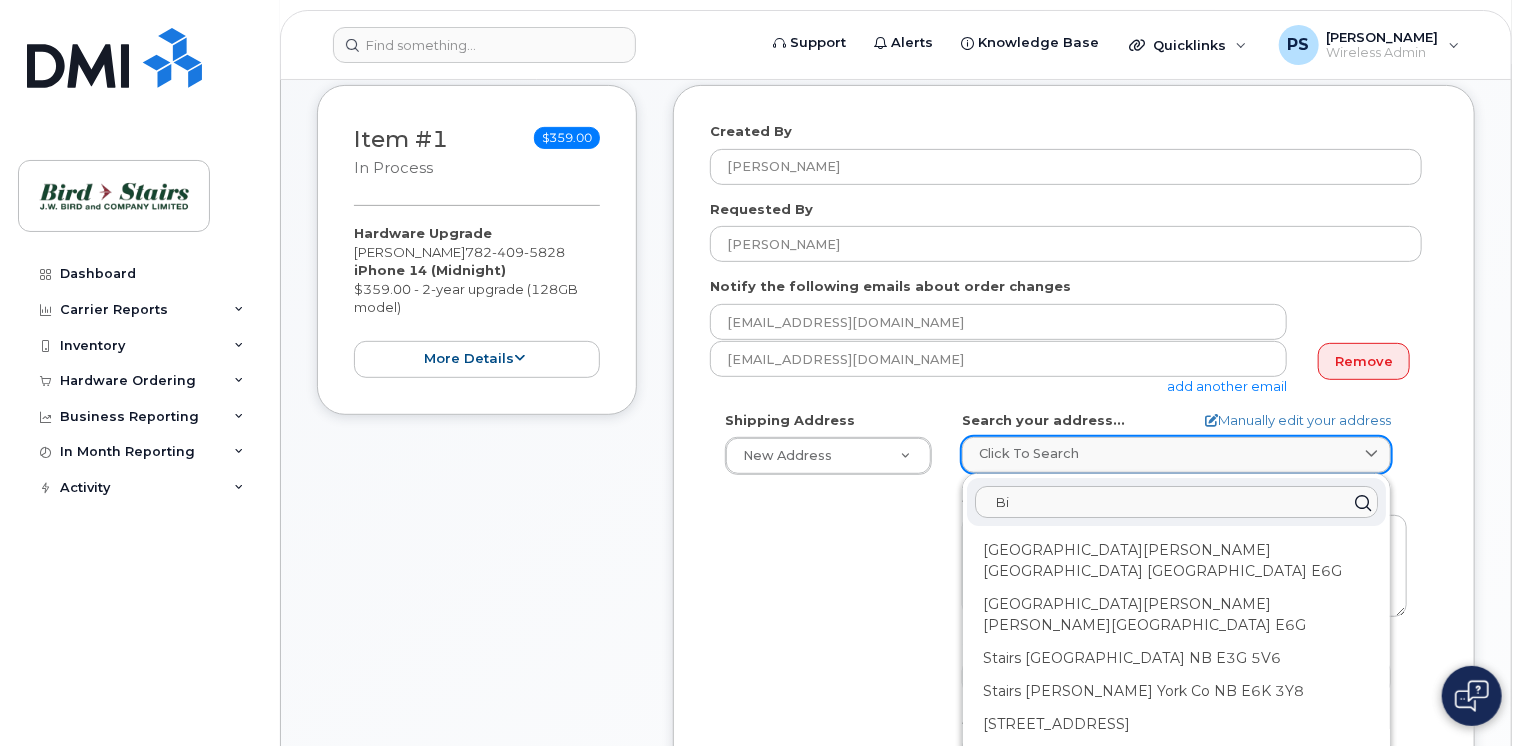 type on "B" 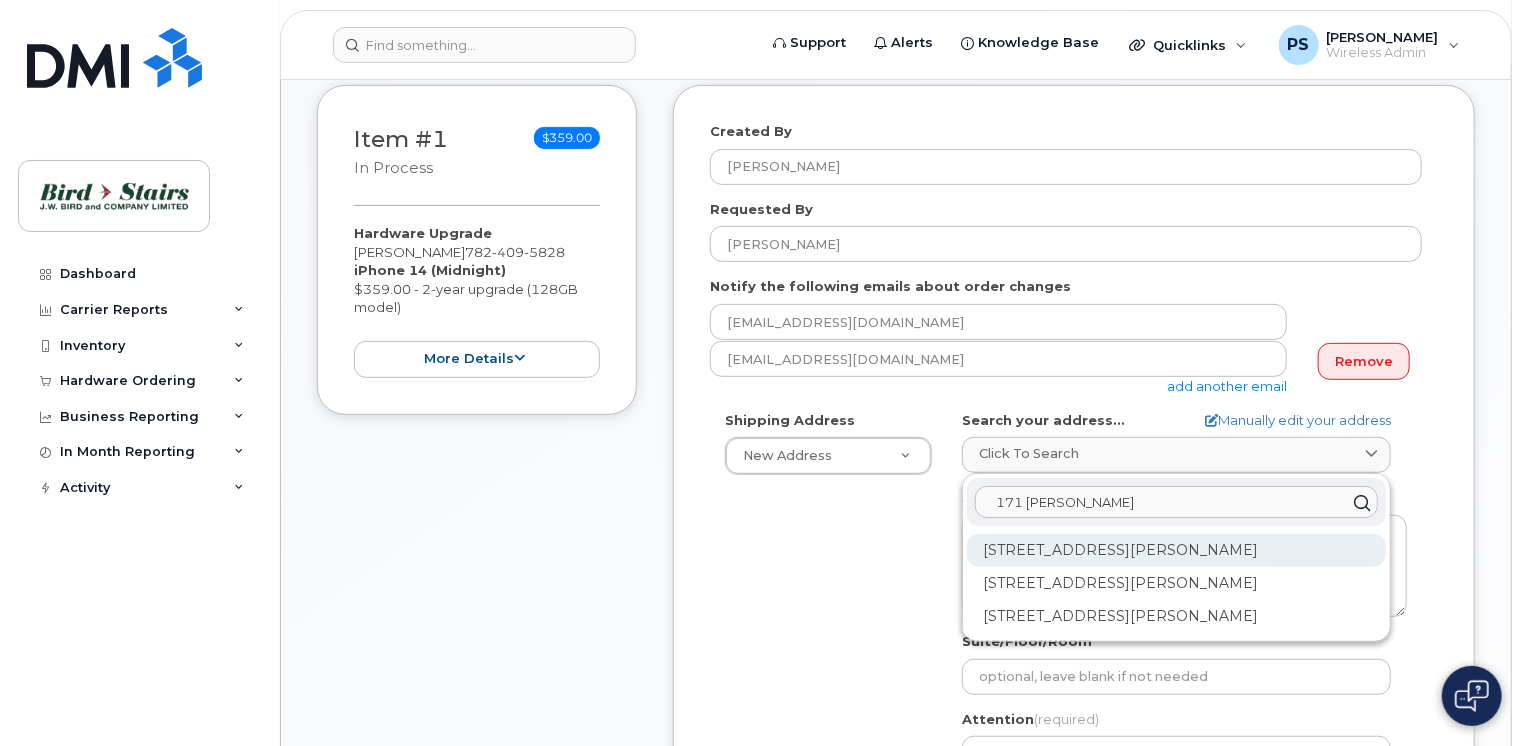 type on "171 john savage" 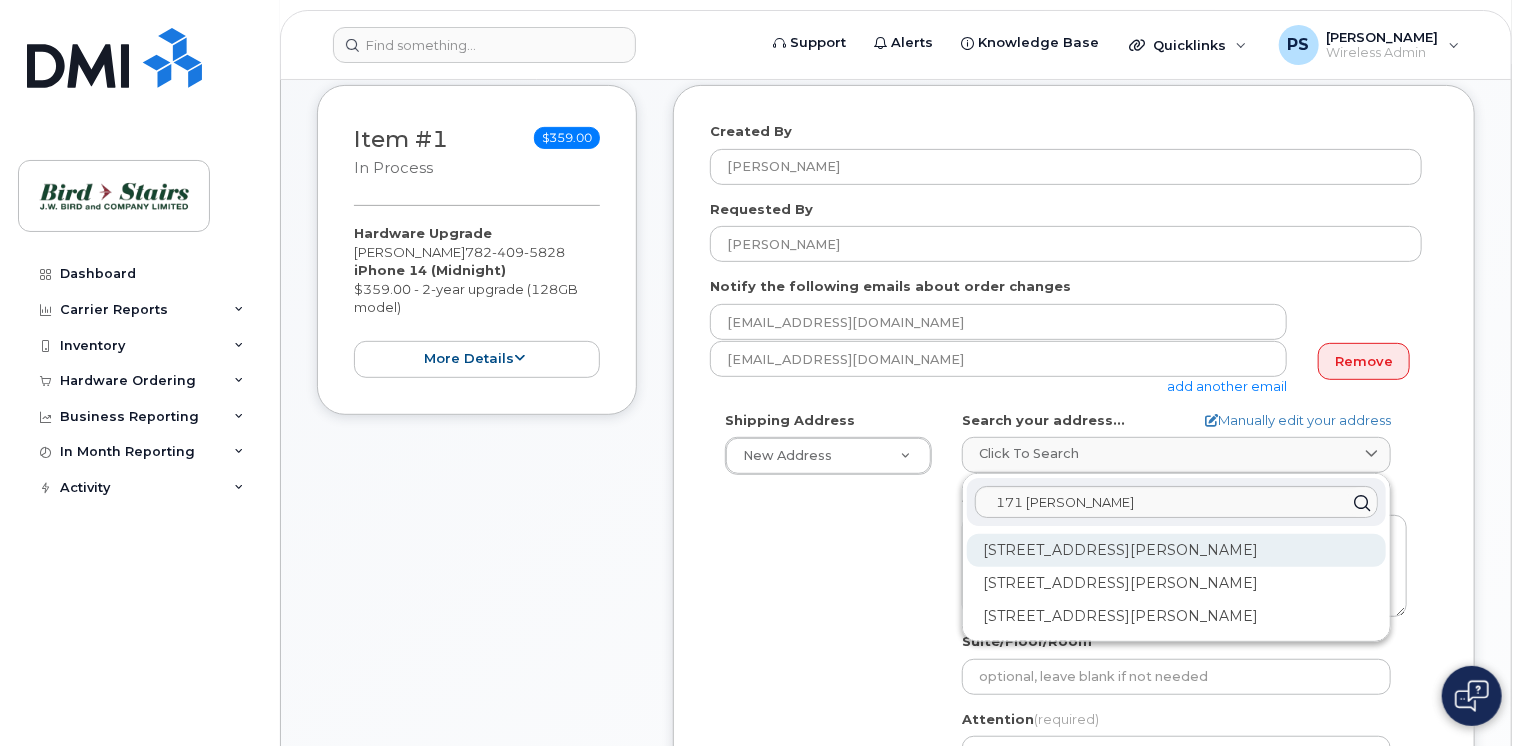 click on "1-171 John Savage Ave Dartmouth NS B3B 0A8" 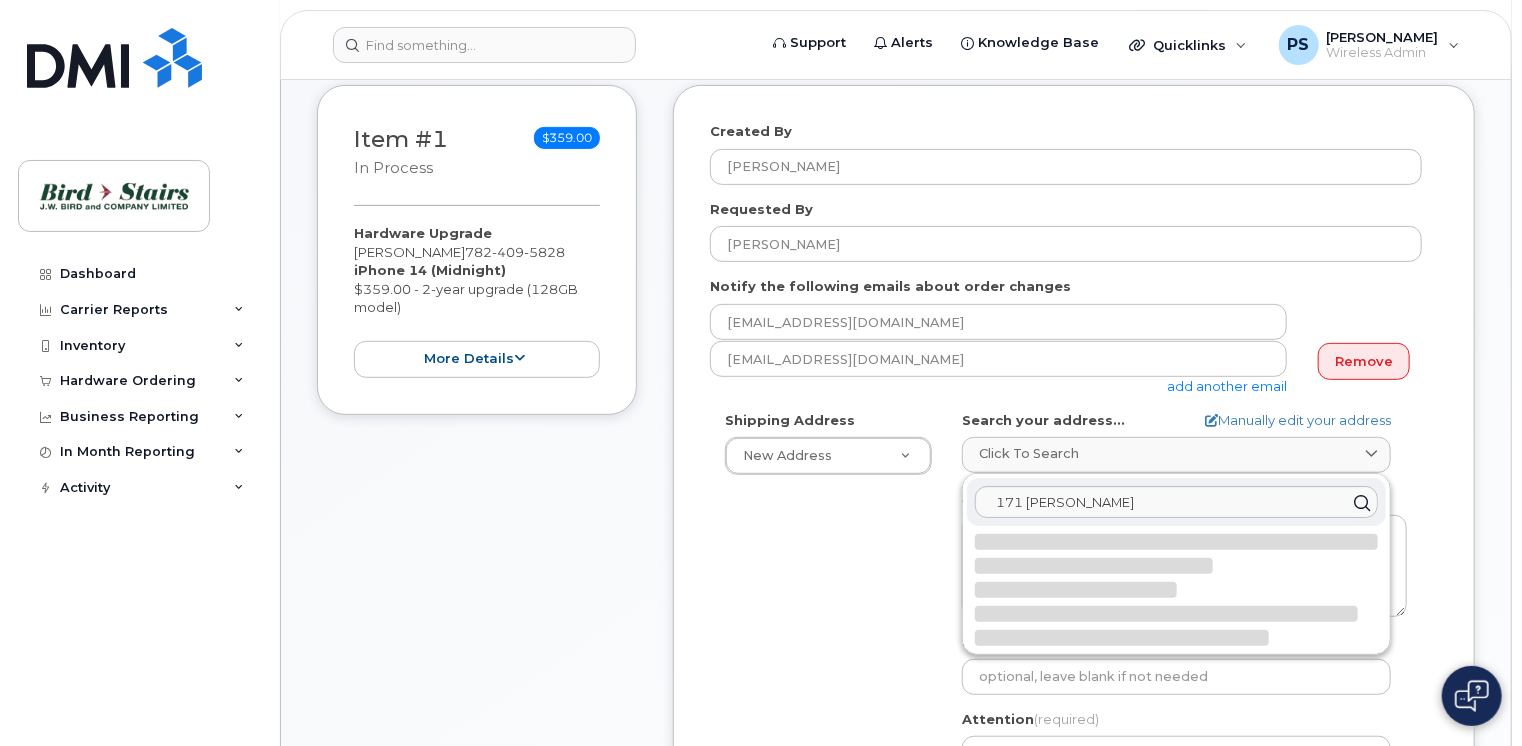 type on "1-171 John Savage Ave
DARTMOUTH NS B3B 0A8
CANADA" 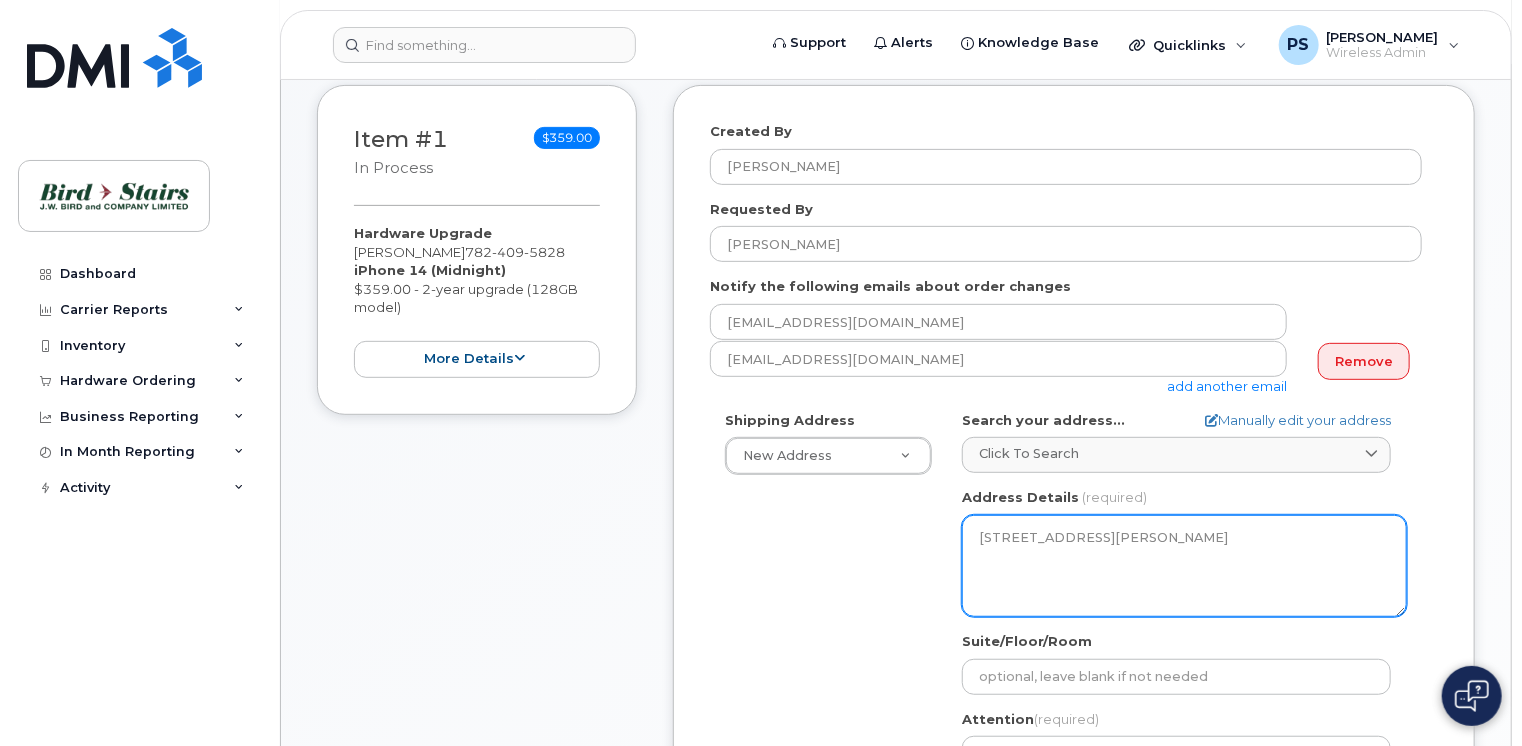 click on "1-171 John Savage Ave
DARTMOUTH NS B3B 0A8
CANADA" 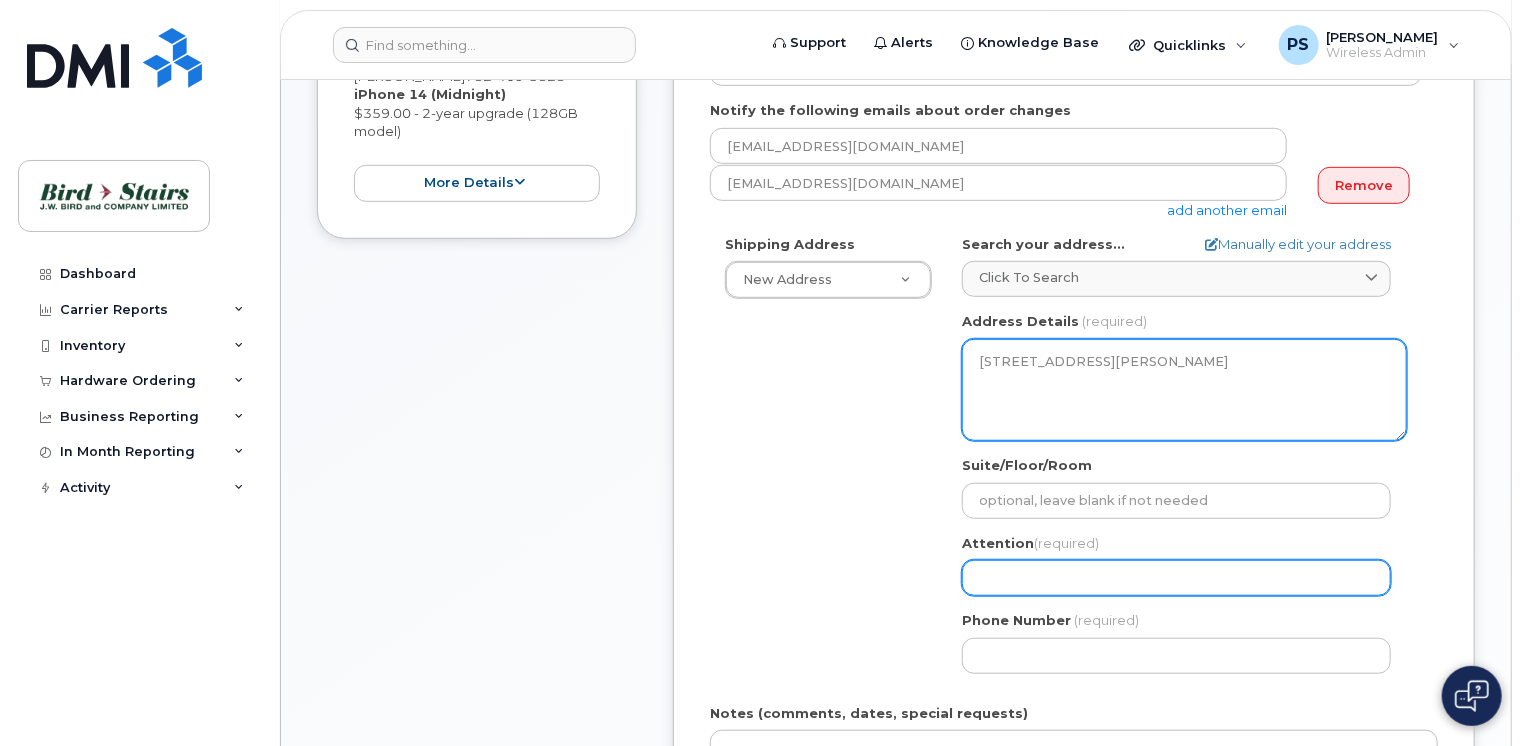 scroll, scrollTop: 500, scrollLeft: 0, axis: vertical 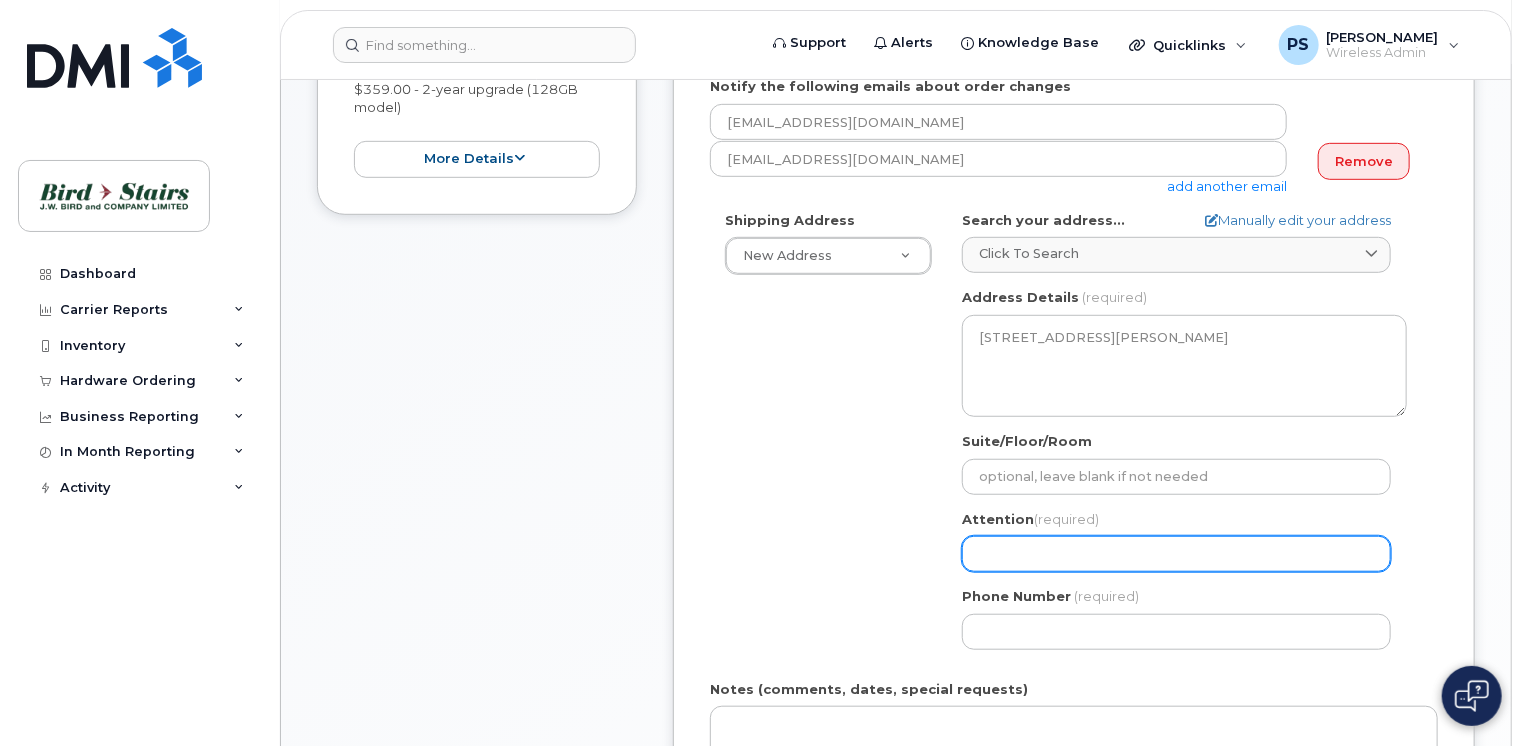 click on "Attention
(required)" 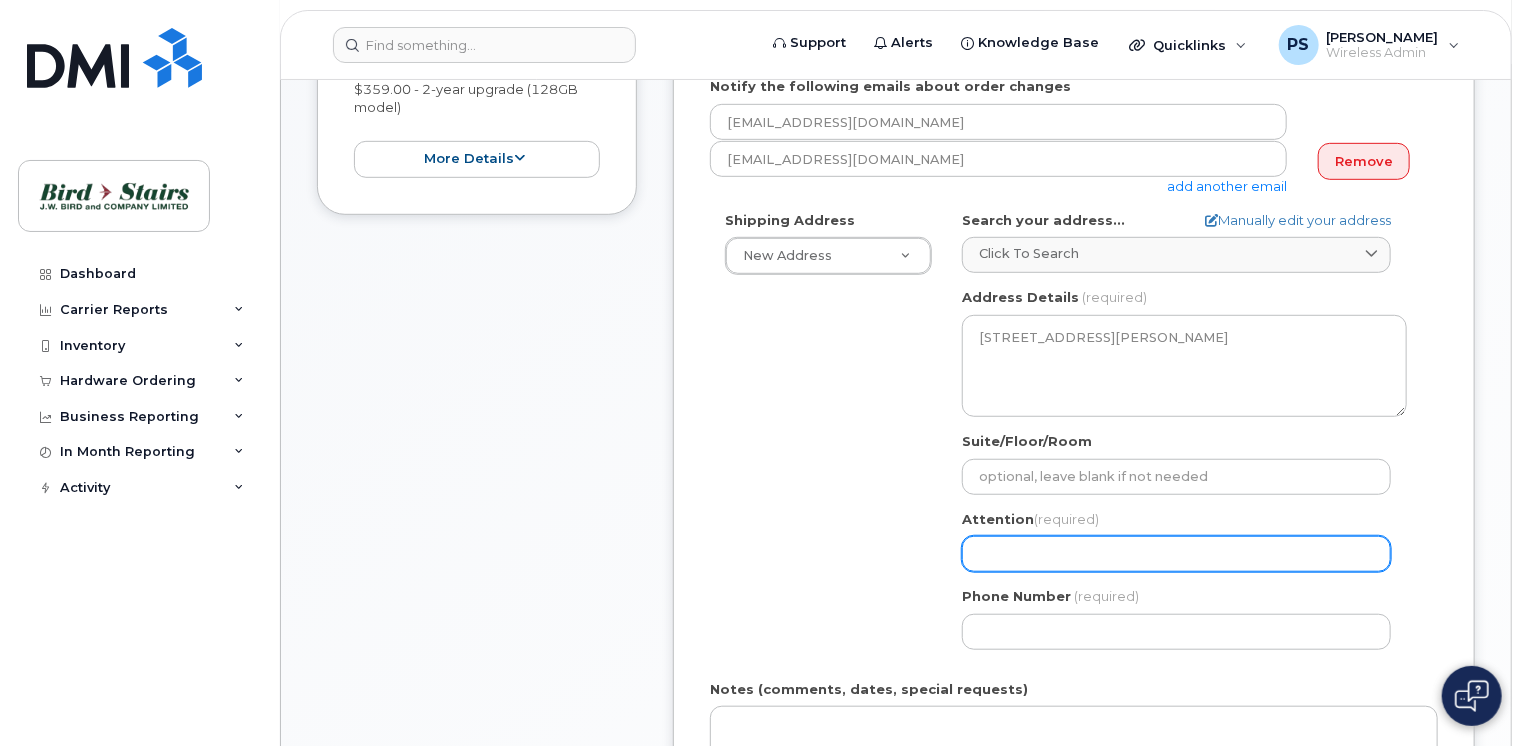 type on "[PERSON_NAME]" 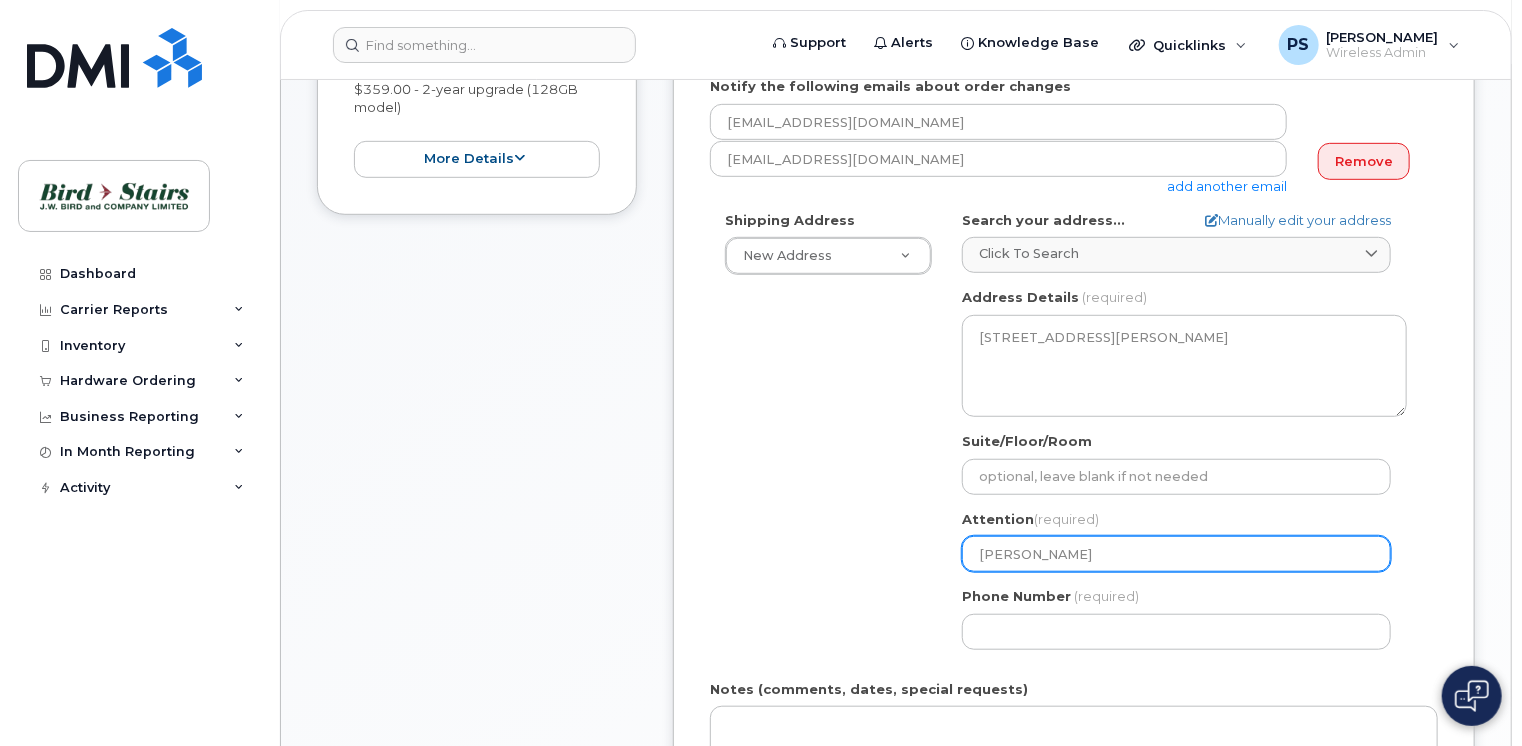 select 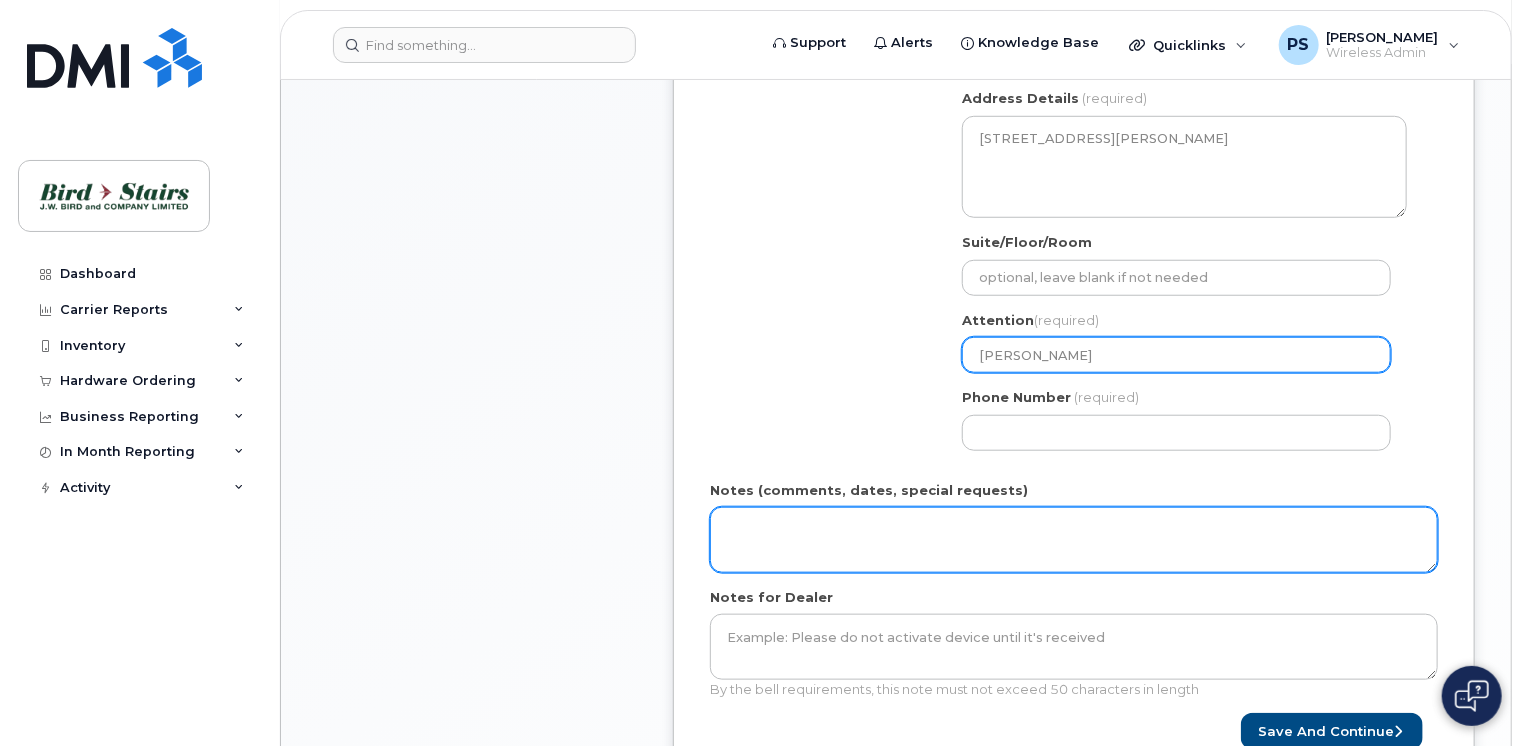 scroll, scrollTop: 700, scrollLeft: 0, axis: vertical 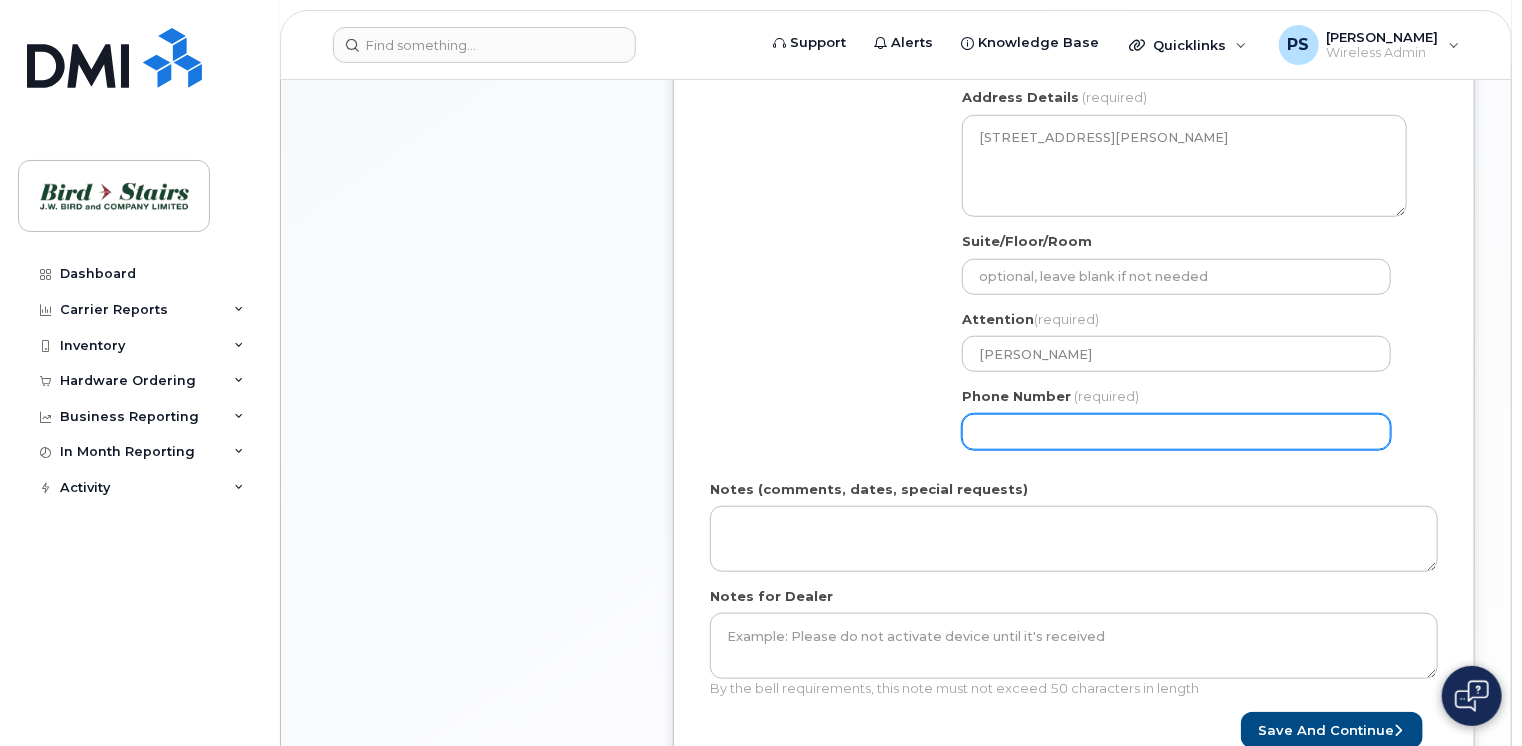 click on "Phone Number" 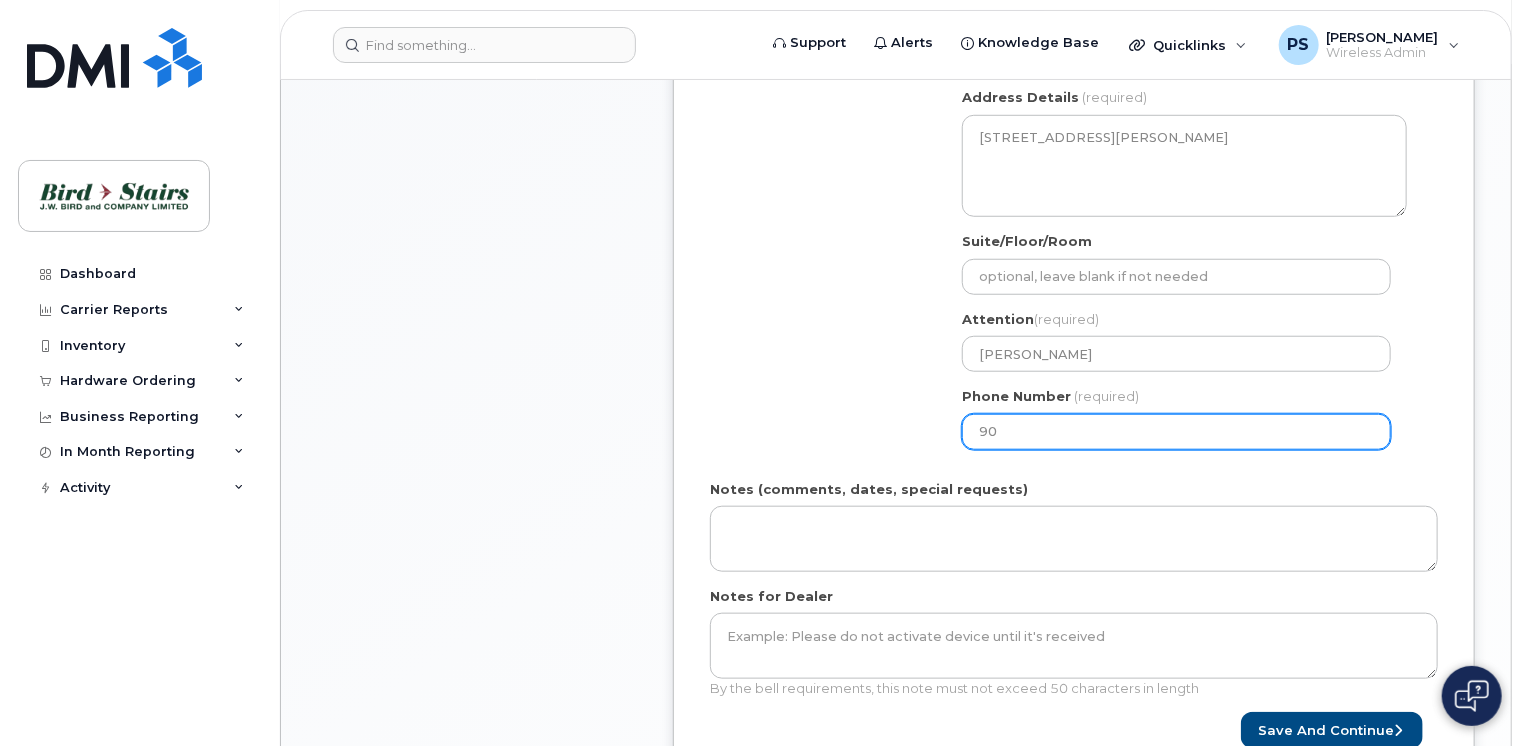 type on "902" 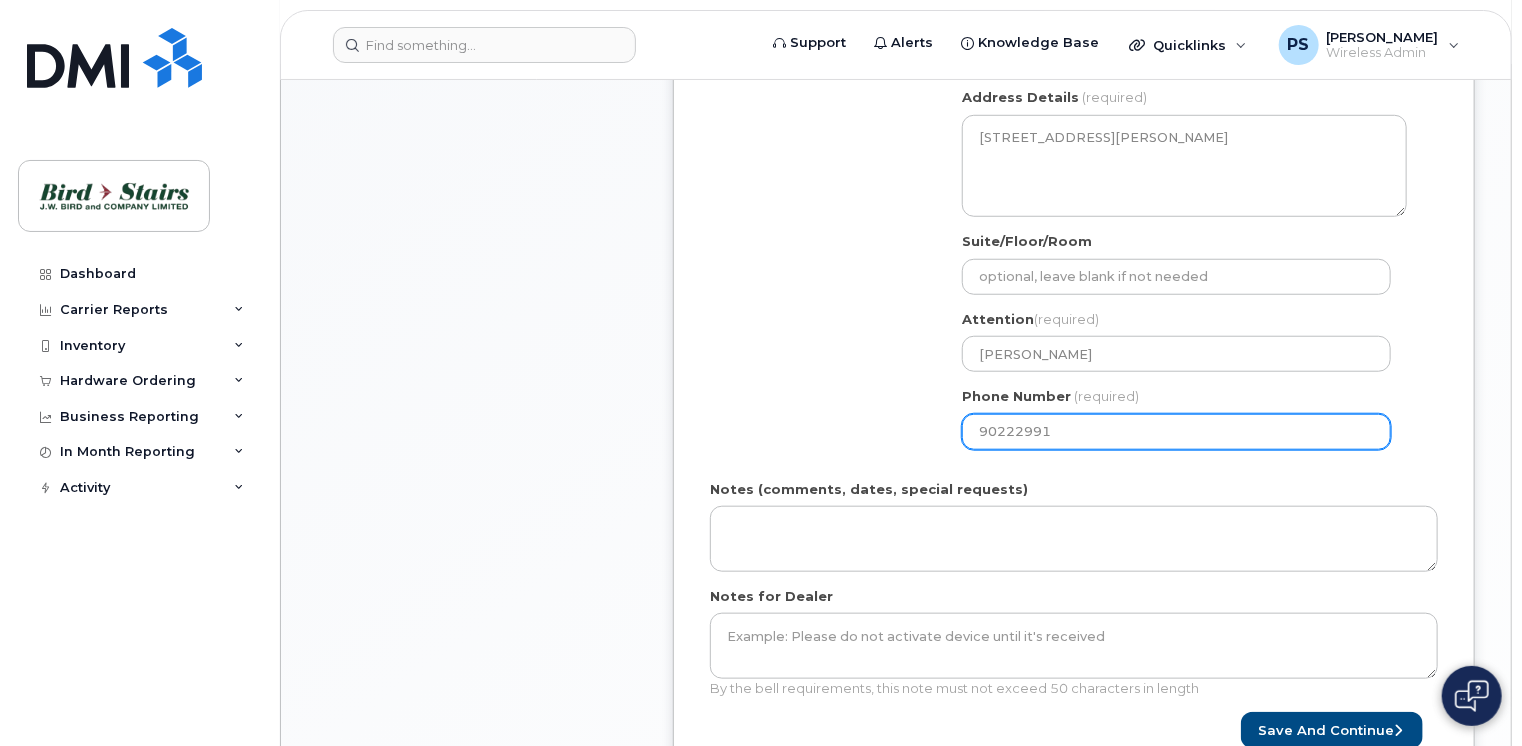 type on "902229913" 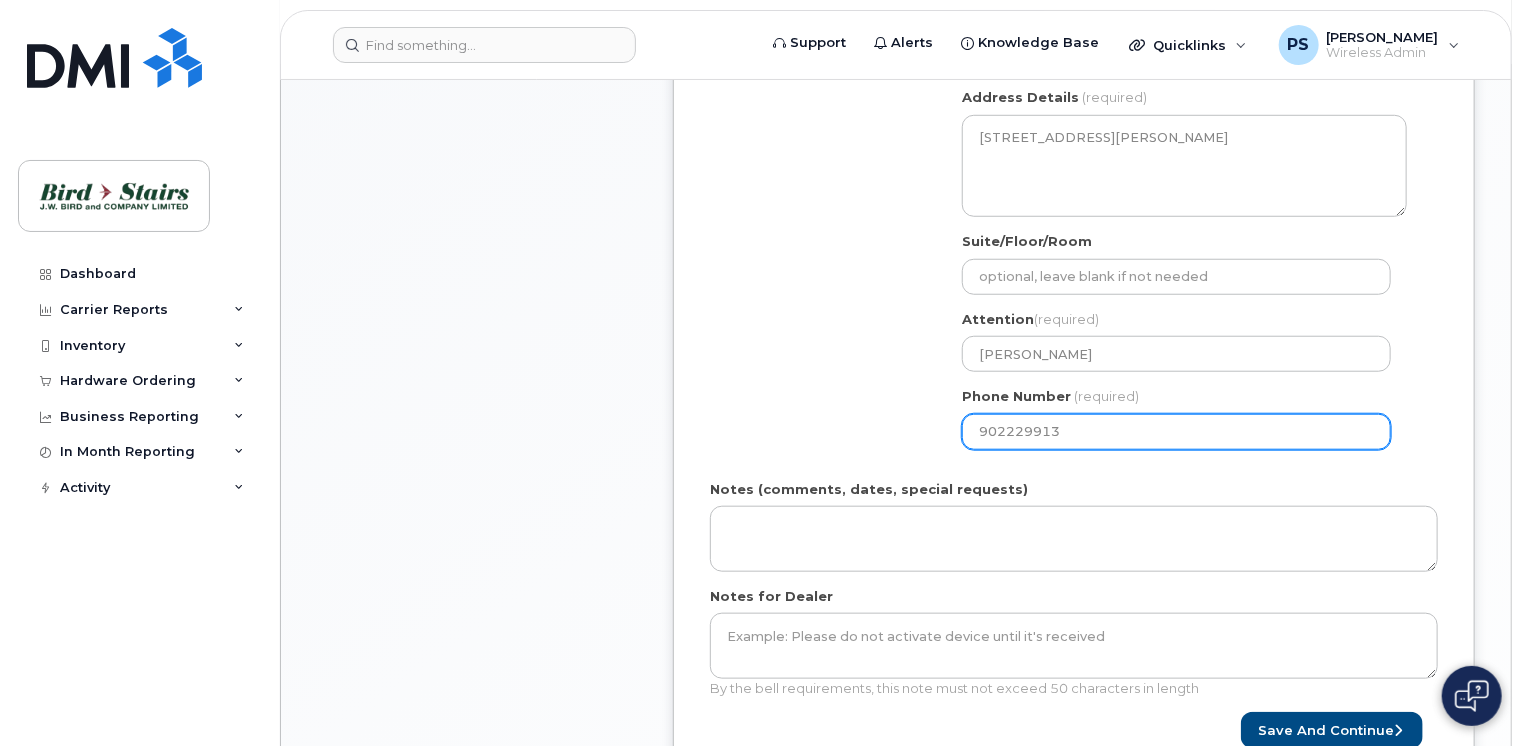 select 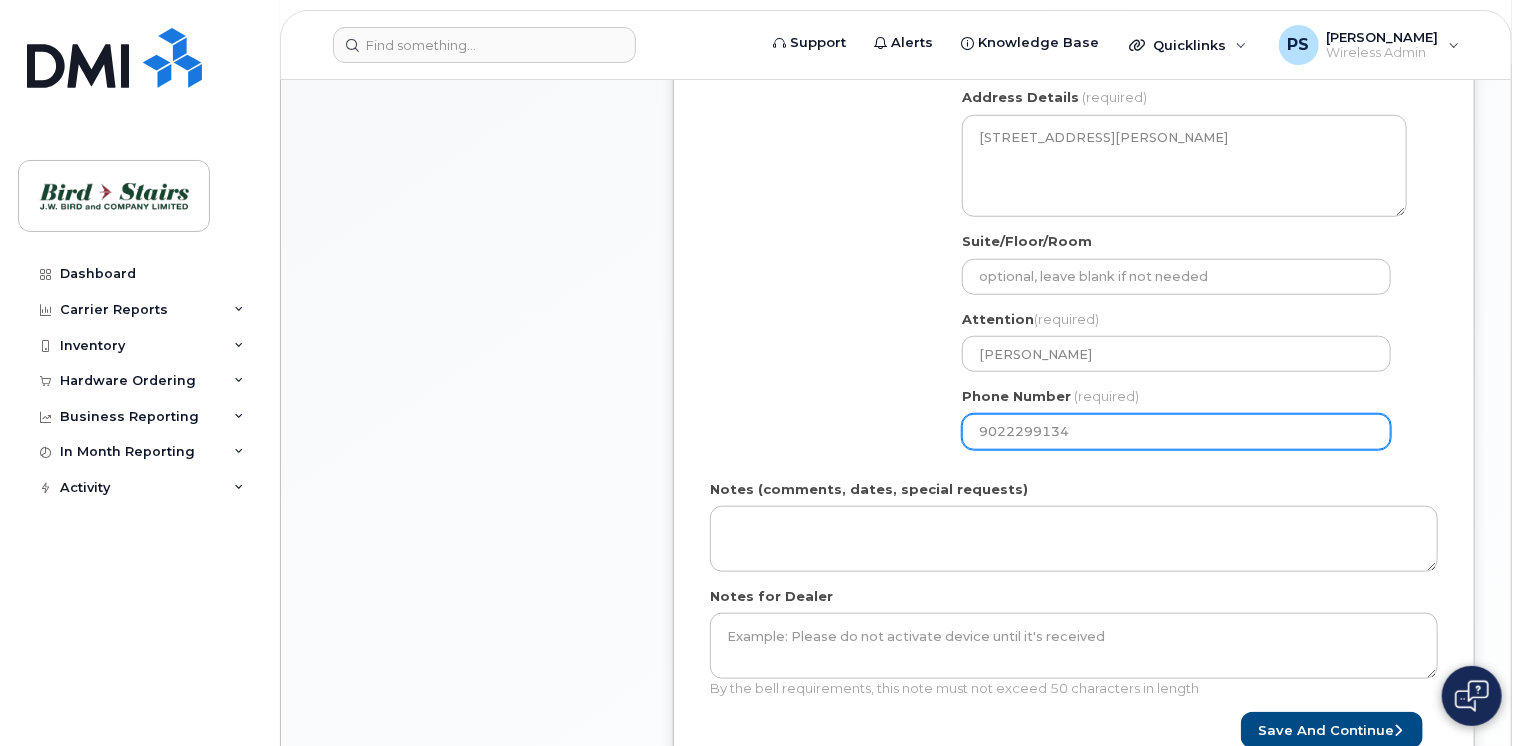 type on "9022299134" 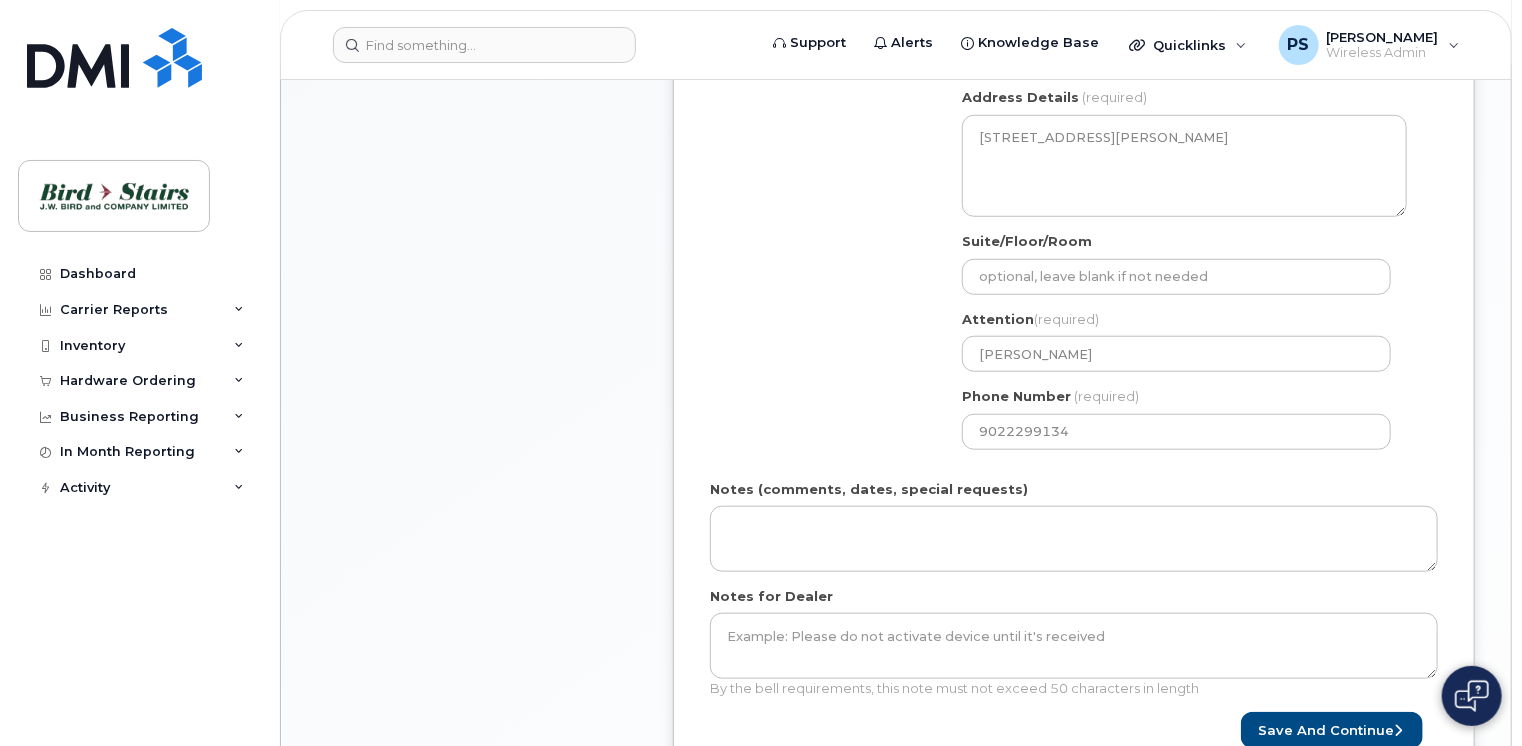 click on "Shipping Address
New Address                                     New Address 6375 Bayne St Bird Stairs (CPE) Bird Stairs (DCO) Bird Stairs (DPE) Bird Stairs (FCO) Bird Stairs (FHO) Bird Stairs (FPE) Bird Stairs (HPE) Bird Stairs (MCO) Bird Stairs (MPE) Bird Stairs (Ottawa) Bird Stairs (PCO) Bird Stairs (SCO) Bird Stairs (SPE) Bird Stairs (Truro)
NS
Dartmouth
Search your address...
Manually edit your address
Click to search 171 john savage No available options
Address Line
(required)
Lookup your address
1-171 John Savage Ave
City
(required)
City
(required)
City
(required)
Postal Code
(required)
B3B 0A8
Address Details
(required)
1-171 John Savage Ave
DARTMOUTH NS B3B 0A8
CANADA
Suite/Floor/Room
Attention
(required)
Peter Stitchman
Phone Number
(required)
9022299134" 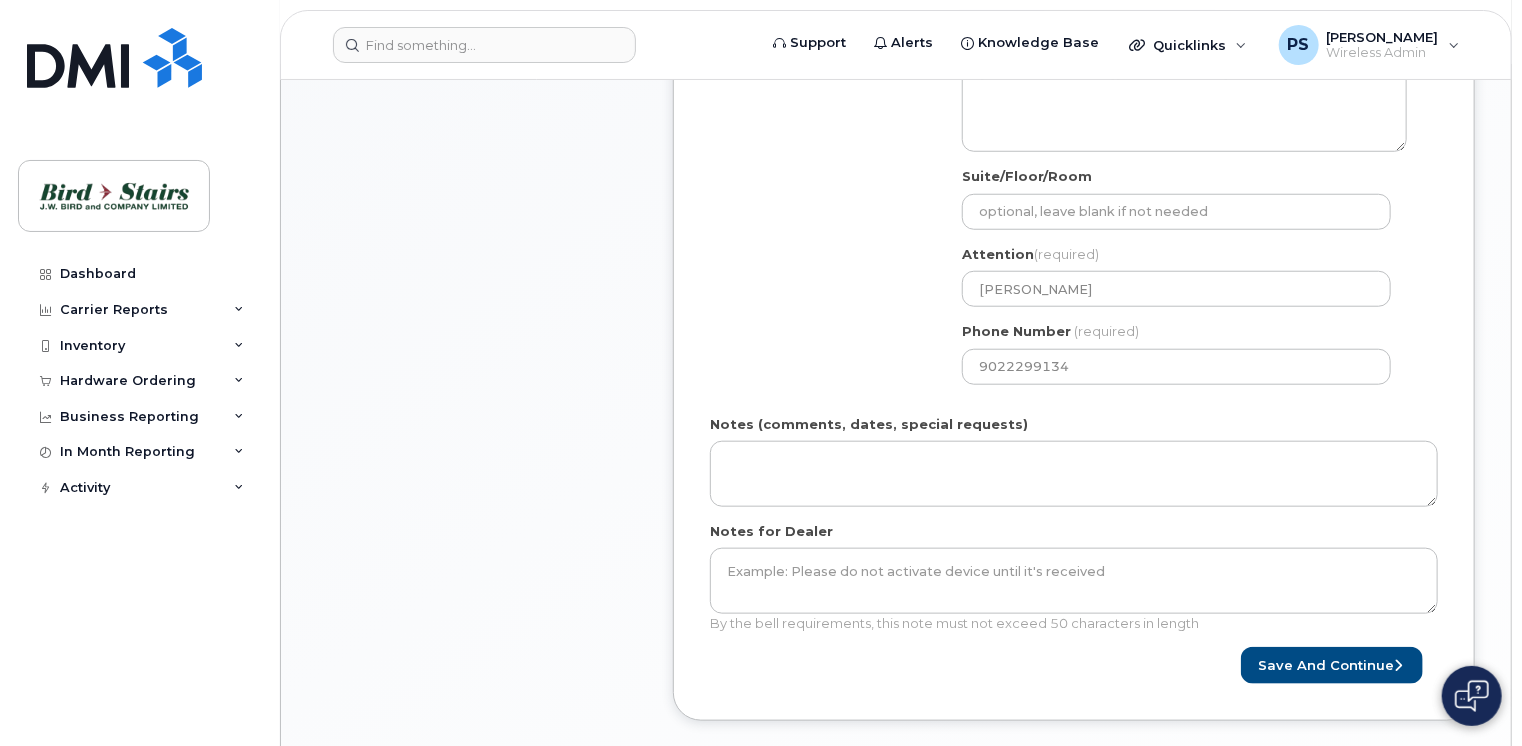 scroll, scrollTop: 800, scrollLeft: 0, axis: vertical 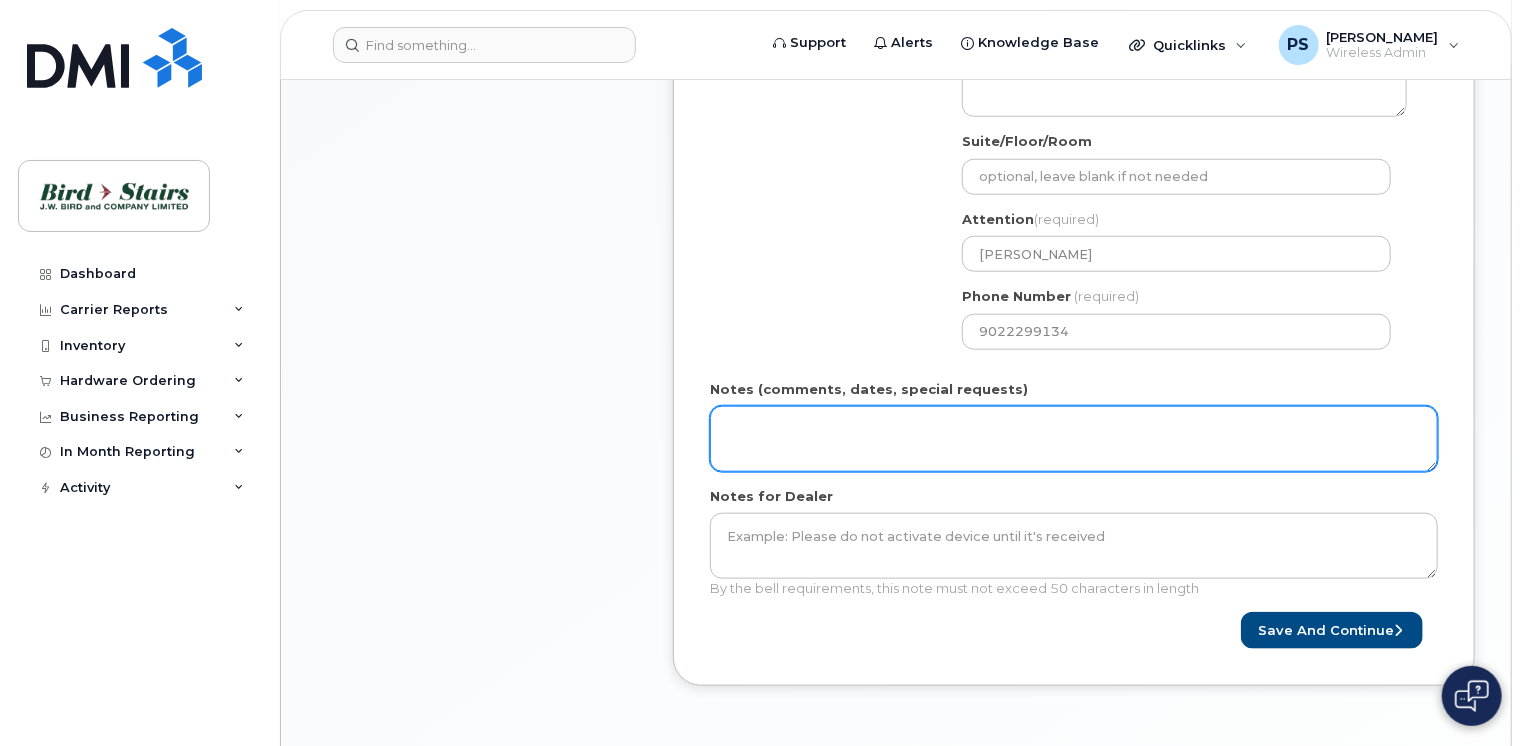 click on "Notes (comments, dates, special requests)" 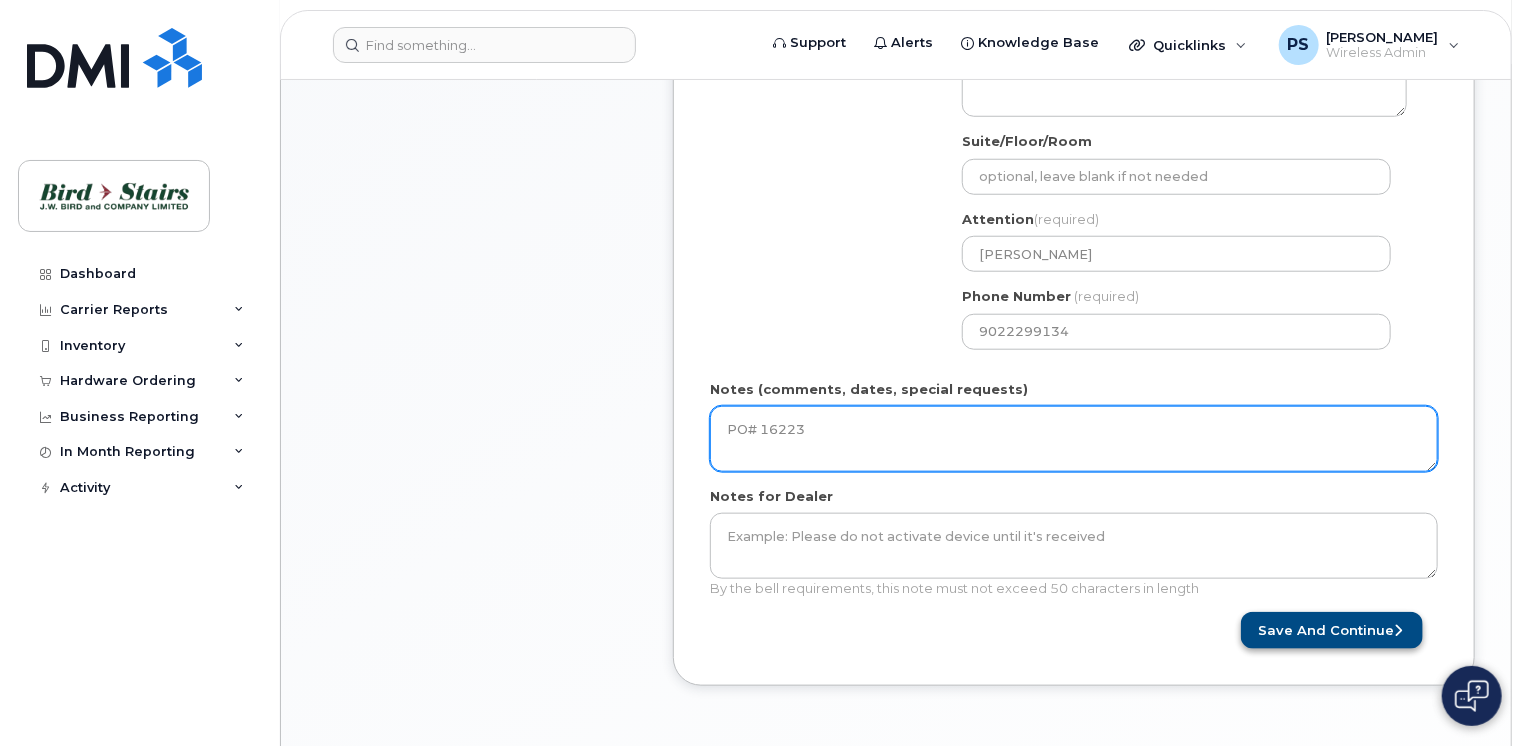 type on "PO# 16223" 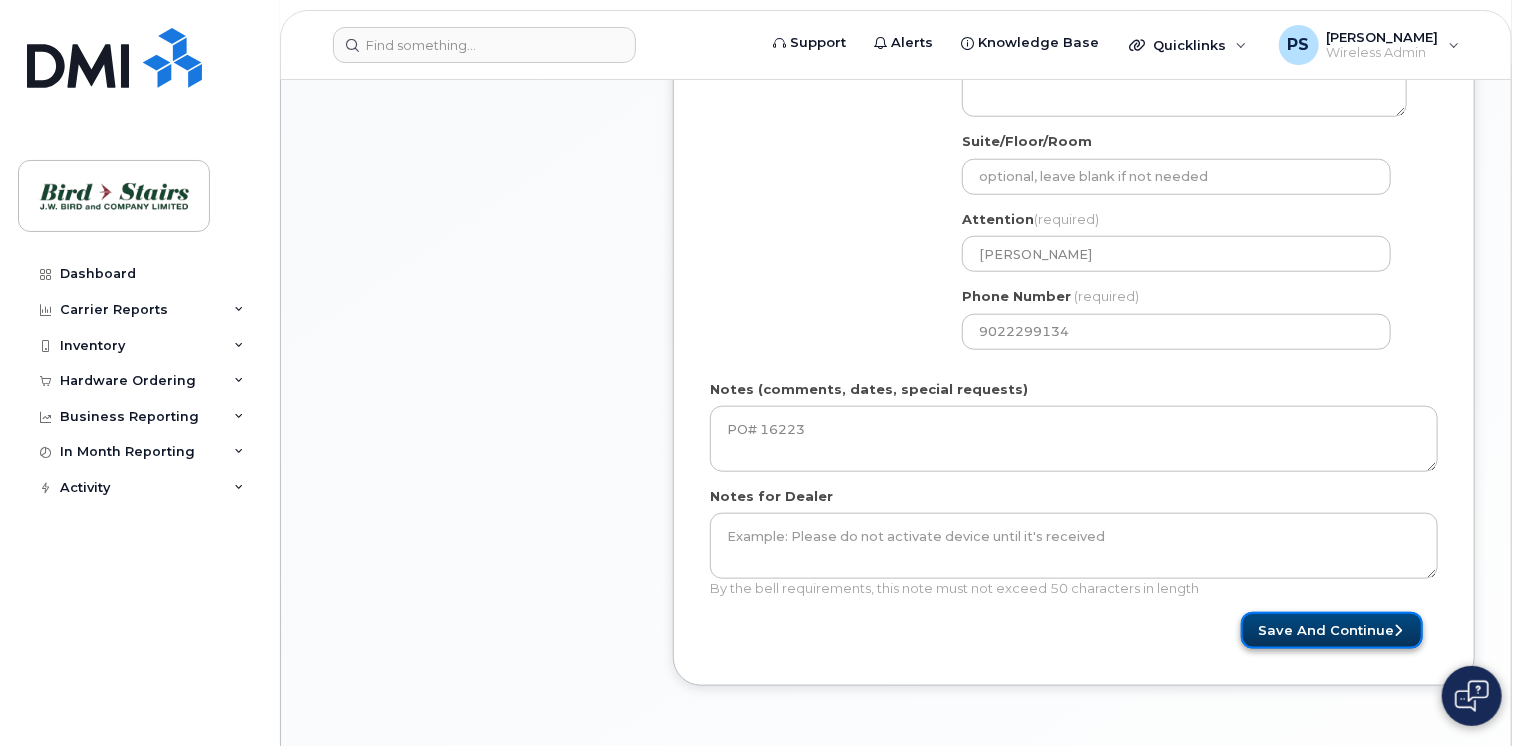 click on "Save and Continue" 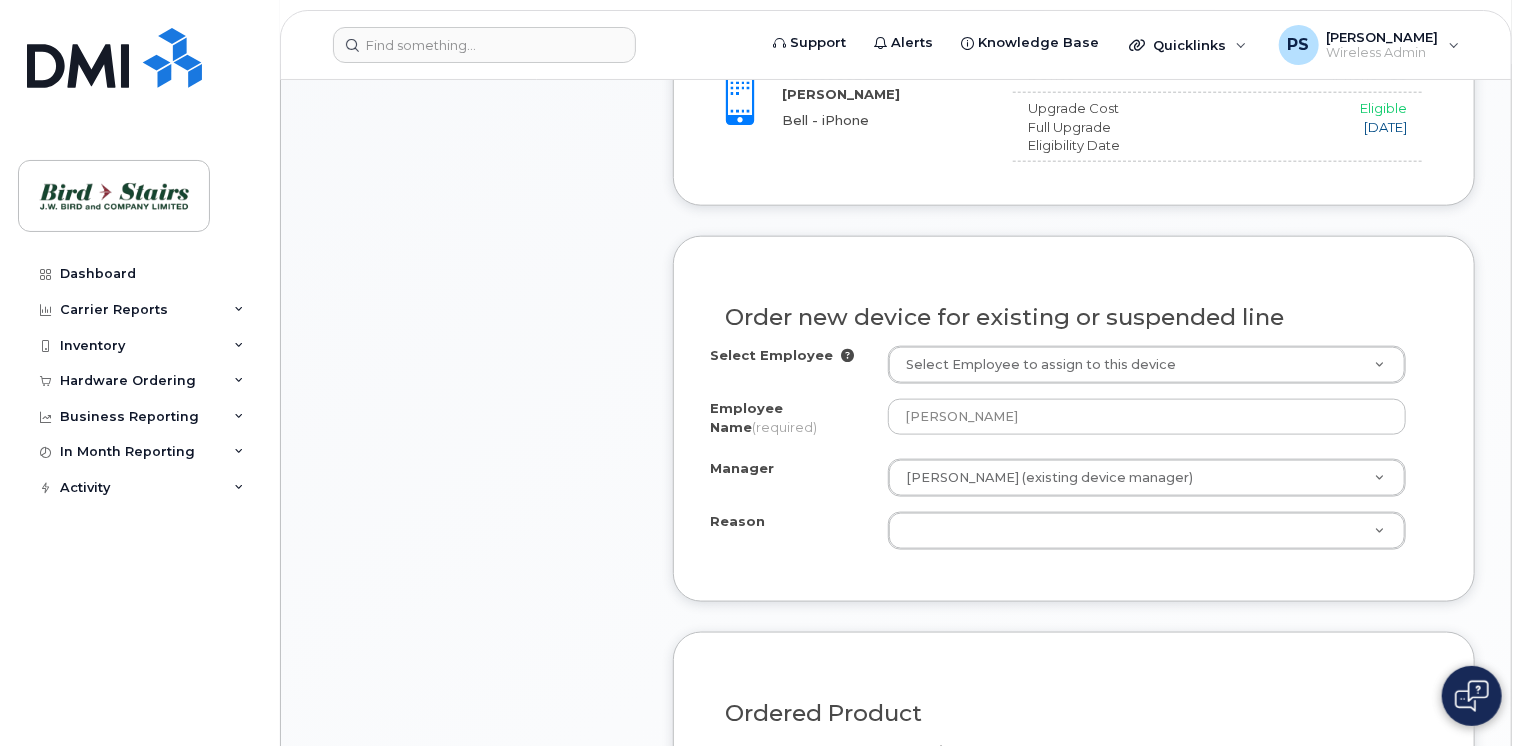 scroll, scrollTop: 1100, scrollLeft: 0, axis: vertical 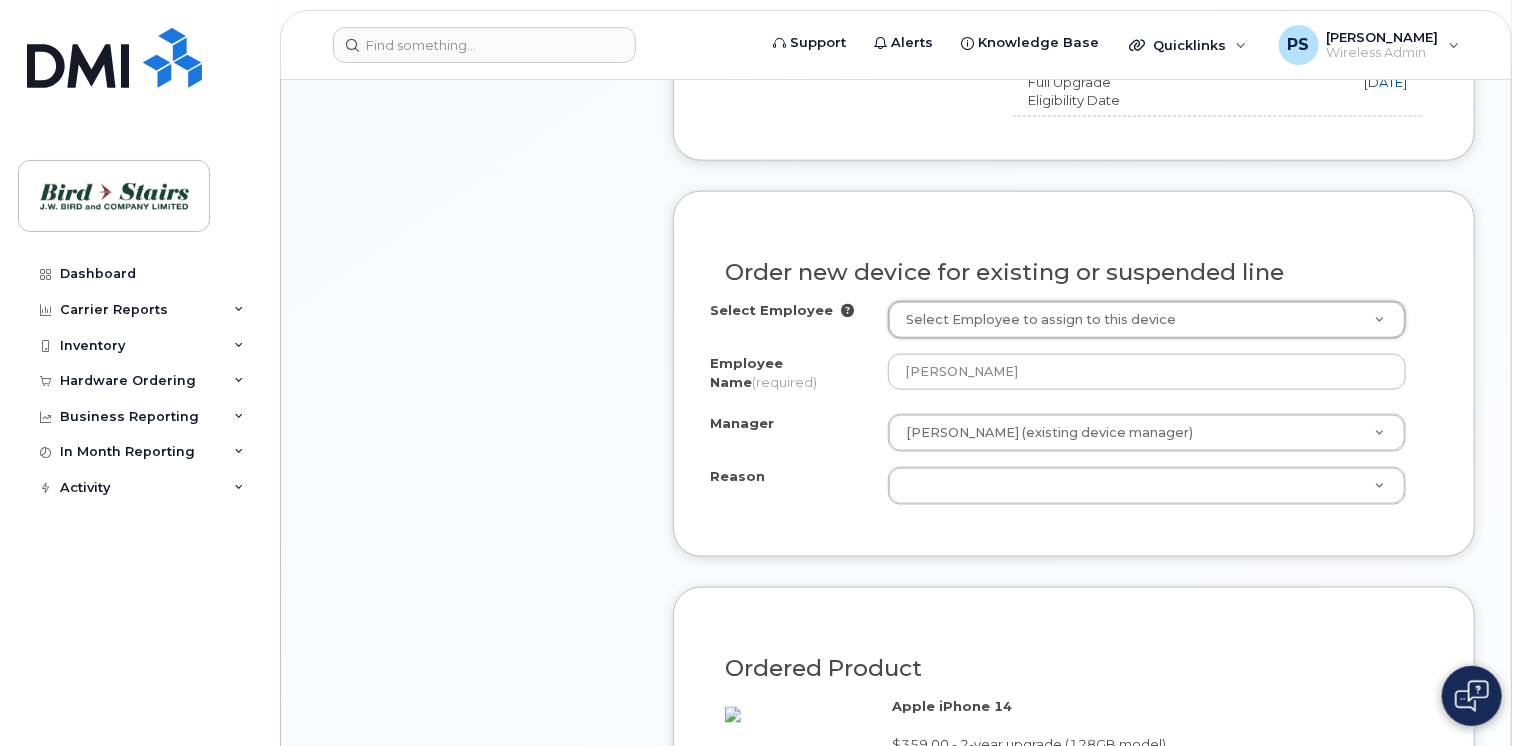 click 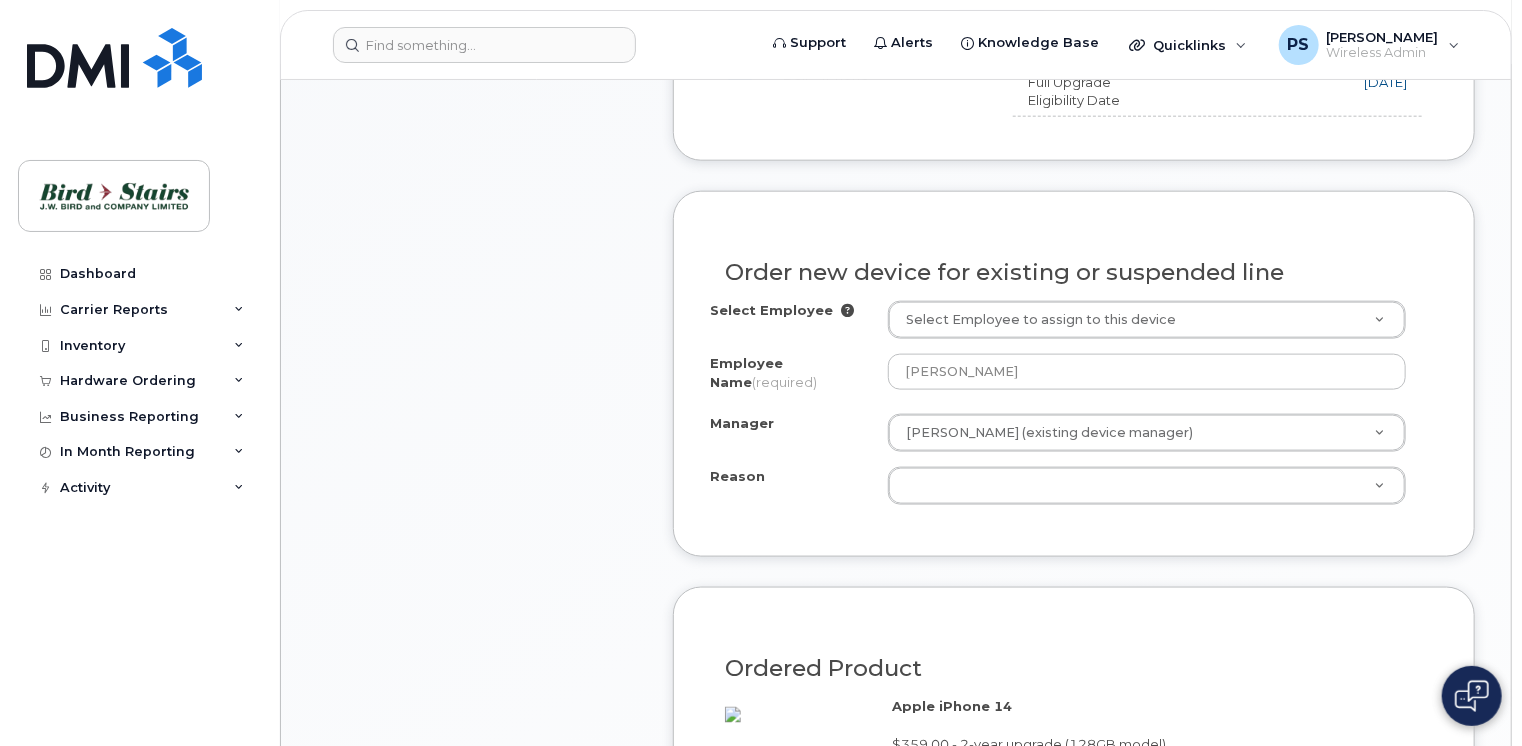 click 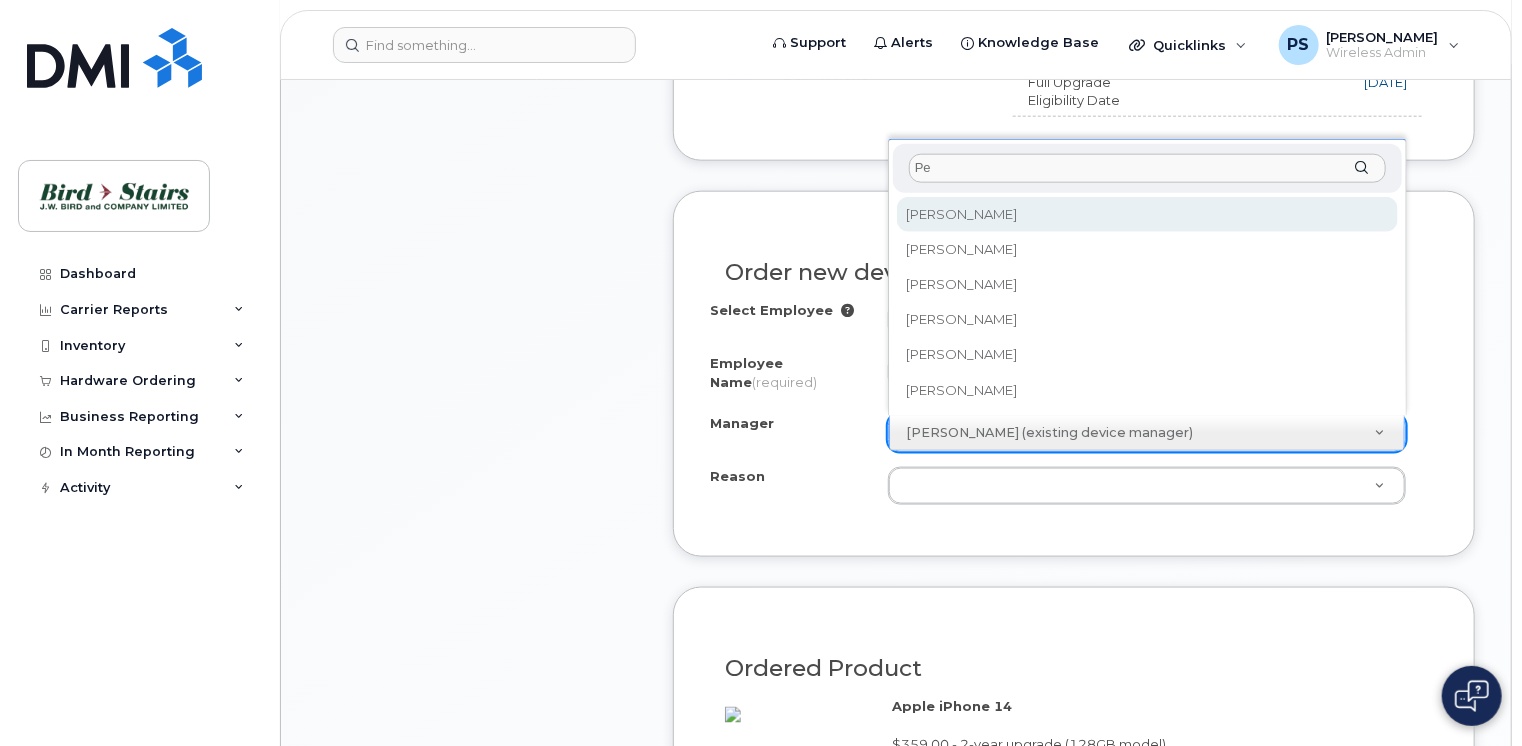 type on "P" 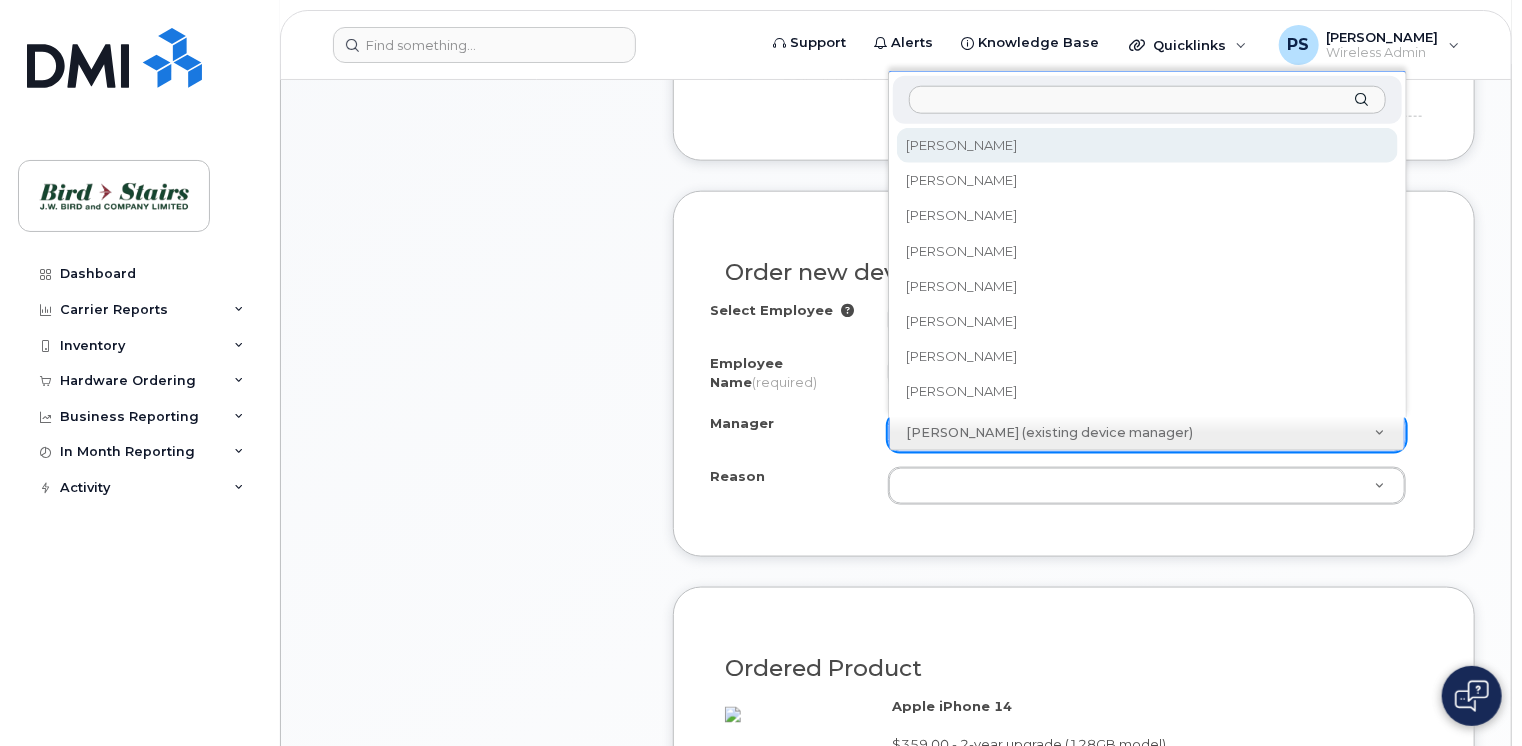 scroll, scrollTop: 967, scrollLeft: 0, axis: vertical 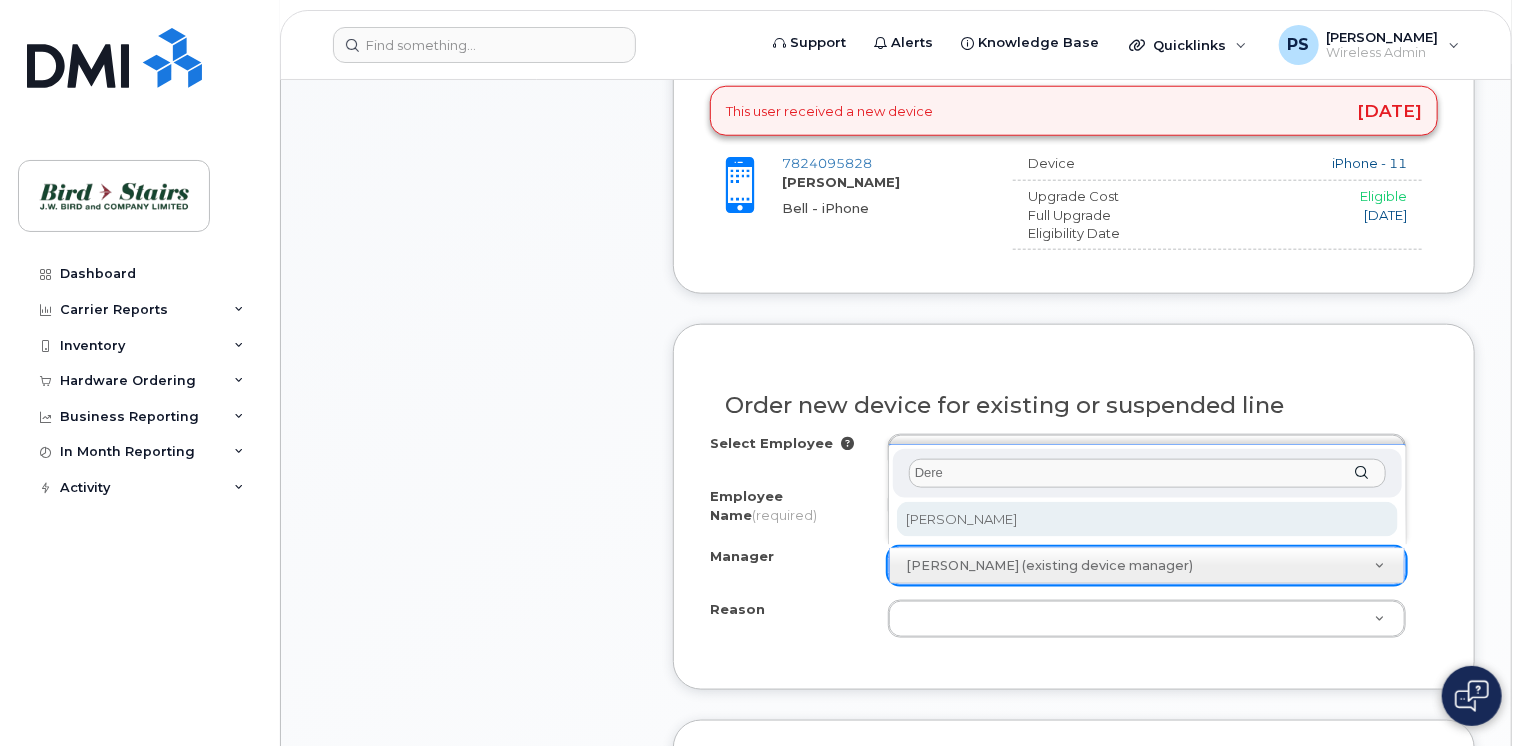 type on "Dere" 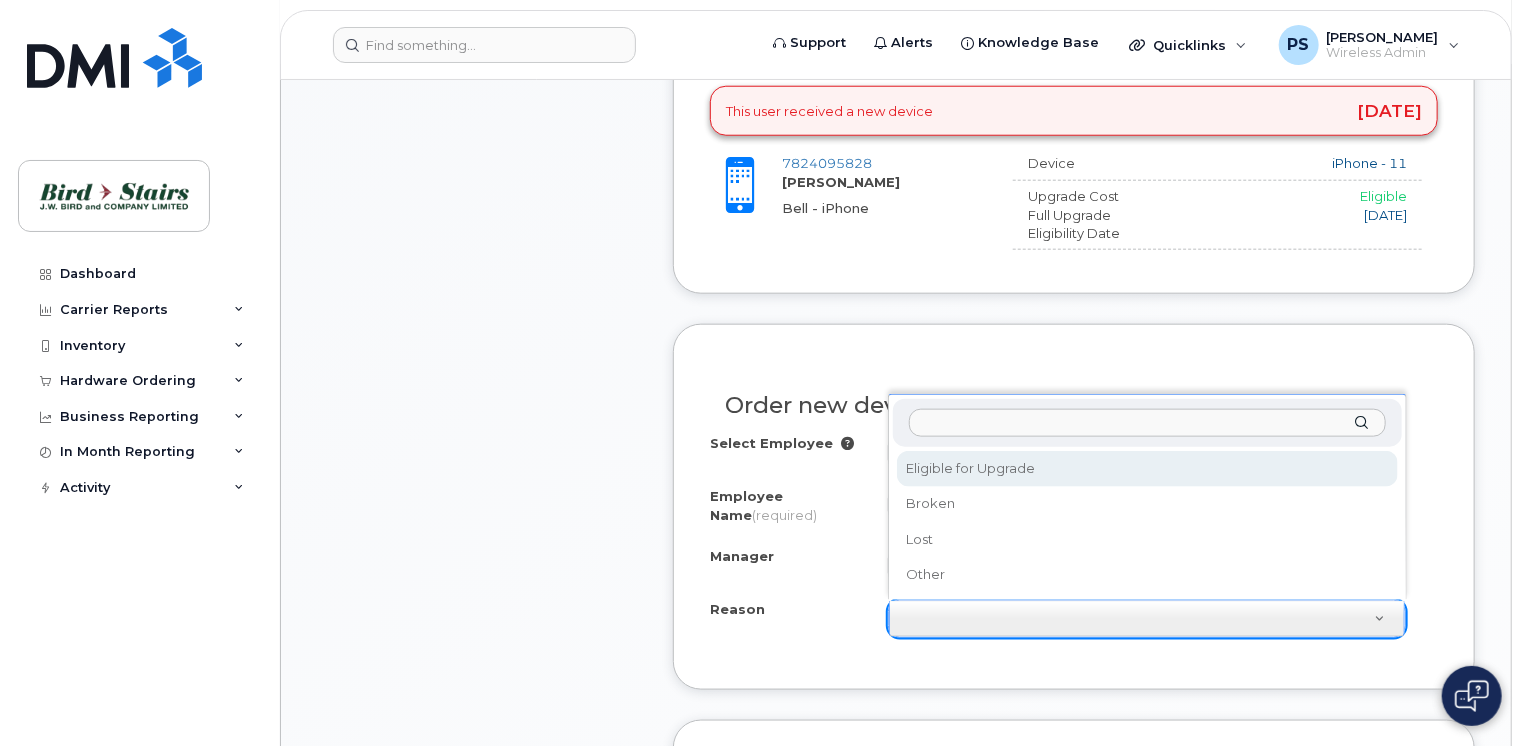 select on "eligible_for_upgrade" 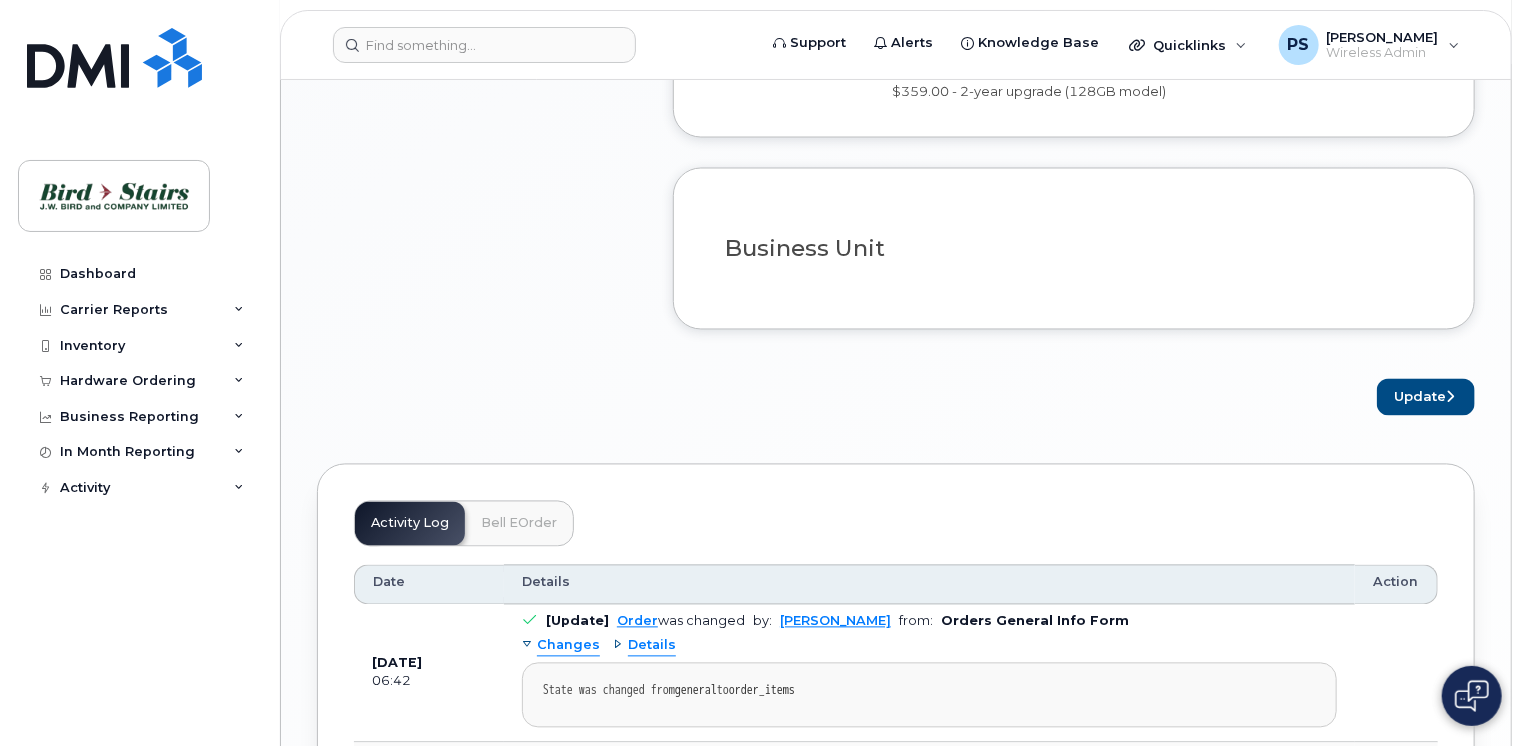 scroll, scrollTop: 1767, scrollLeft: 0, axis: vertical 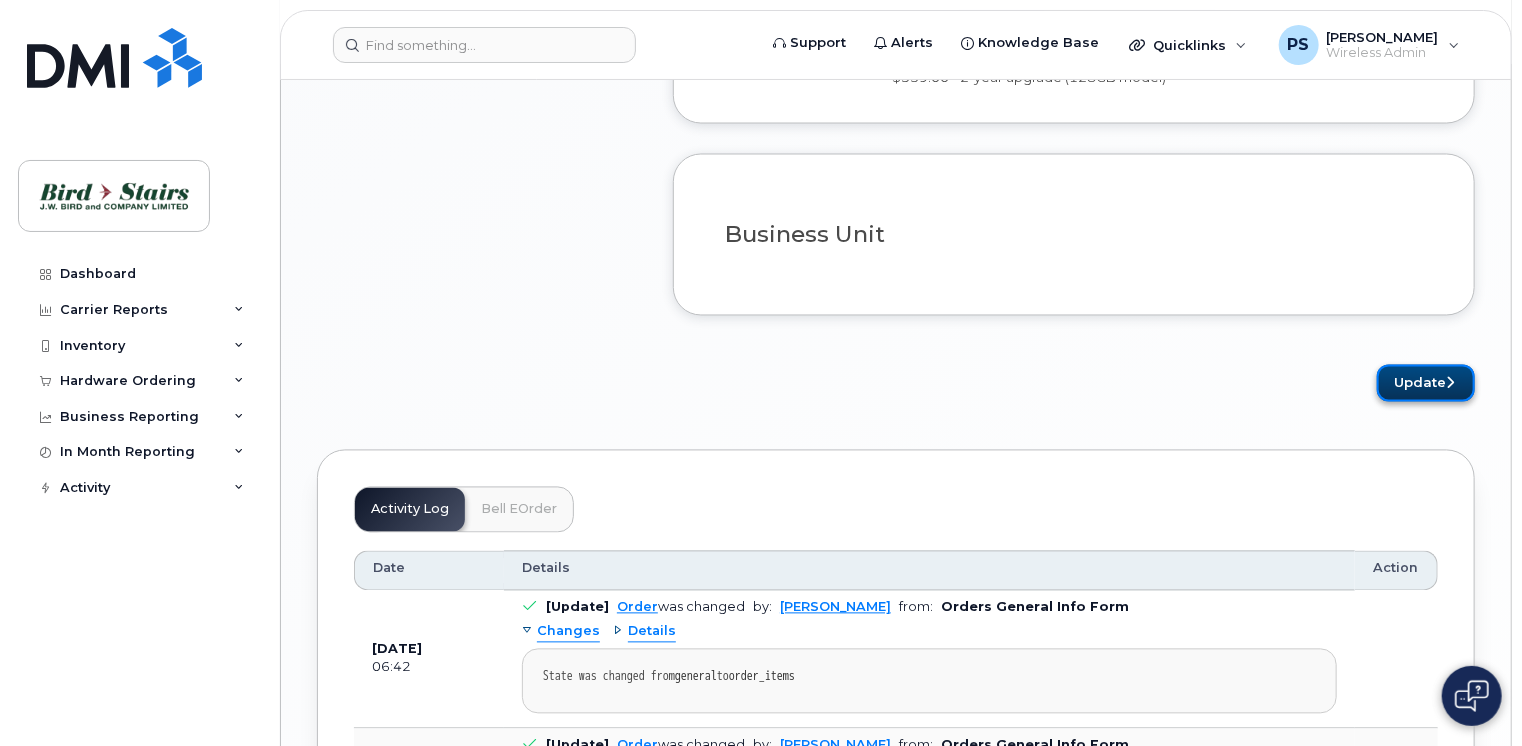 click on "Update" 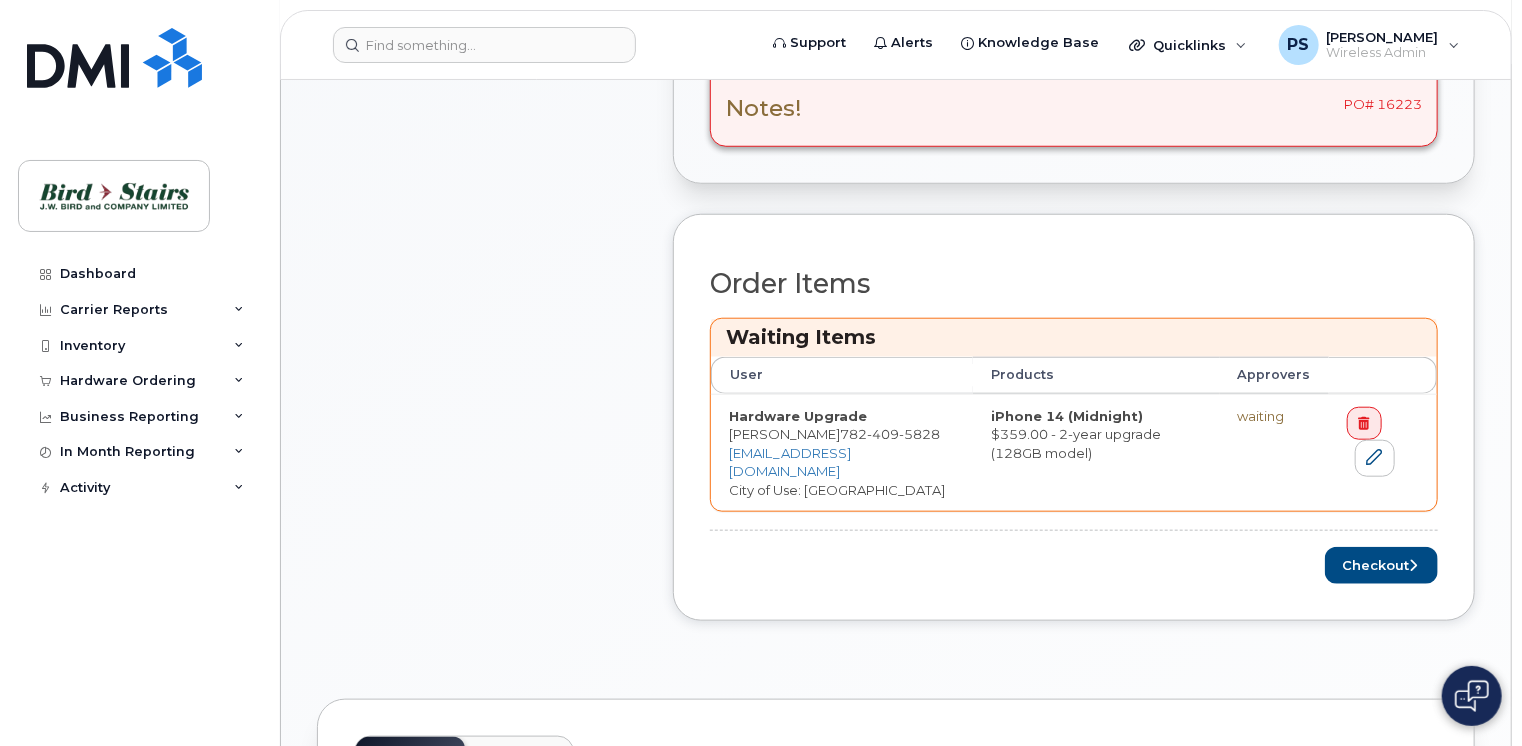 scroll, scrollTop: 800, scrollLeft: 0, axis: vertical 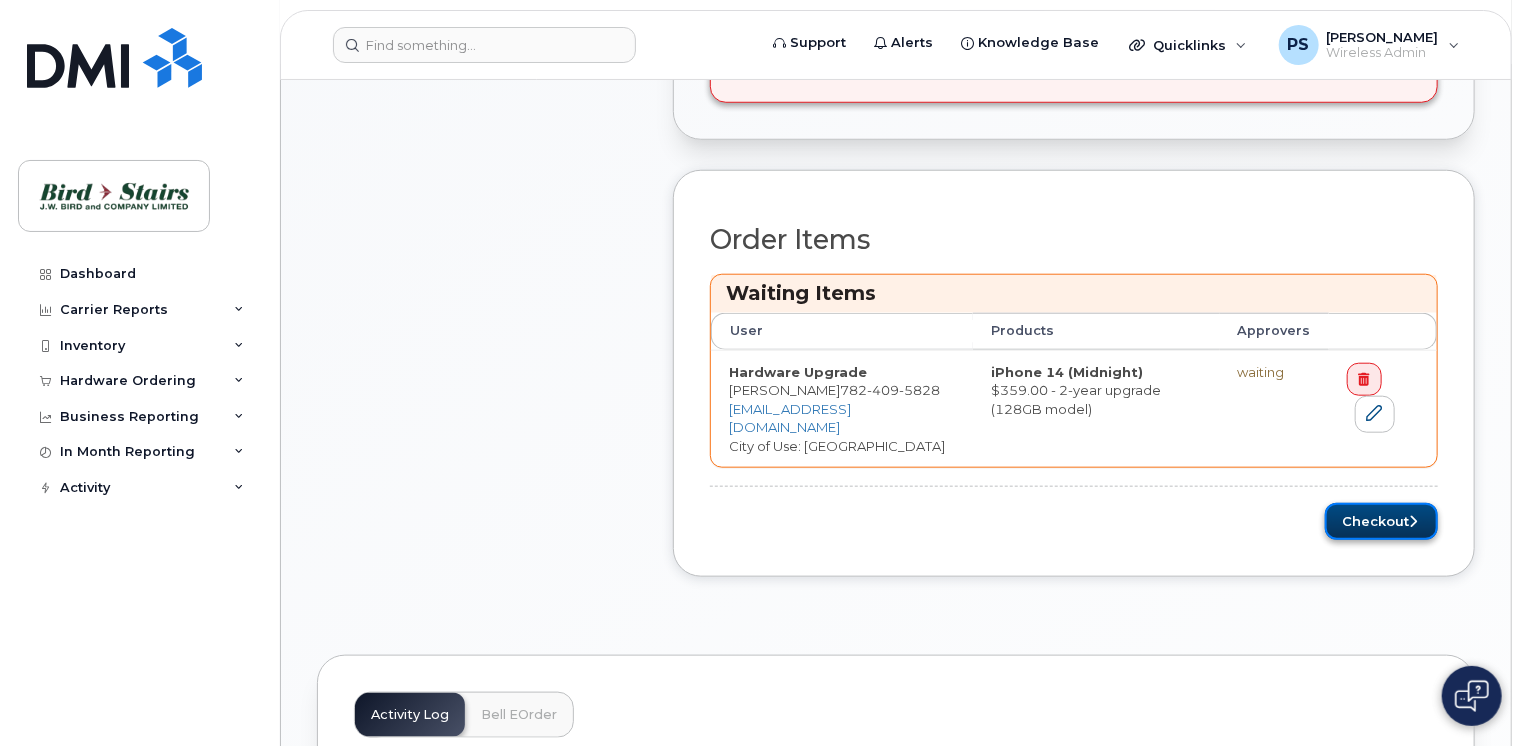 click on "Checkout" 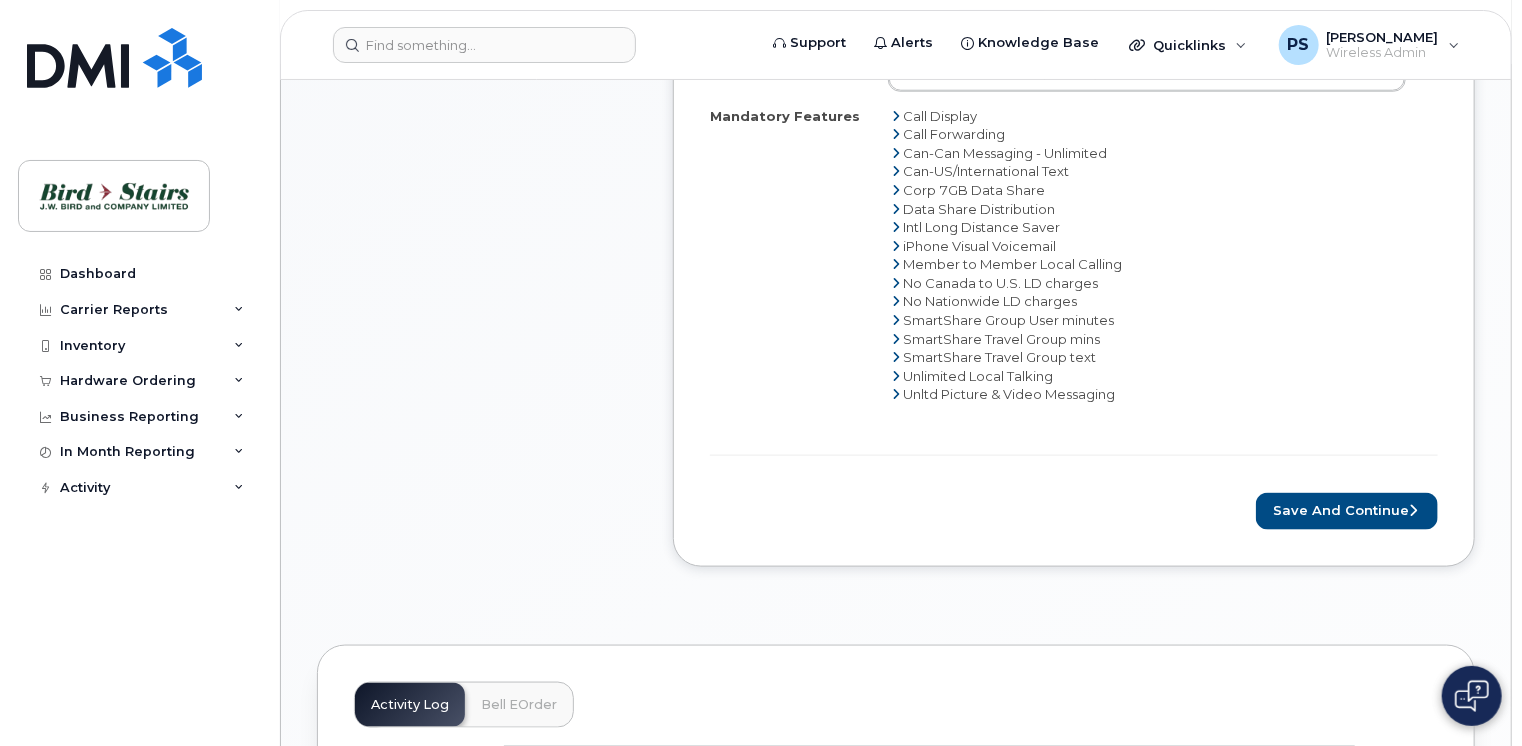 scroll, scrollTop: 1100, scrollLeft: 0, axis: vertical 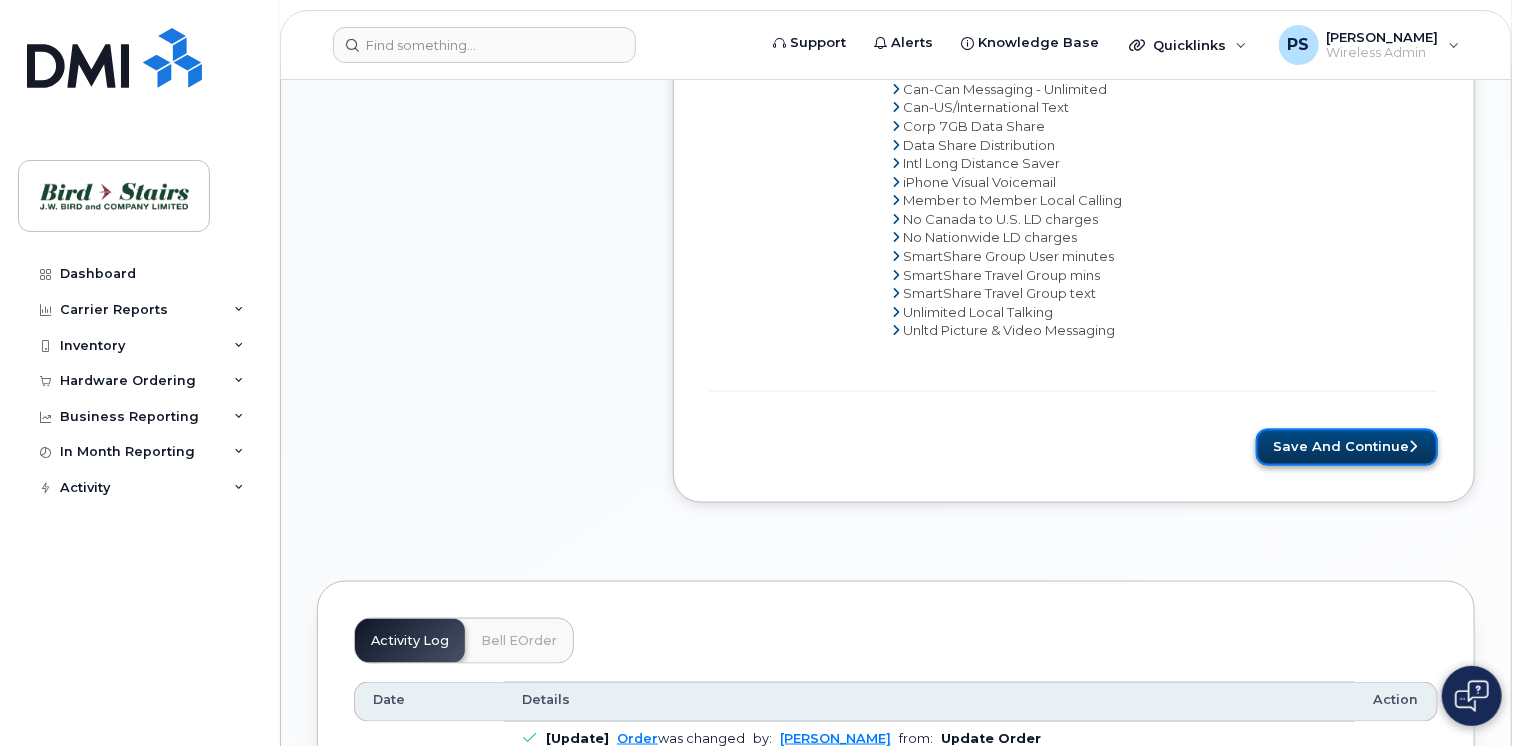 click on "Save and Continue" 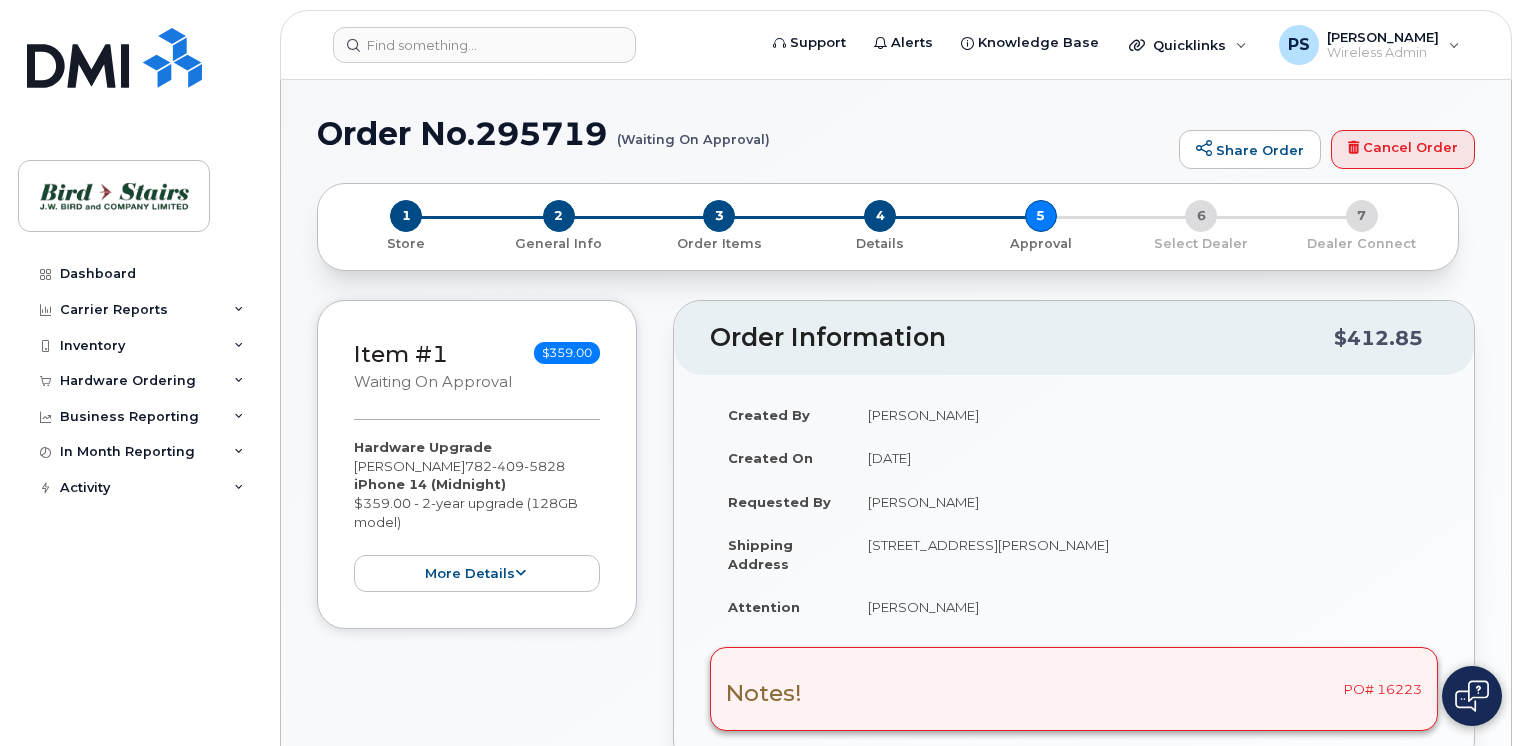 select 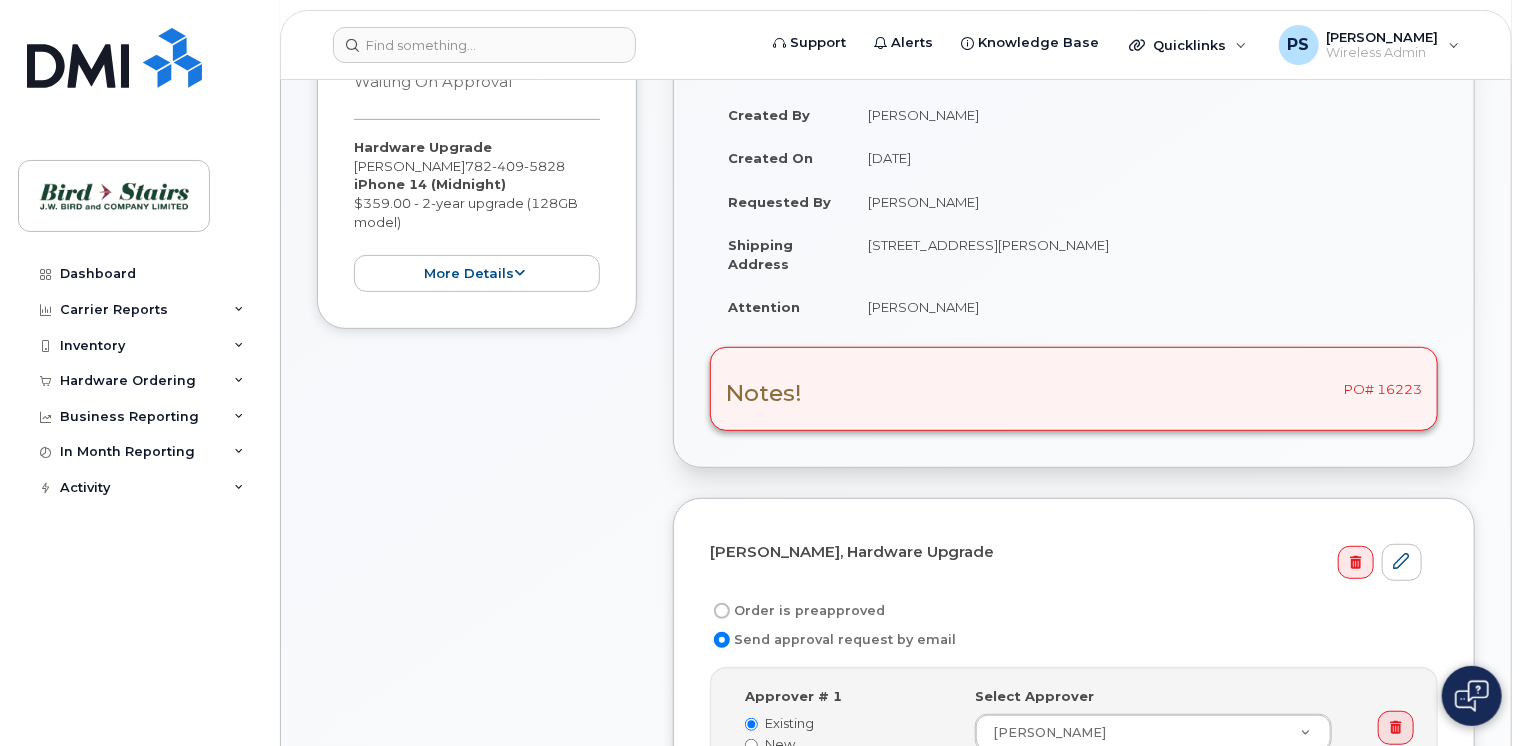 scroll, scrollTop: 500, scrollLeft: 0, axis: vertical 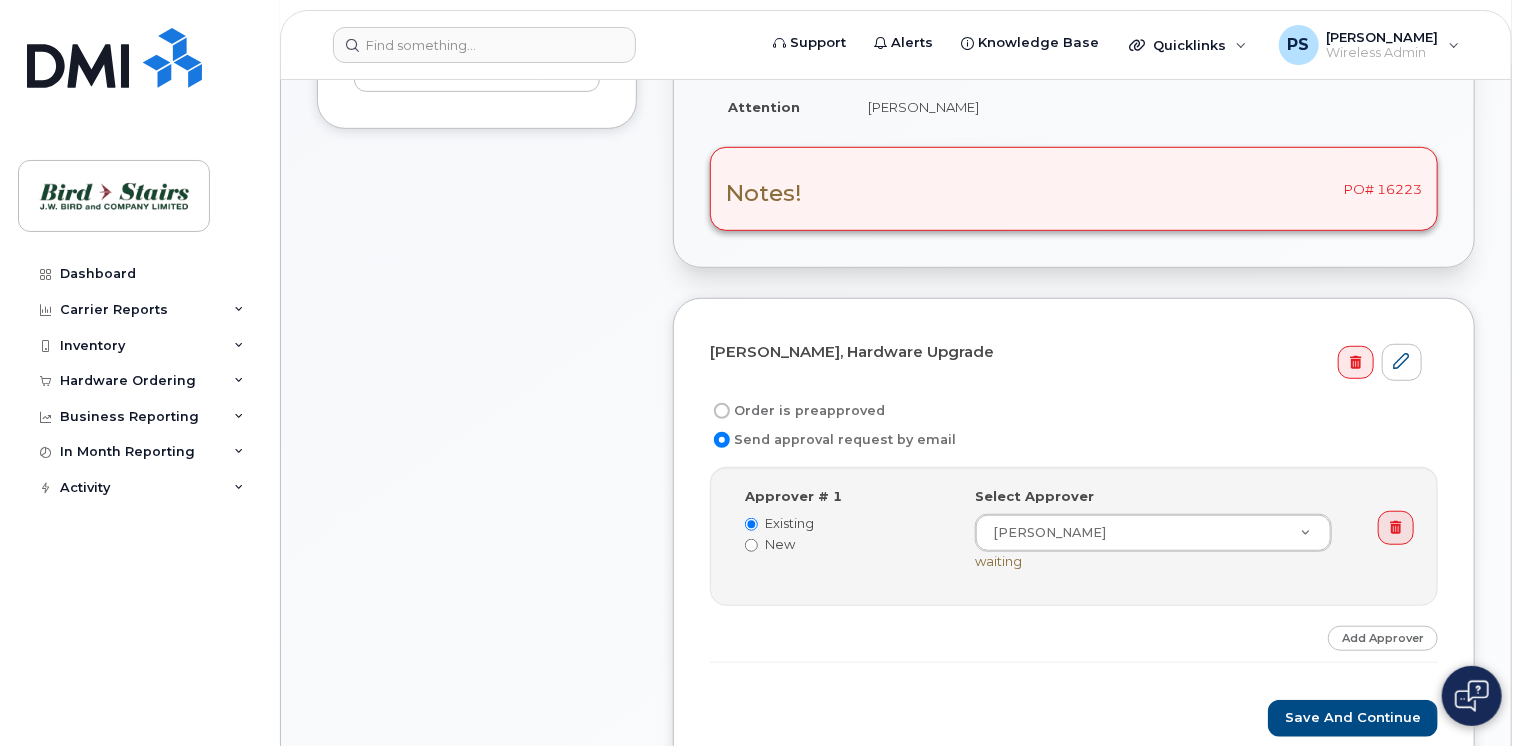 click on "Order is preapproved" 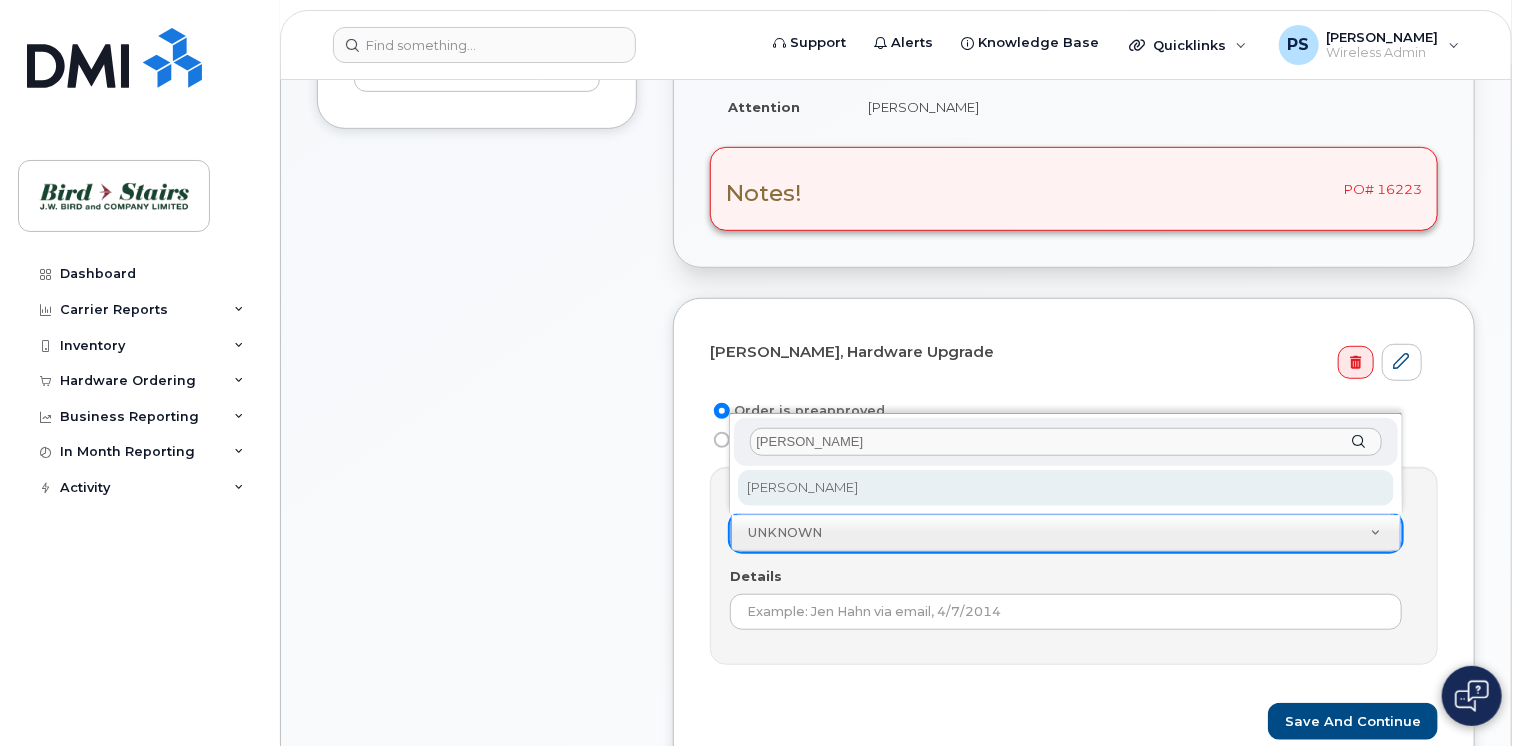 type on "peter" 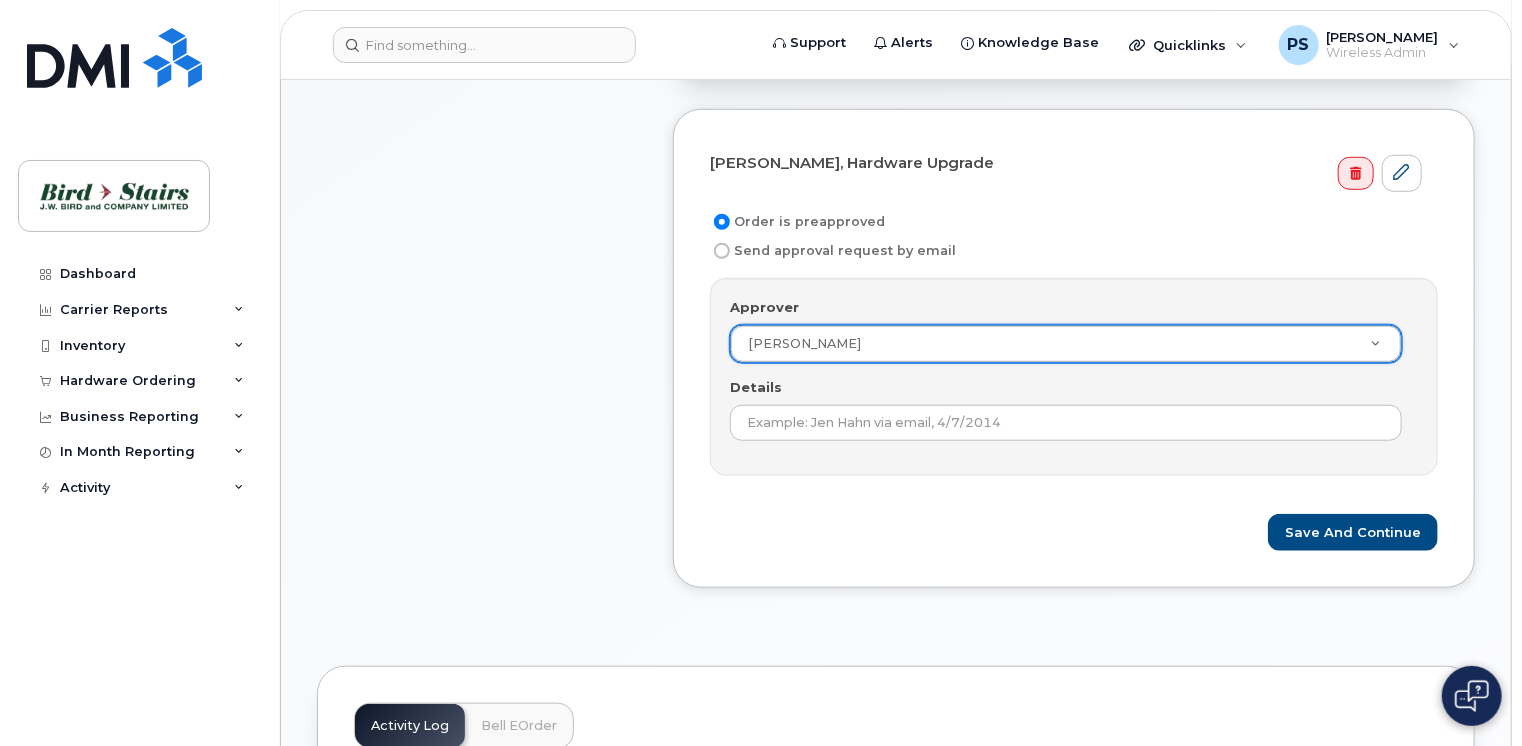 scroll, scrollTop: 700, scrollLeft: 0, axis: vertical 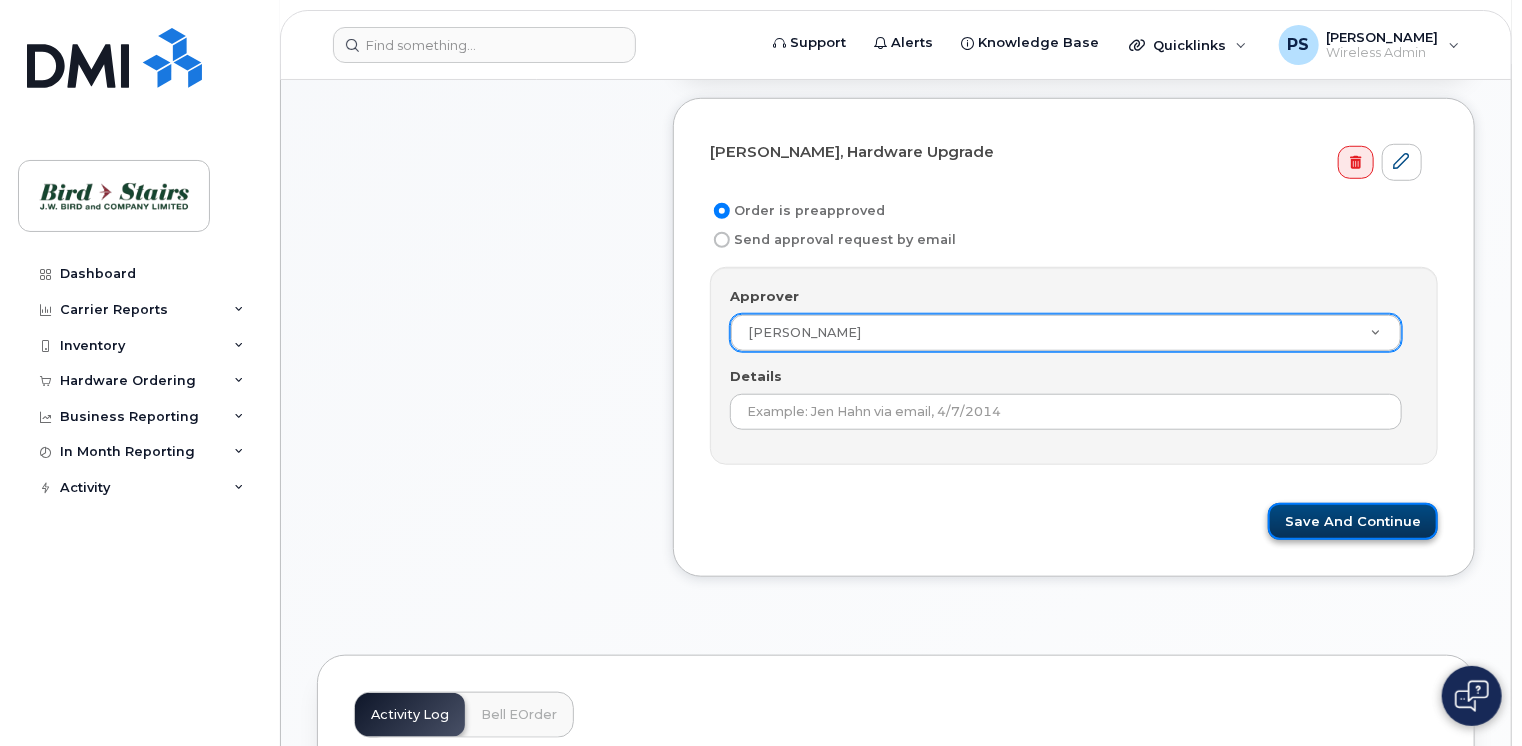 click on "Save and Continue" 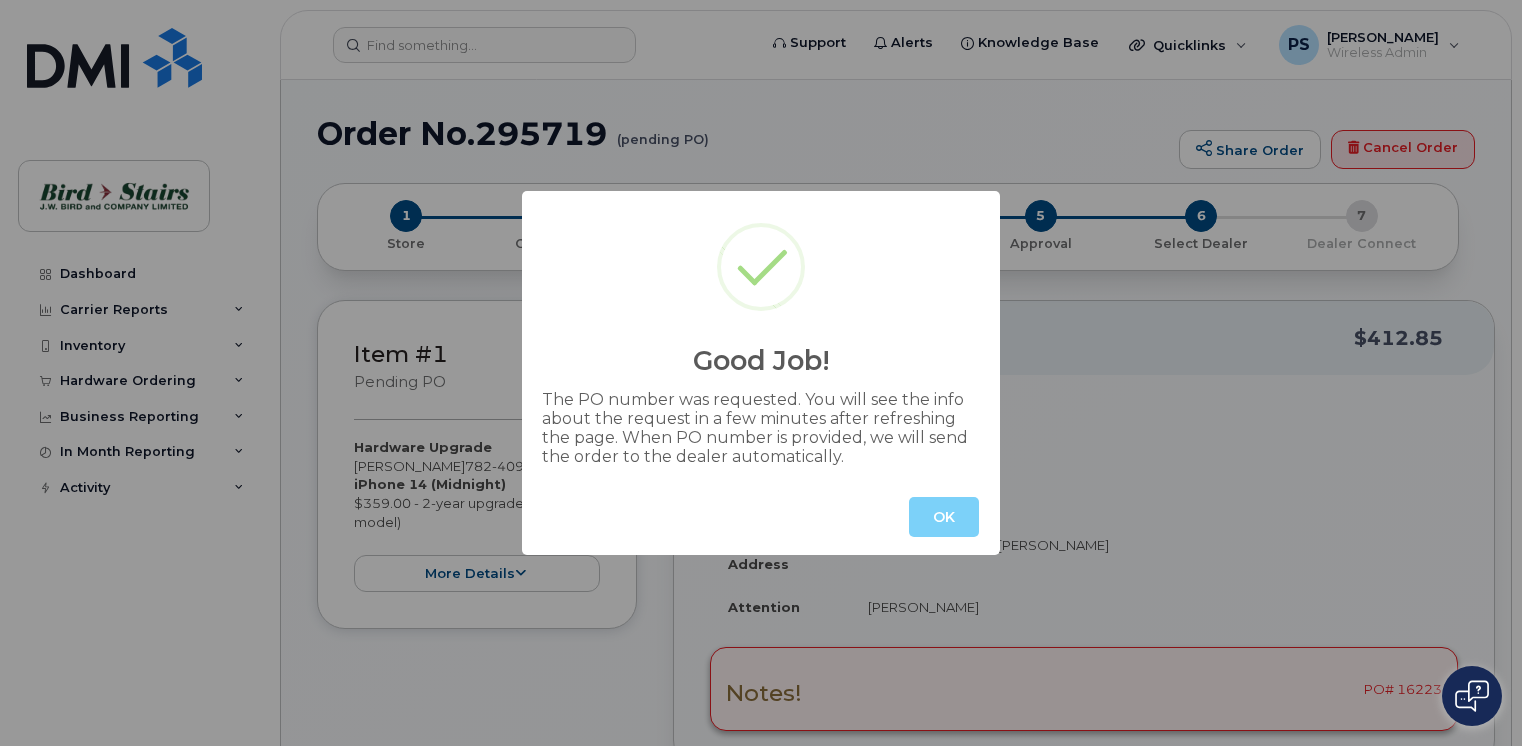 scroll, scrollTop: 0, scrollLeft: 0, axis: both 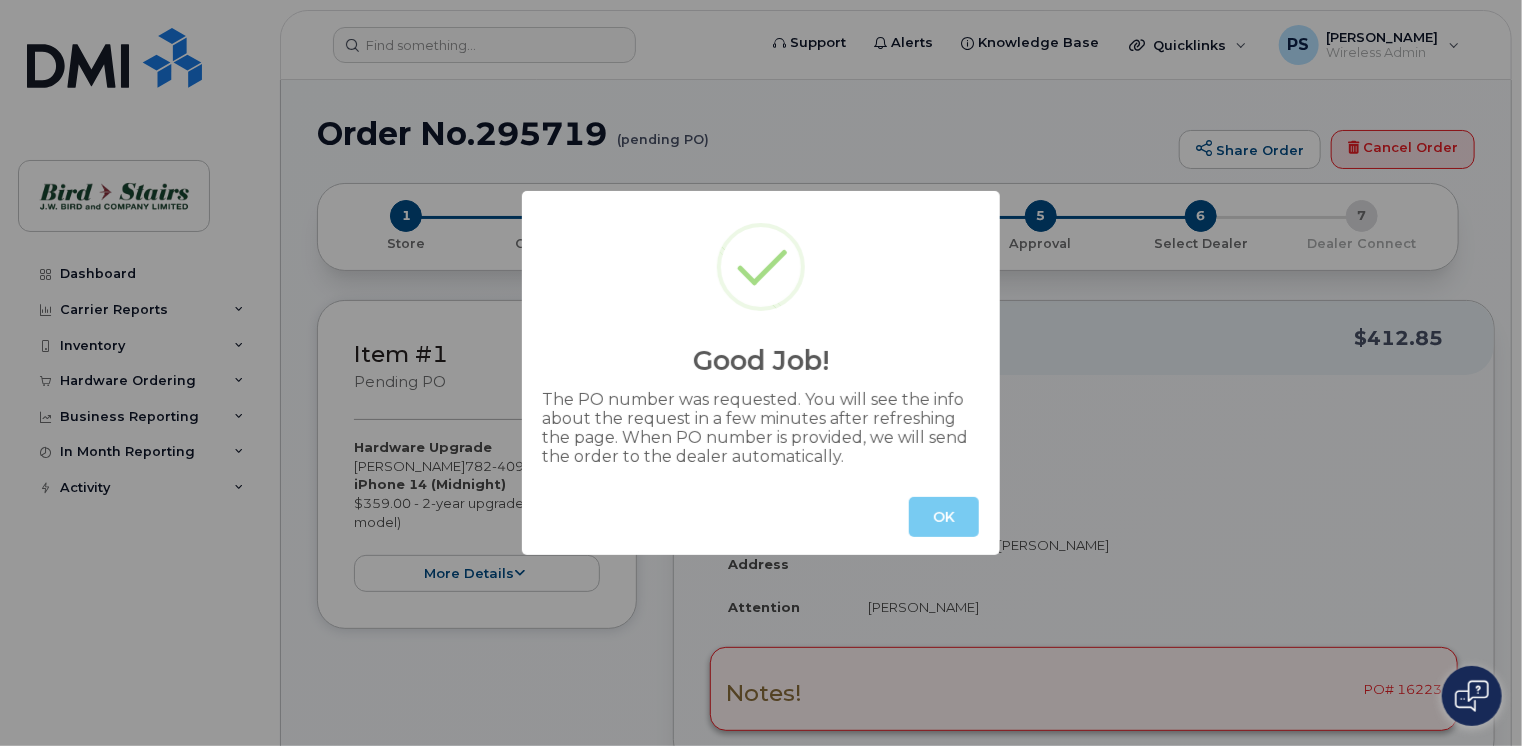 click on "OK" 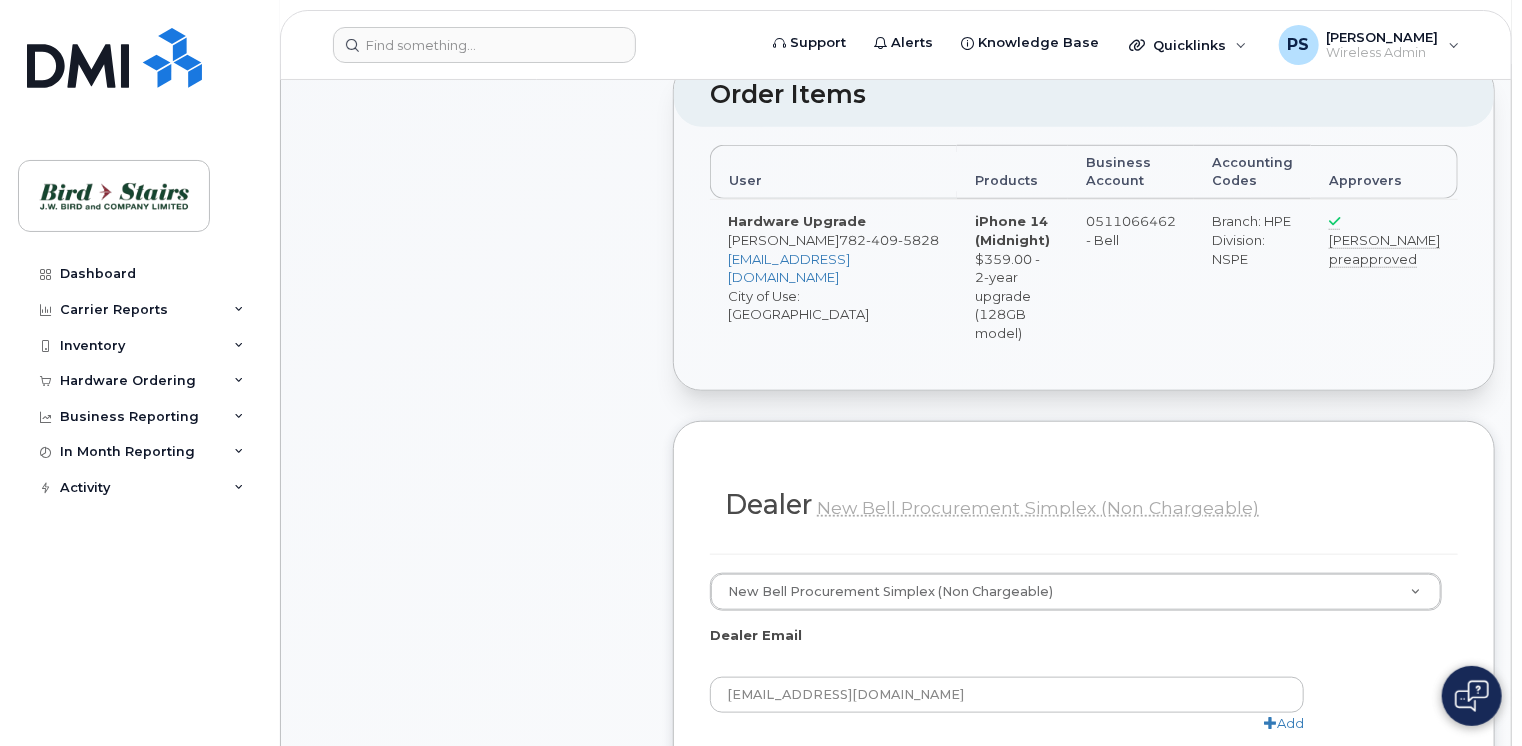 scroll, scrollTop: 1000, scrollLeft: 0, axis: vertical 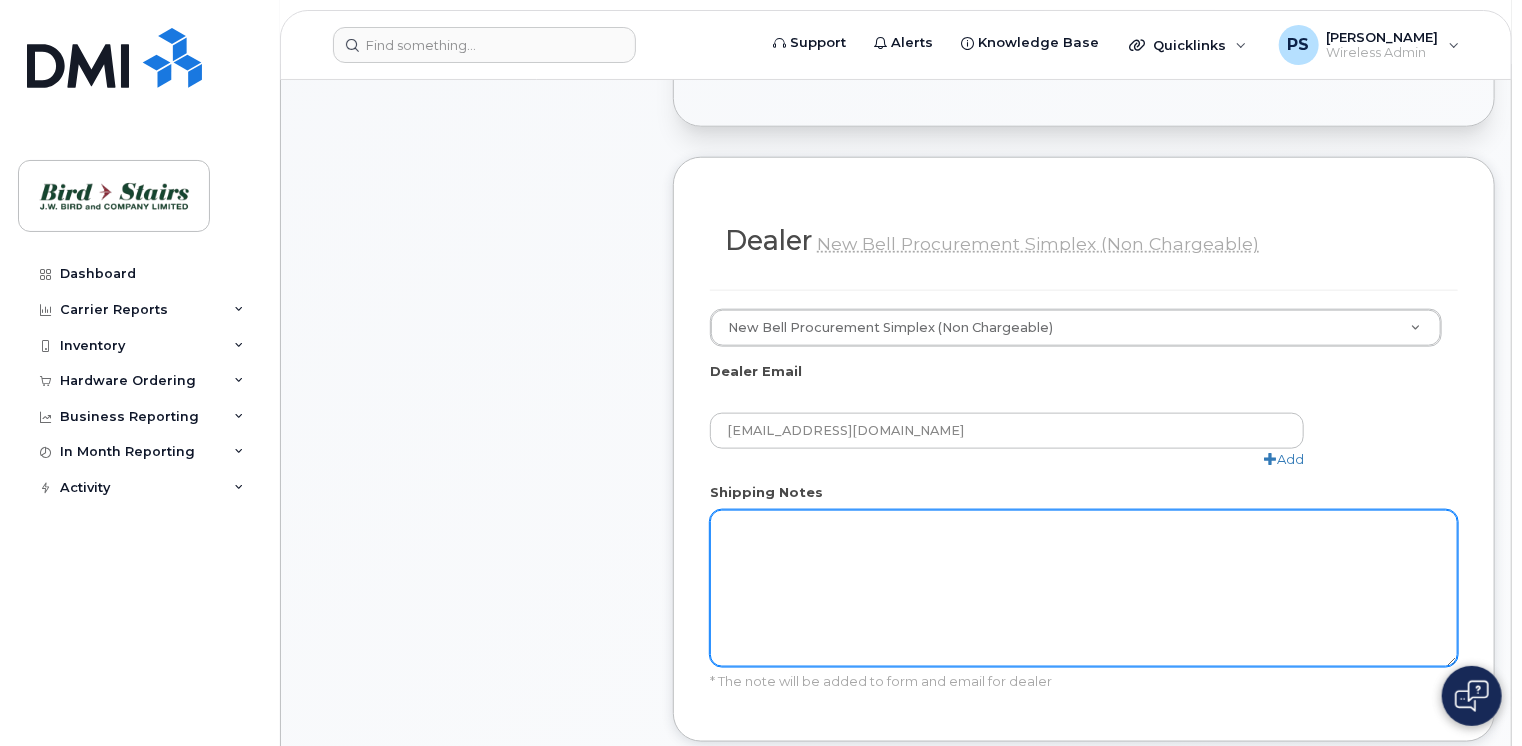 click on "Shipping Notes" 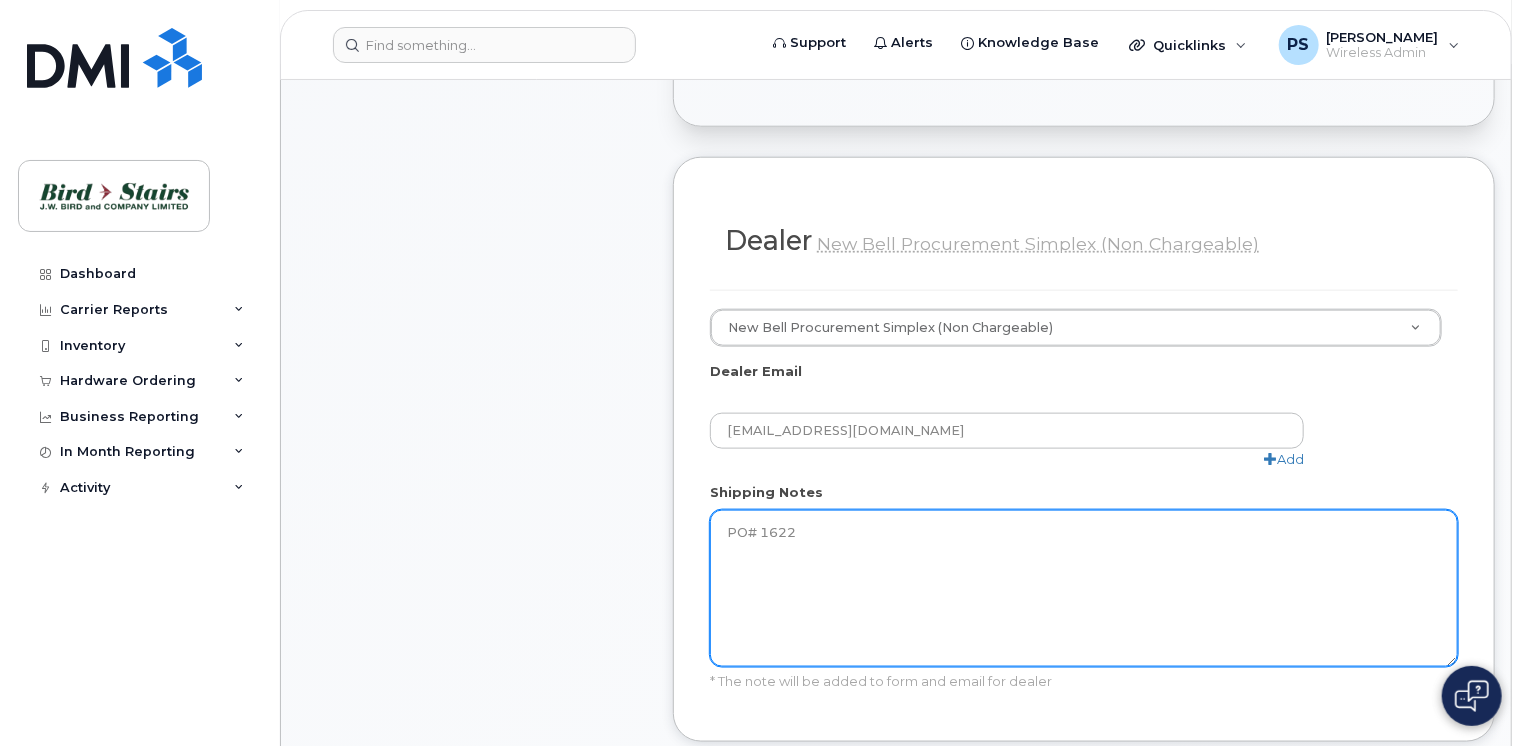 type on "PO# 16223" 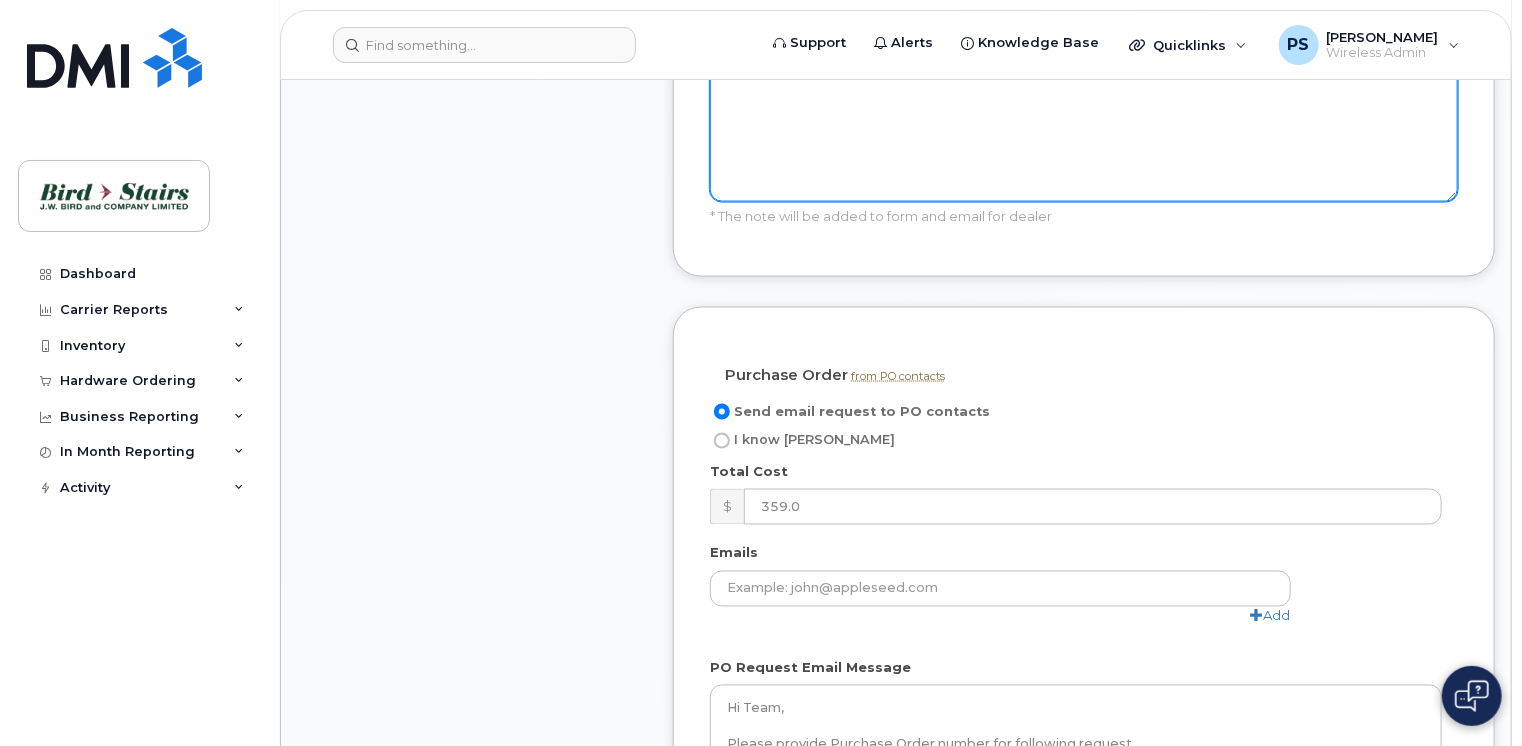 scroll, scrollTop: 1300, scrollLeft: 0, axis: vertical 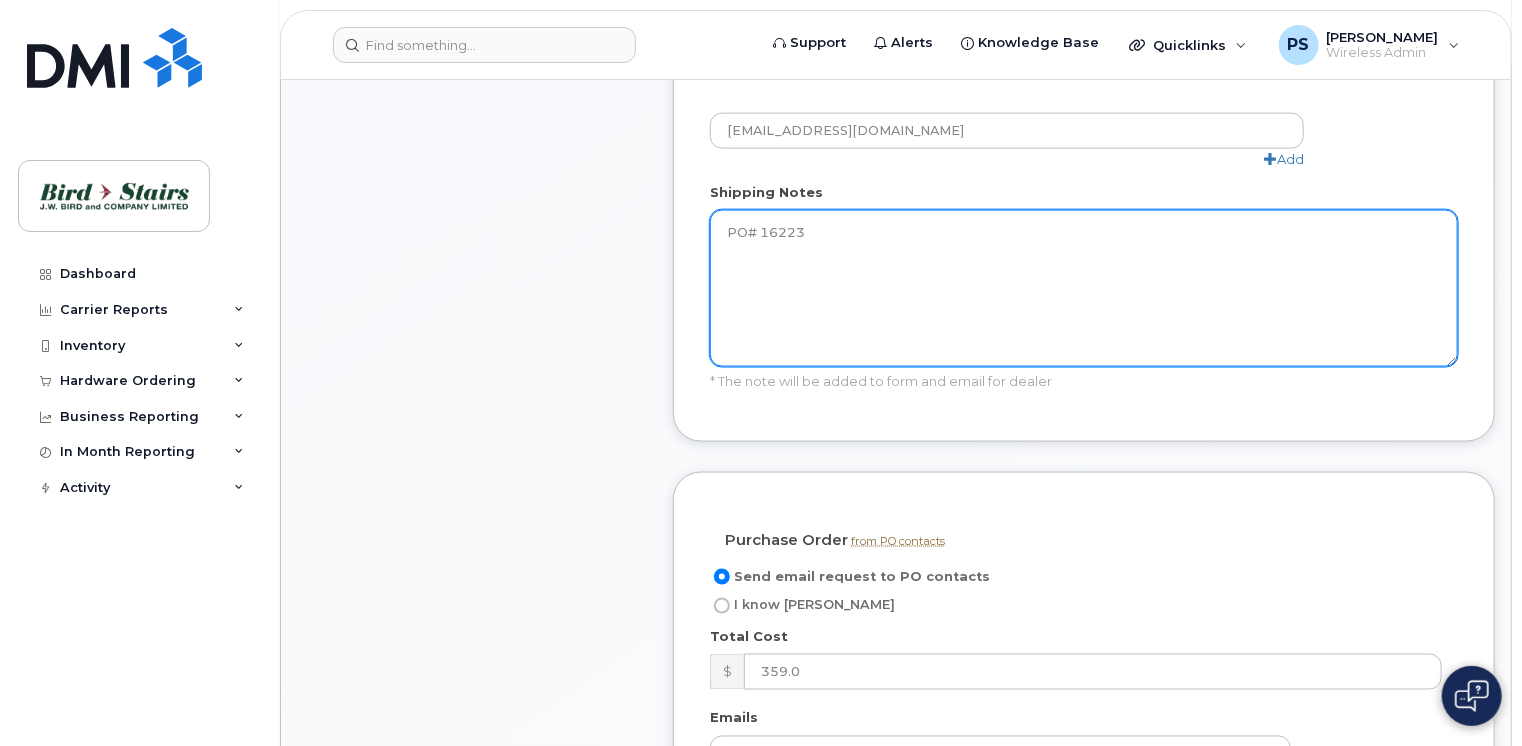 drag, startPoint x: 841, startPoint y: 212, endPoint x: 480, endPoint y: 260, distance: 364.17715 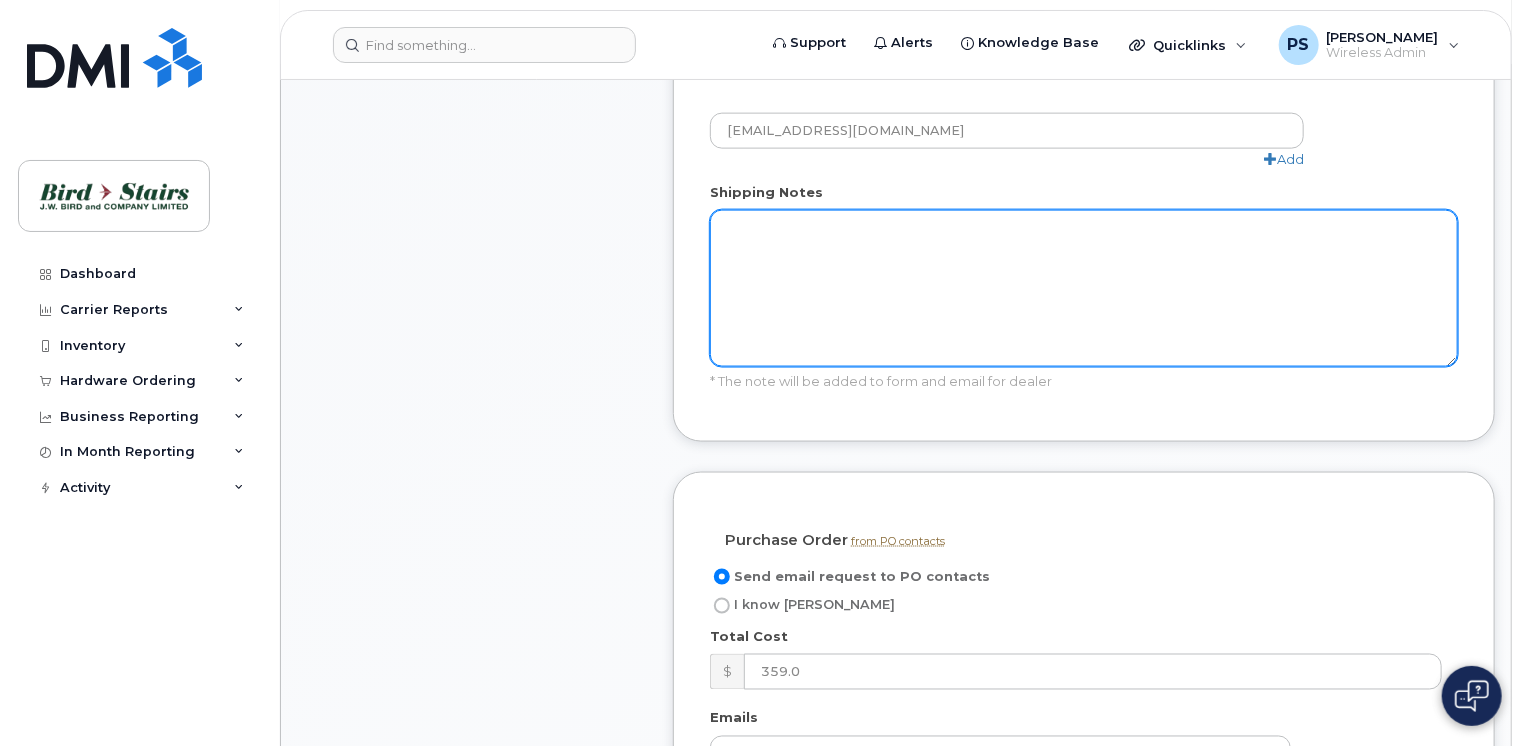 scroll, scrollTop: 1500, scrollLeft: 0, axis: vertical 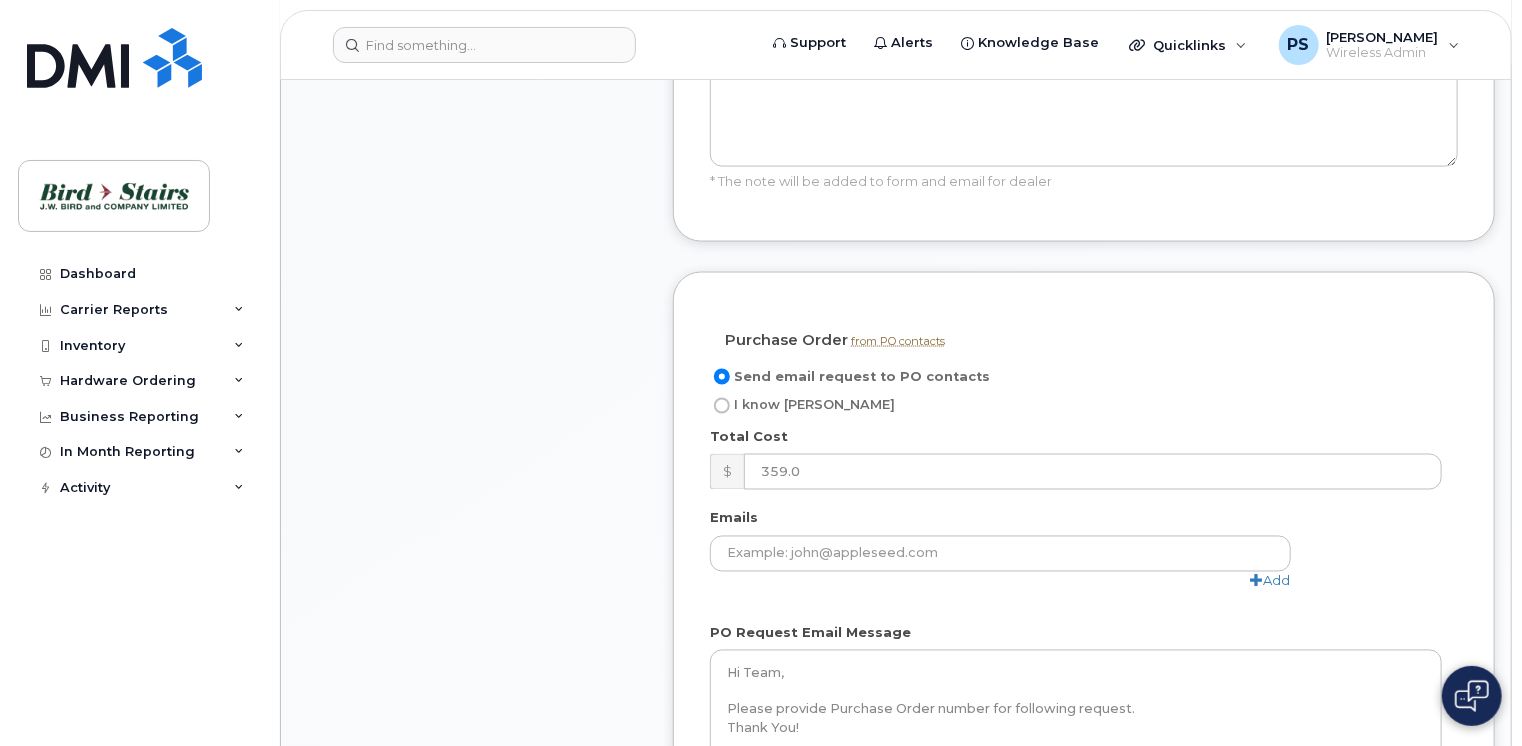 click on "I know PO" 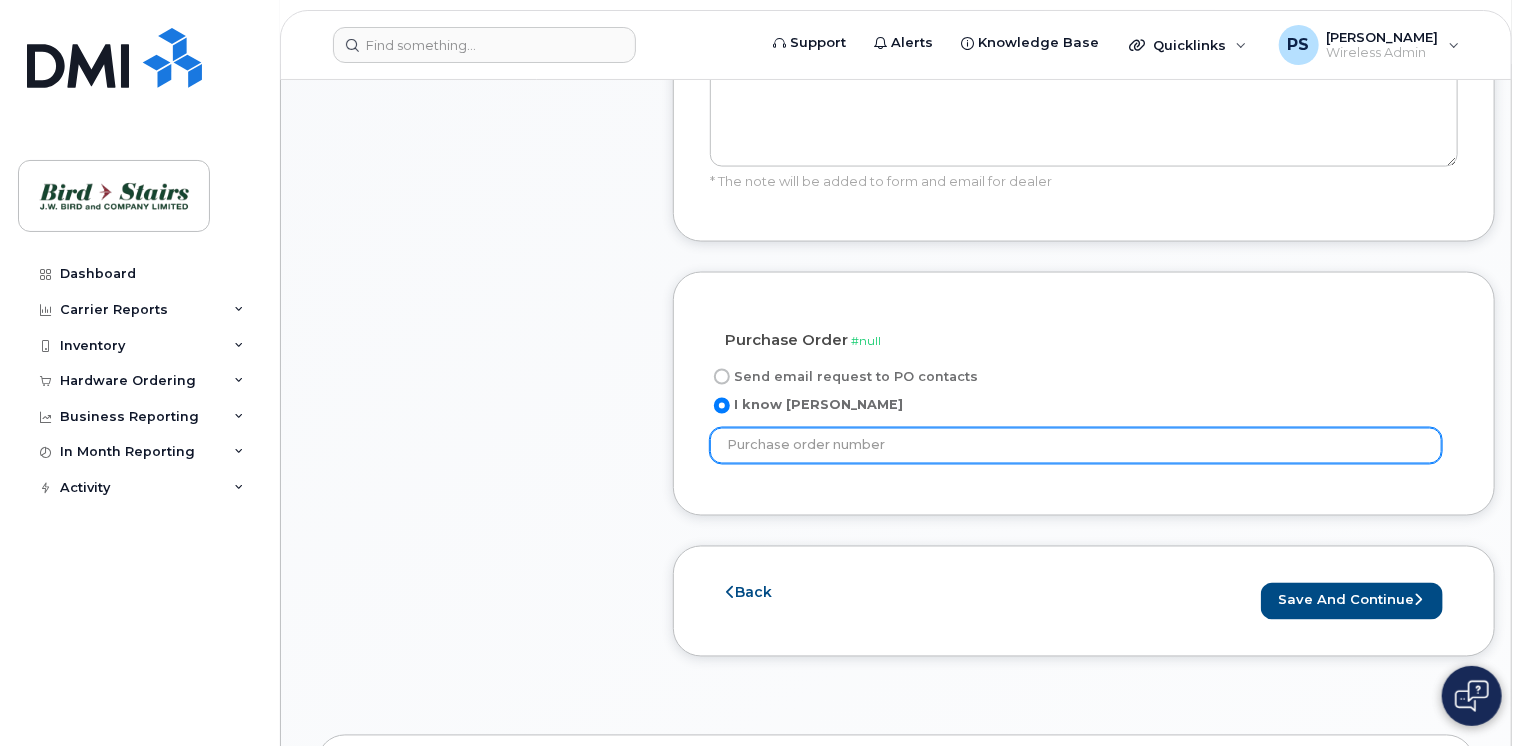 click 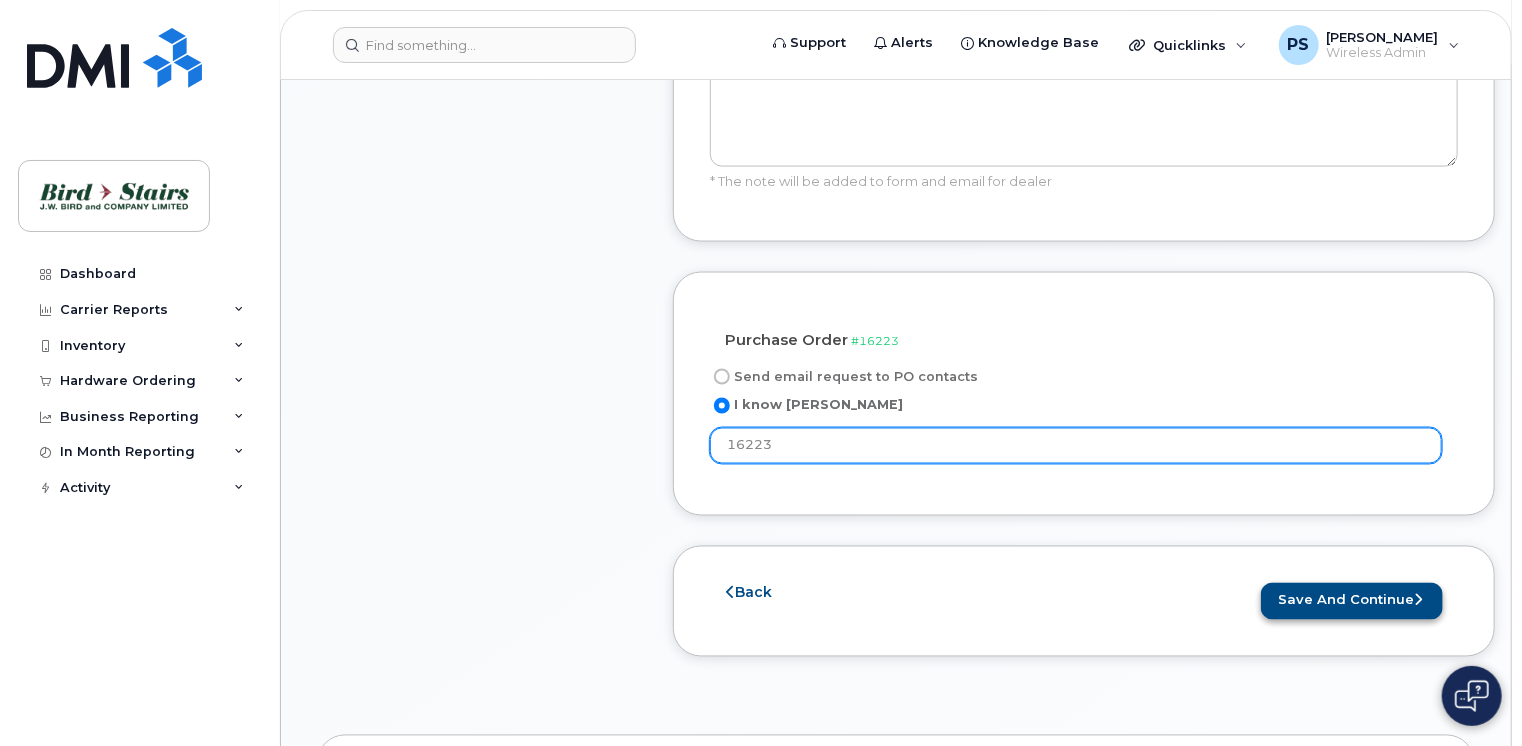 type on "16223" 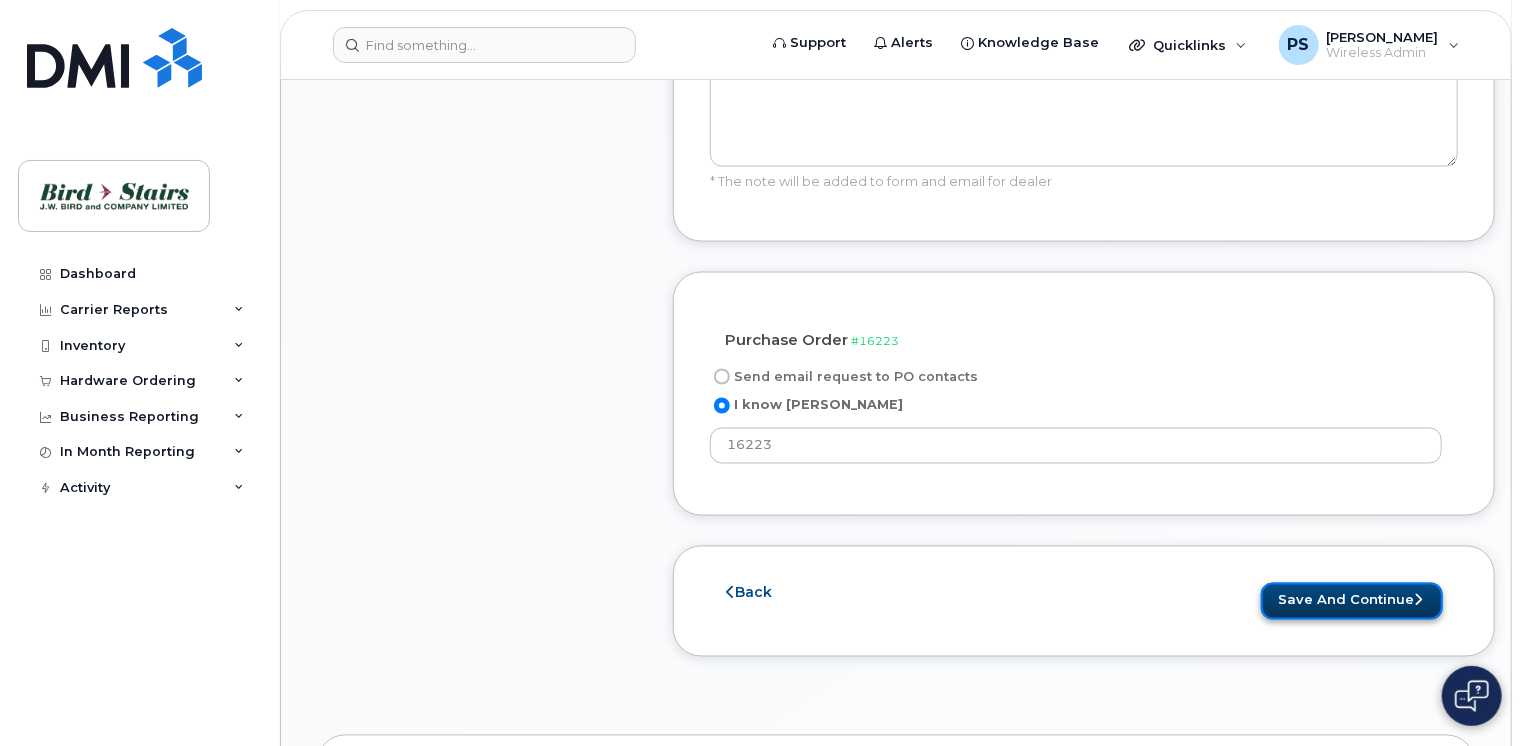 click 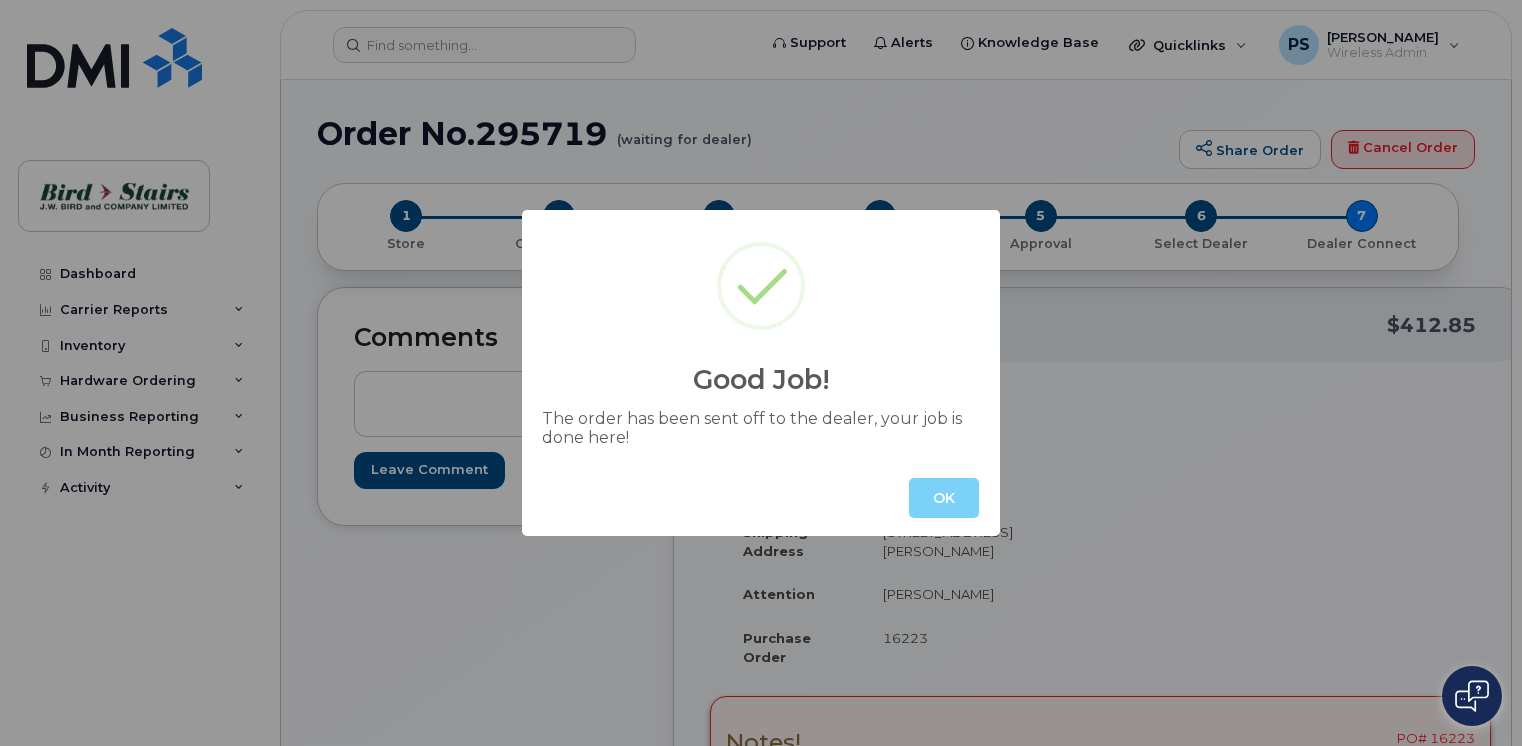 scroll, scrollTop: 0, scrollLeft: 0, axis: both 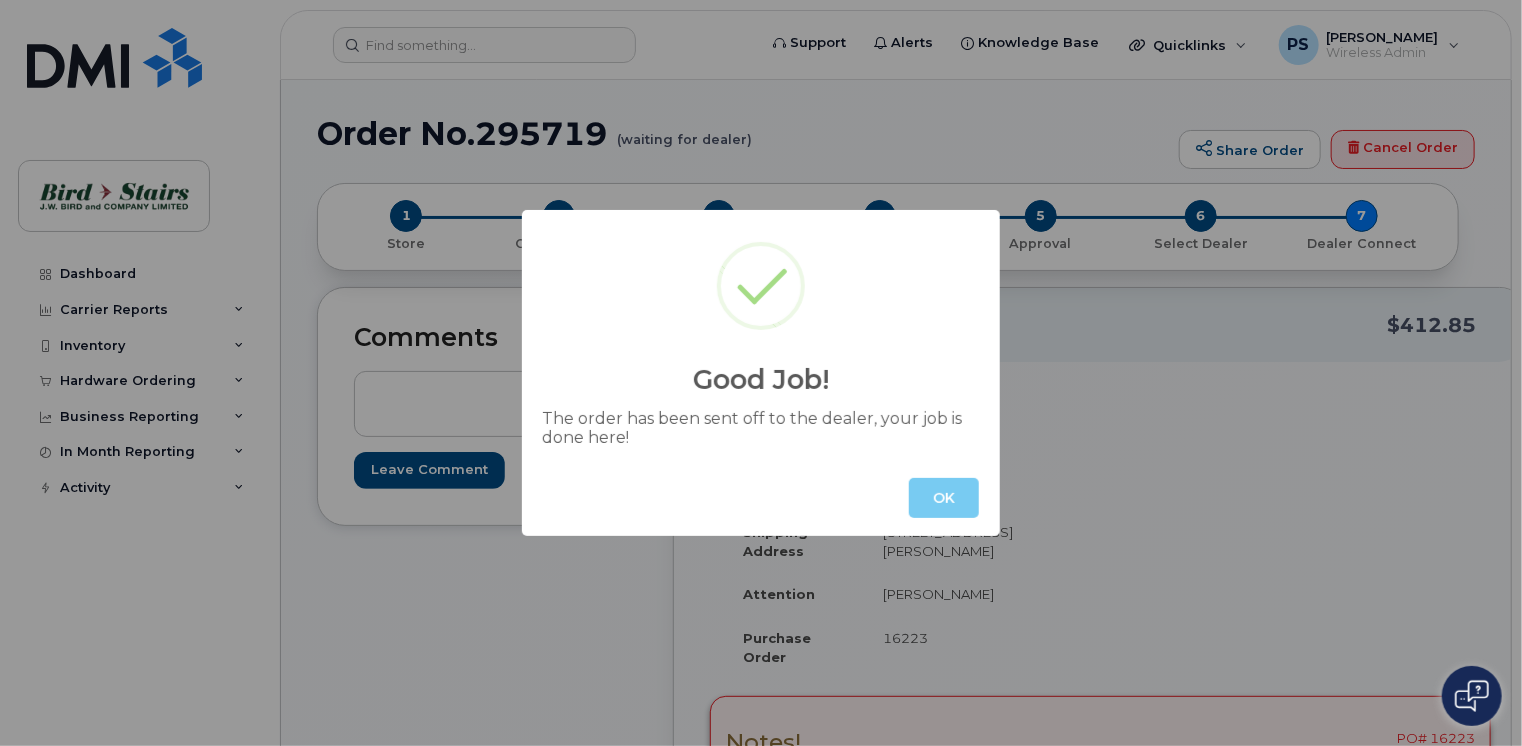 click on "OK" 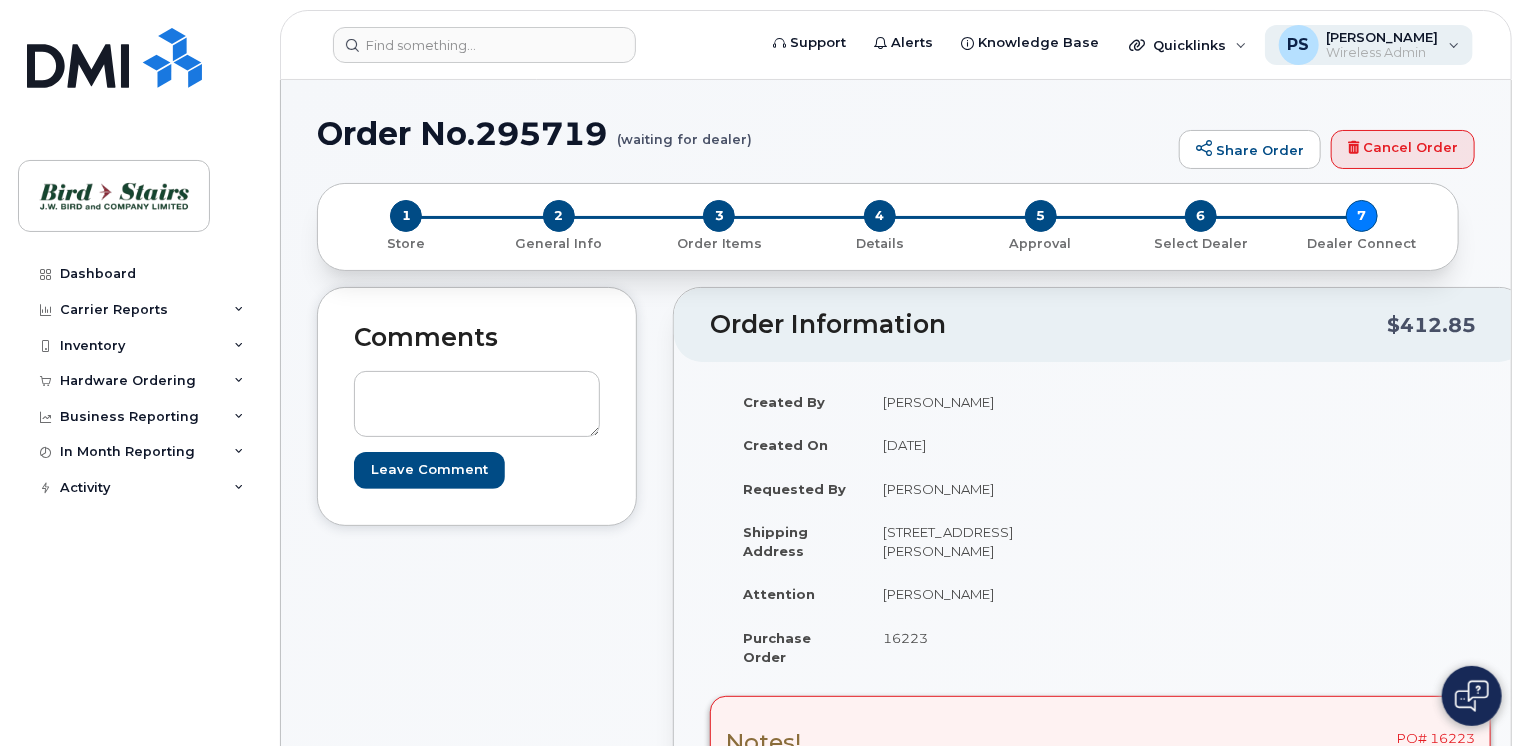 click on "PS [PERSON_NAME] Wireless Admin English Français  Sign out" 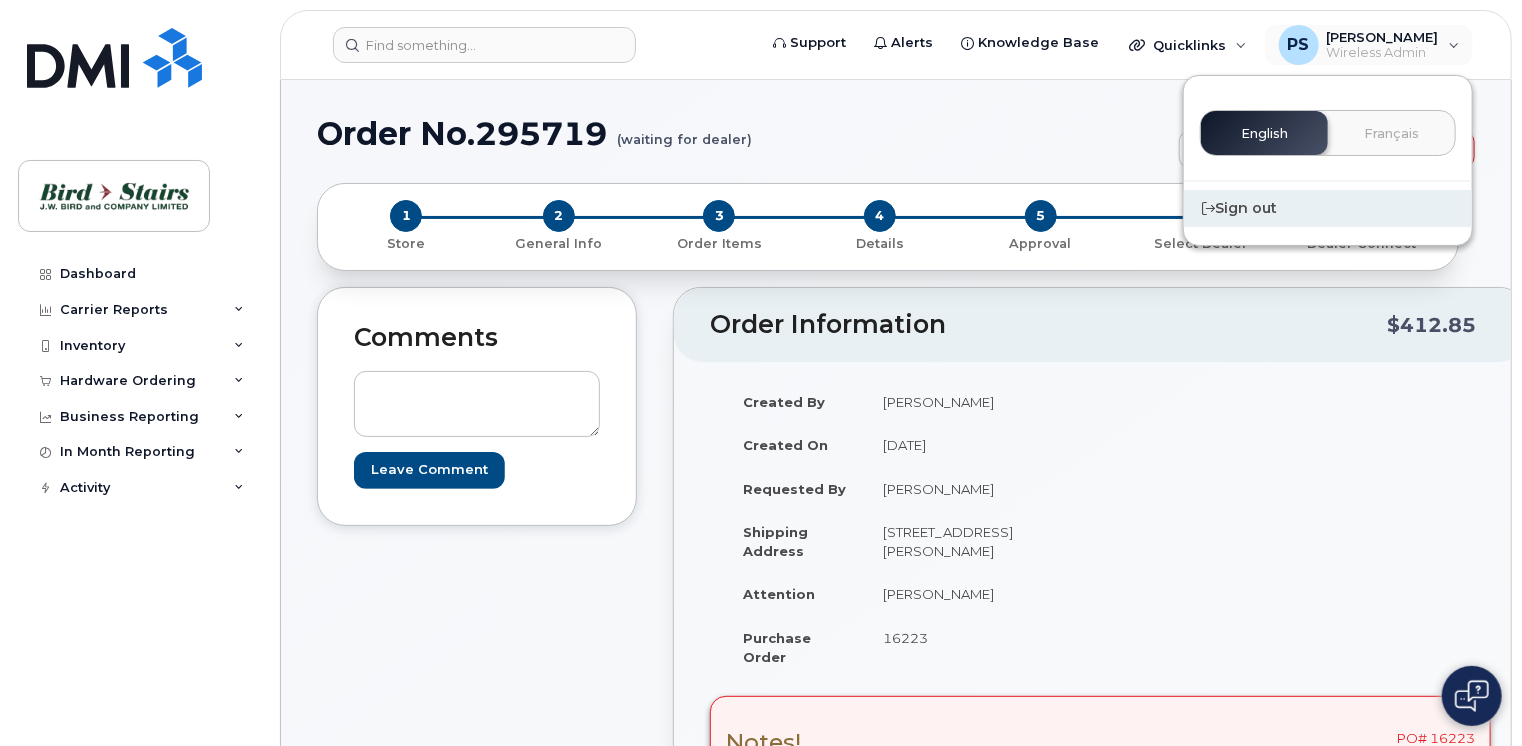 click on "Sign out" 